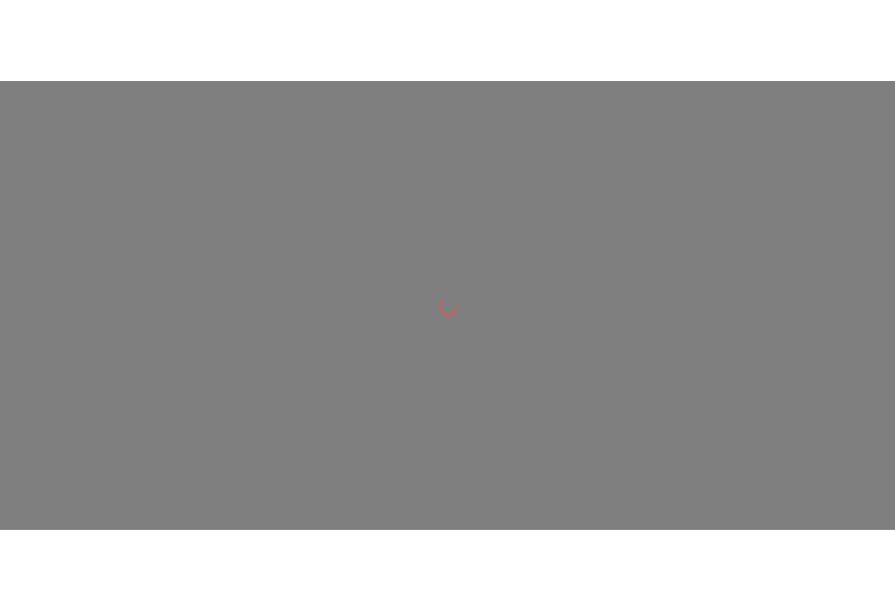 scroll, scrollTop: 0, scrollLeft: 0, axis: both 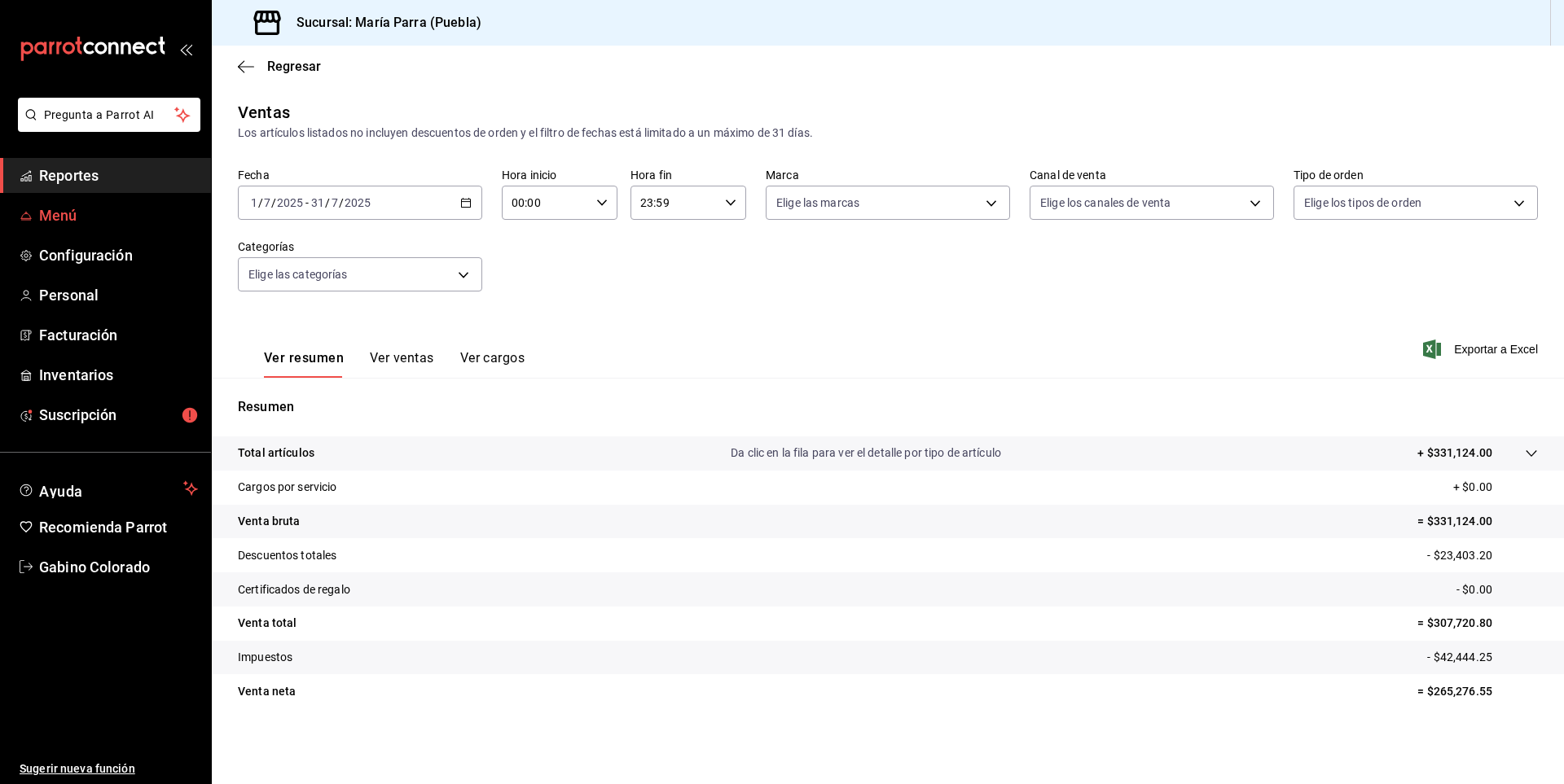 click on "Menú" at bounding box center (118, 215) 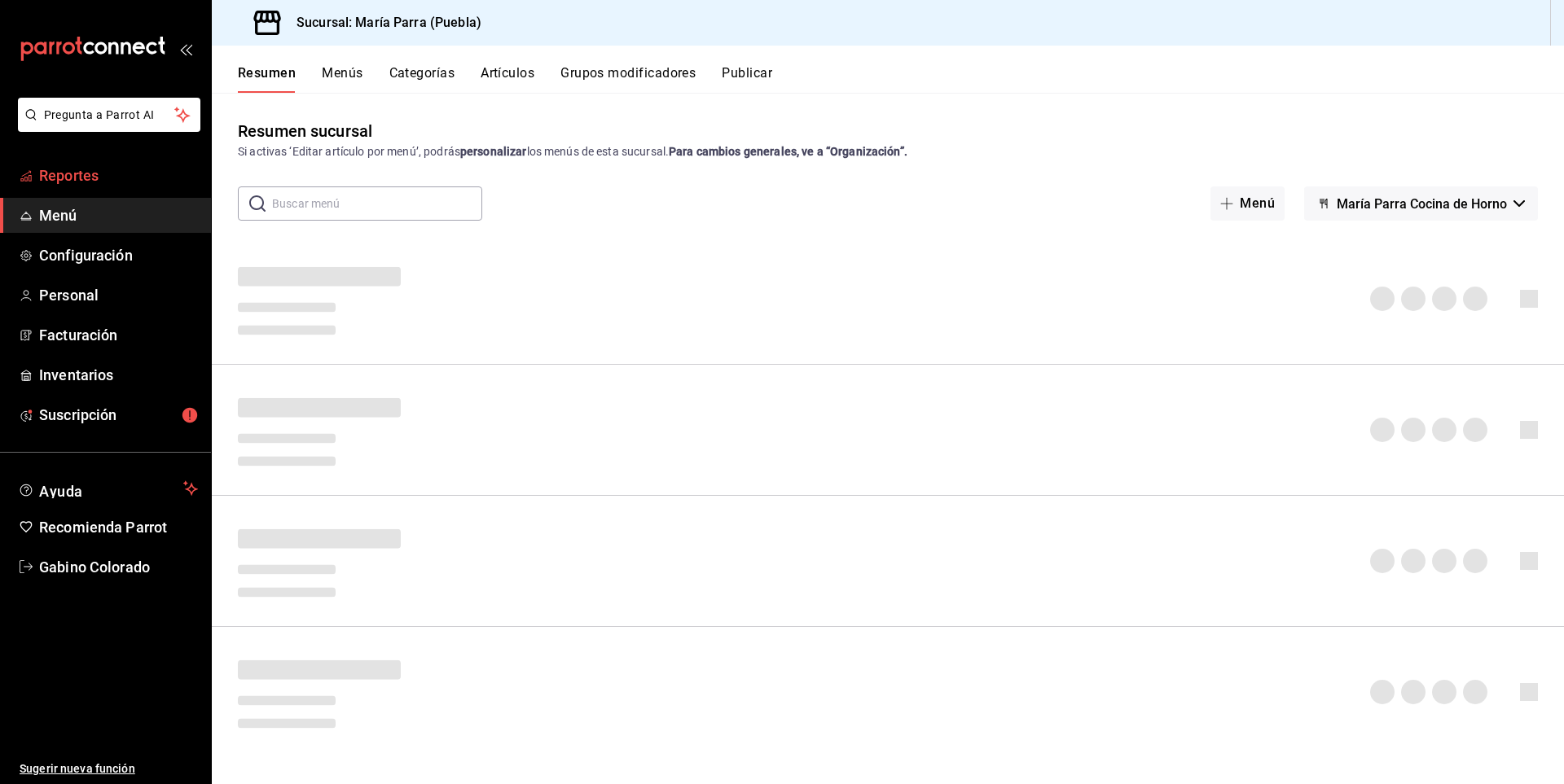 click on "Reportes" at bounding box center (118, 175) 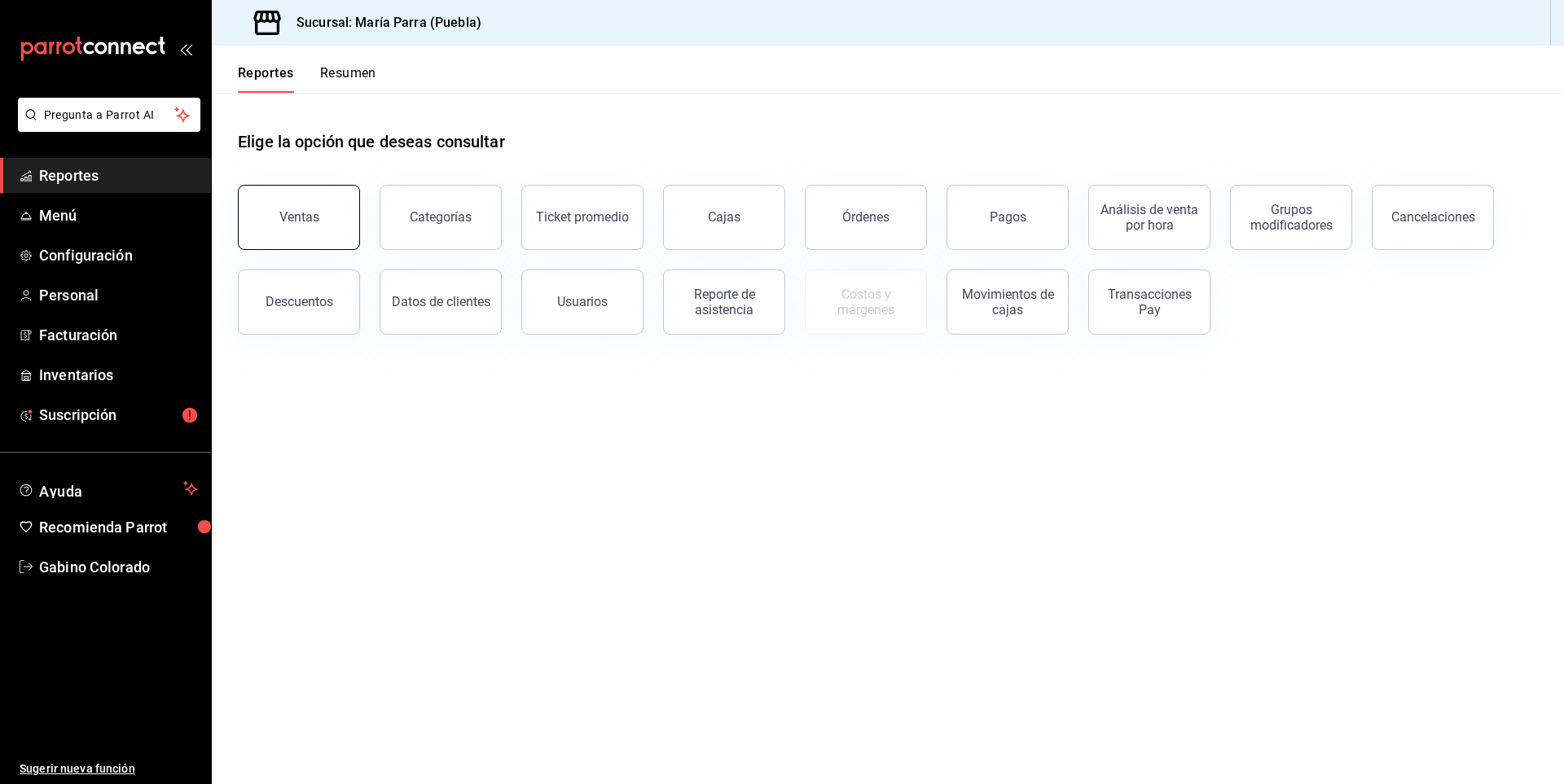 click on "Ventas" at bounding box center (299, 217) 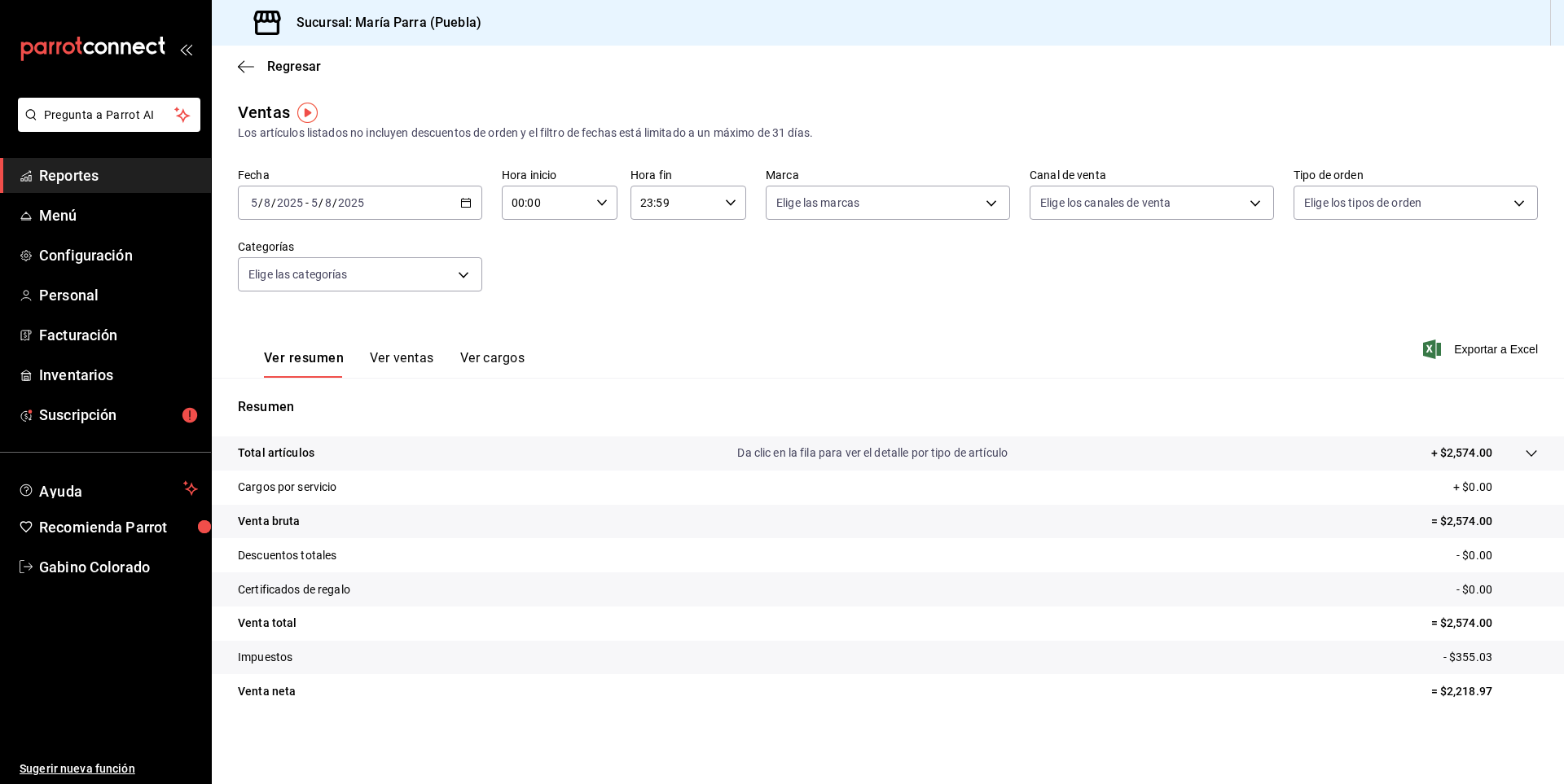 click 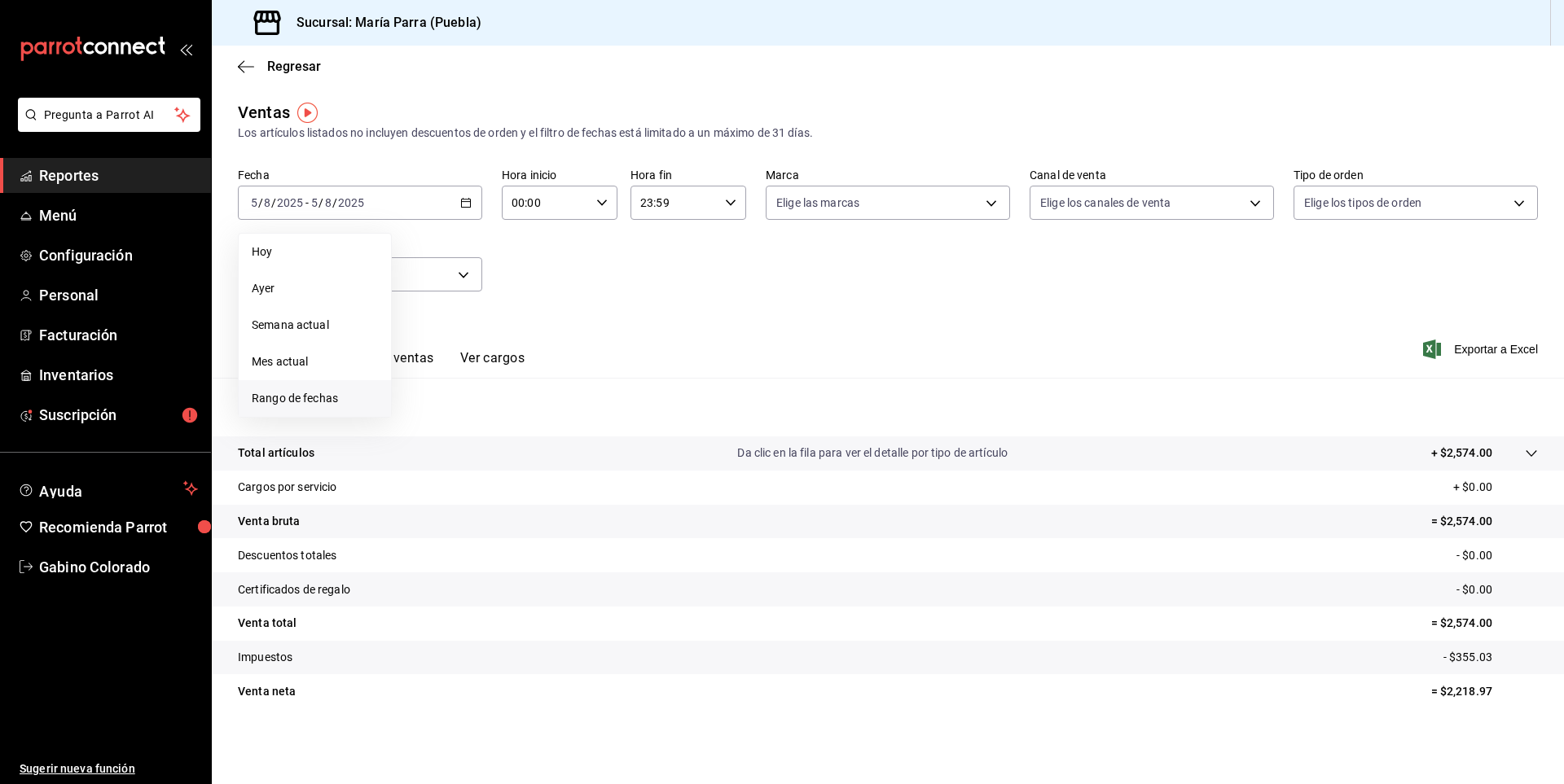 click on "Rango de fechas" at bounding box center [314, 398] 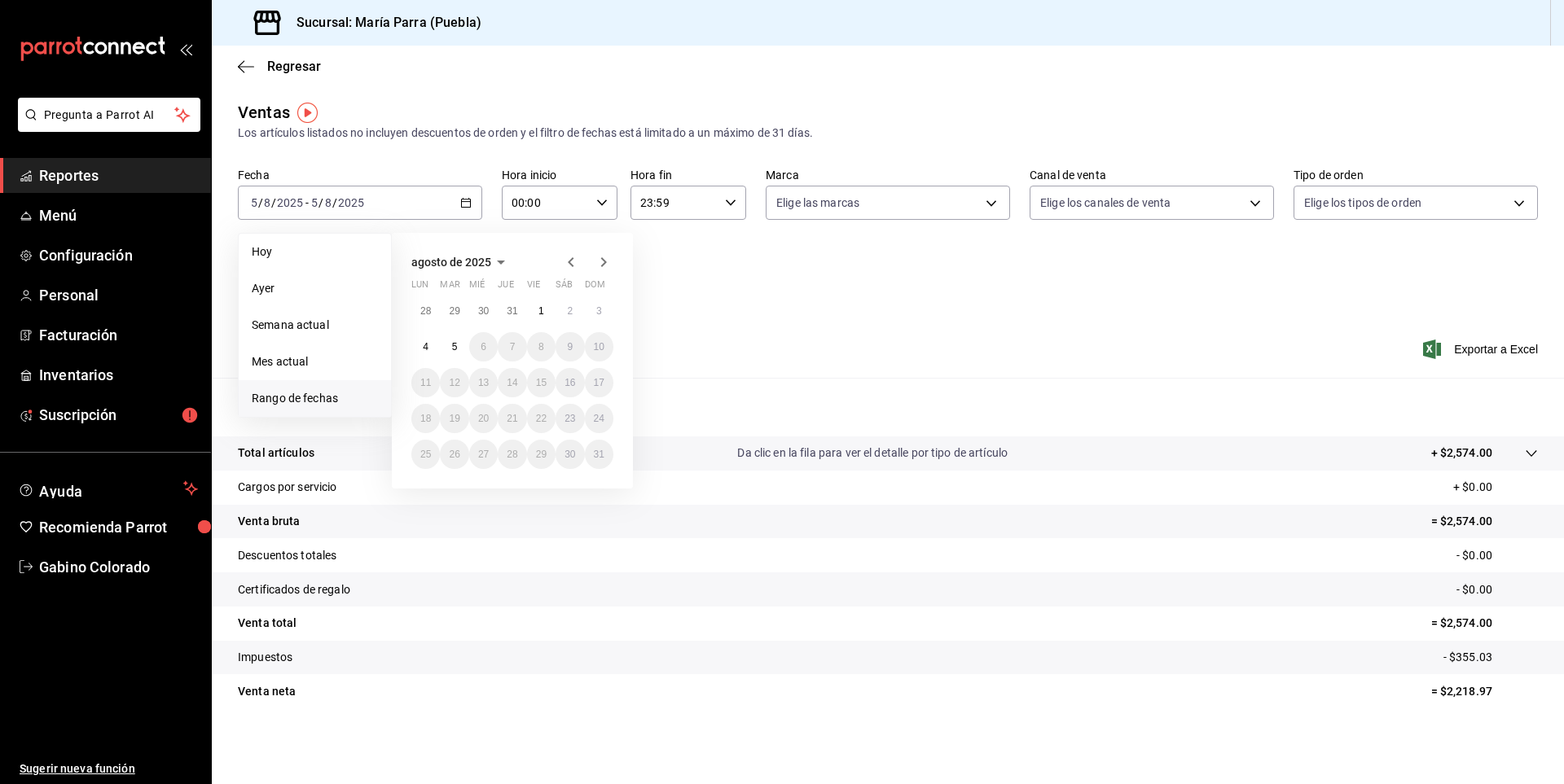 click 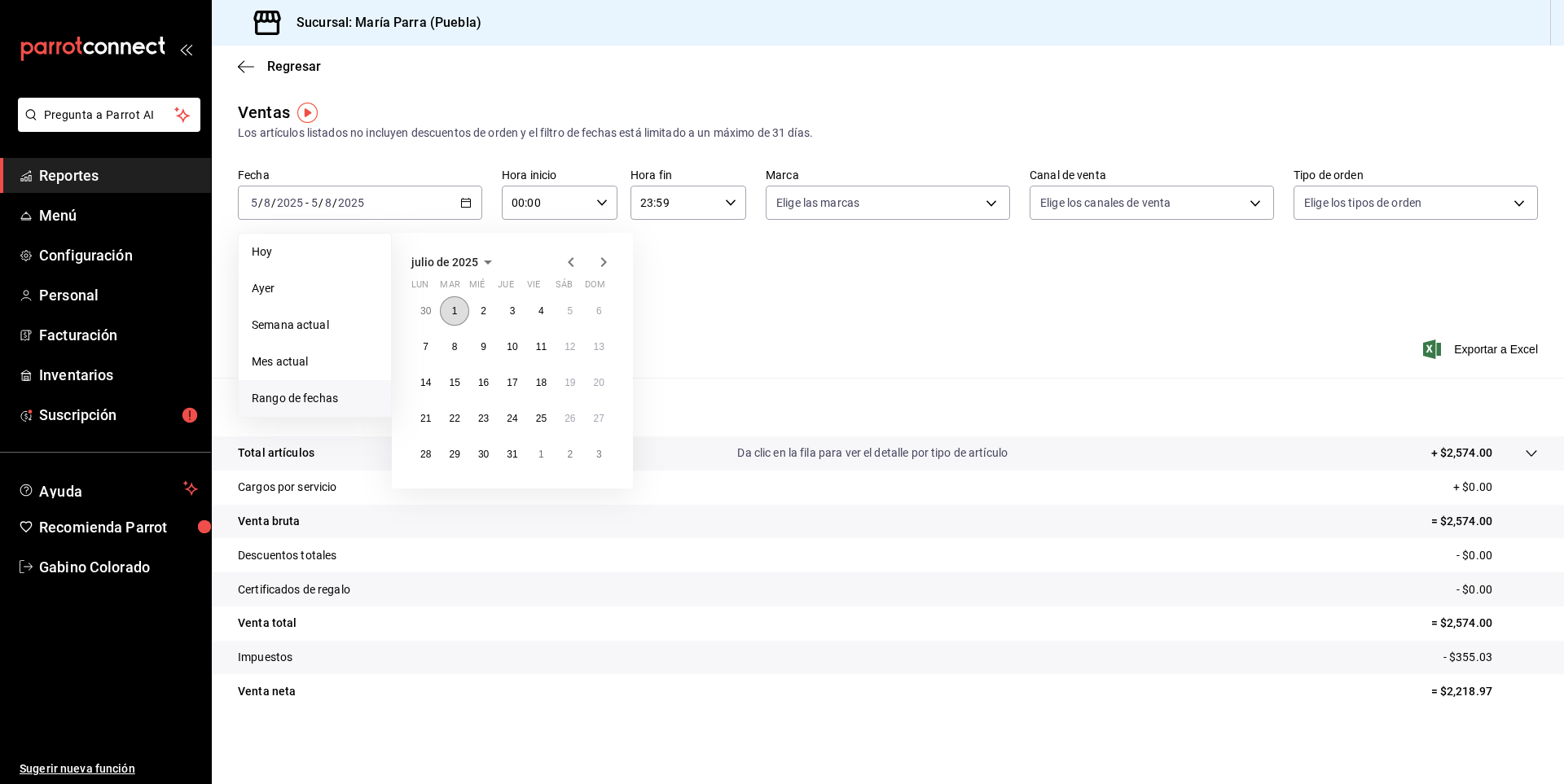 click on "1" at bounding box center (455, 311) 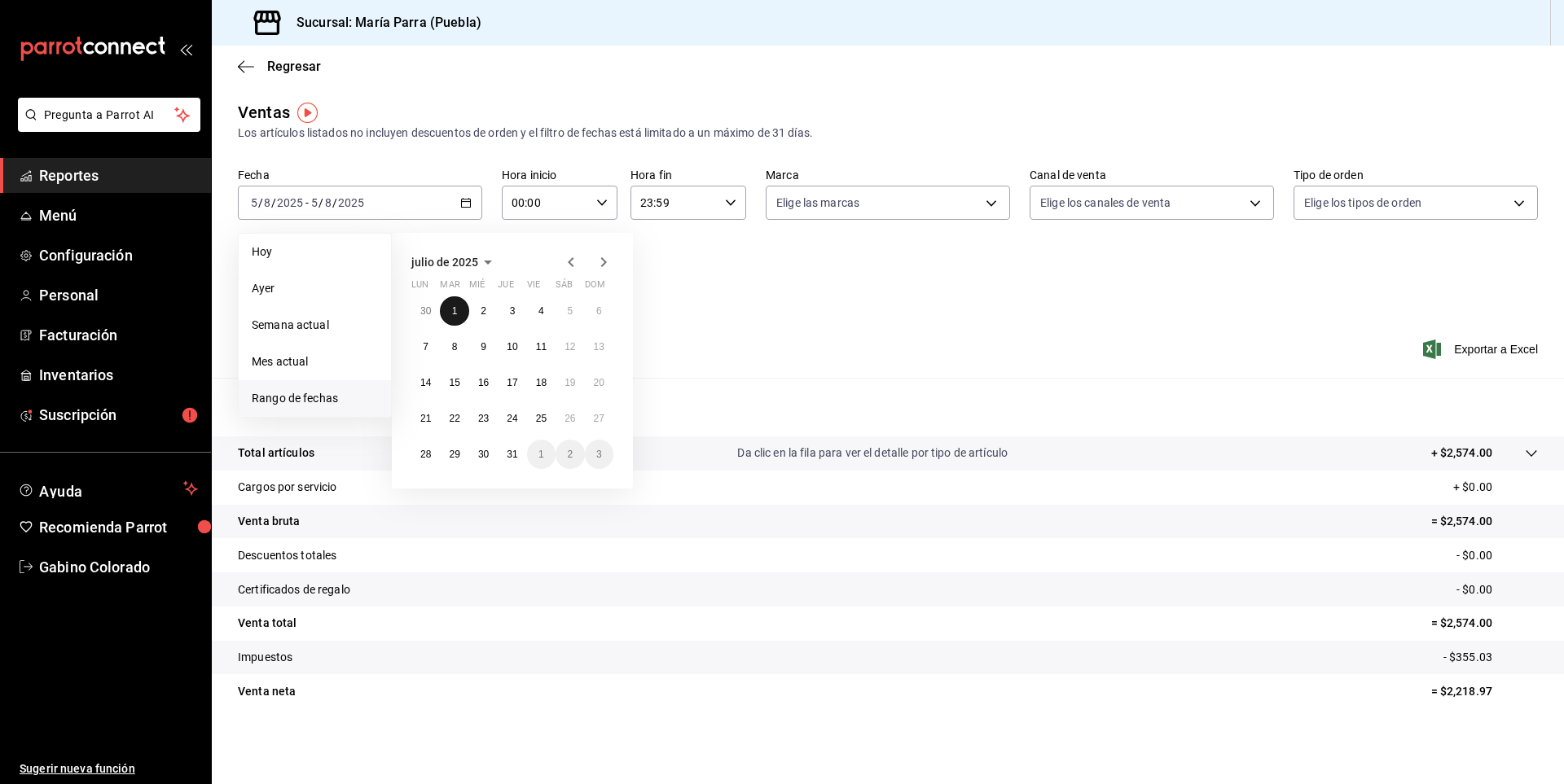 click on "1" at bounding box center [455, 311] 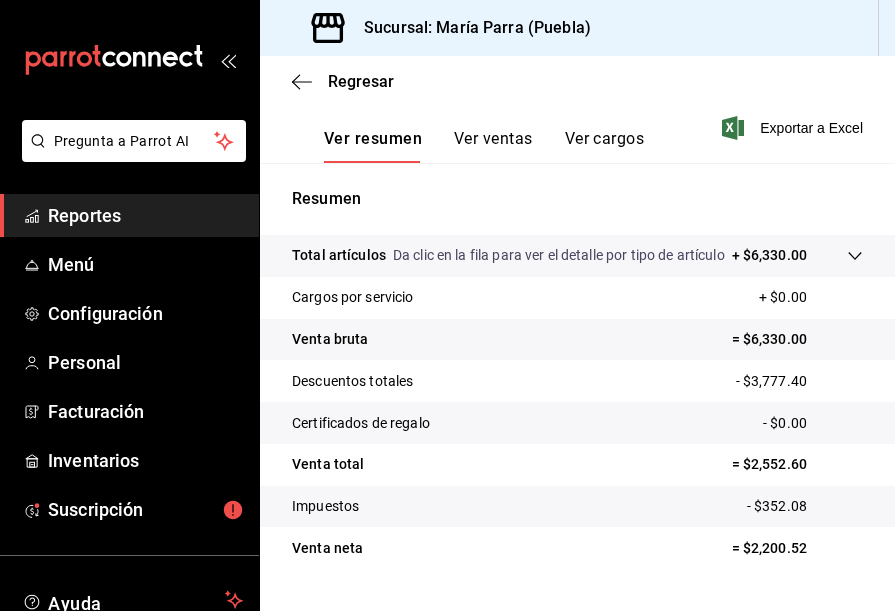 scroll, scrollTop: 477, scrollLeft: 0, axis: vertical 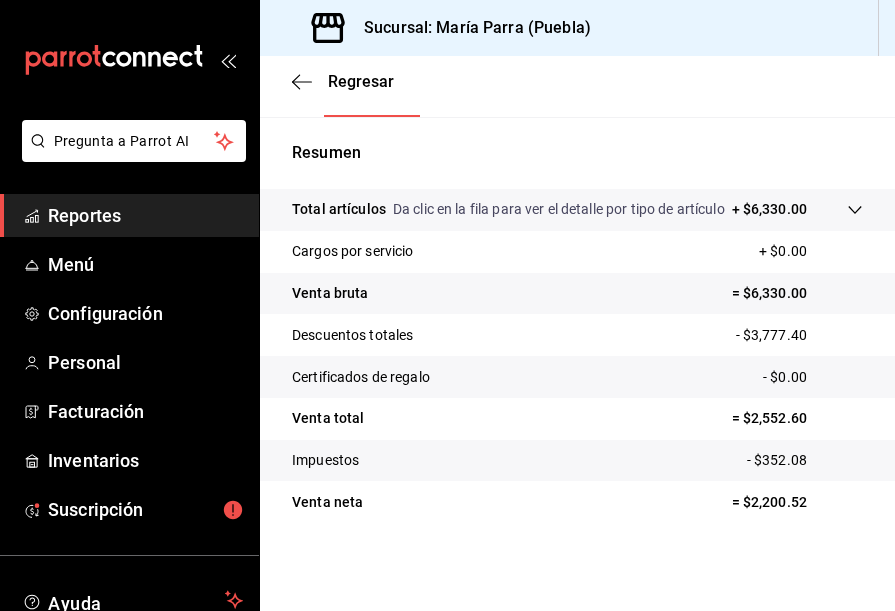 click on "Reportes" at bounding box center (145, 215) 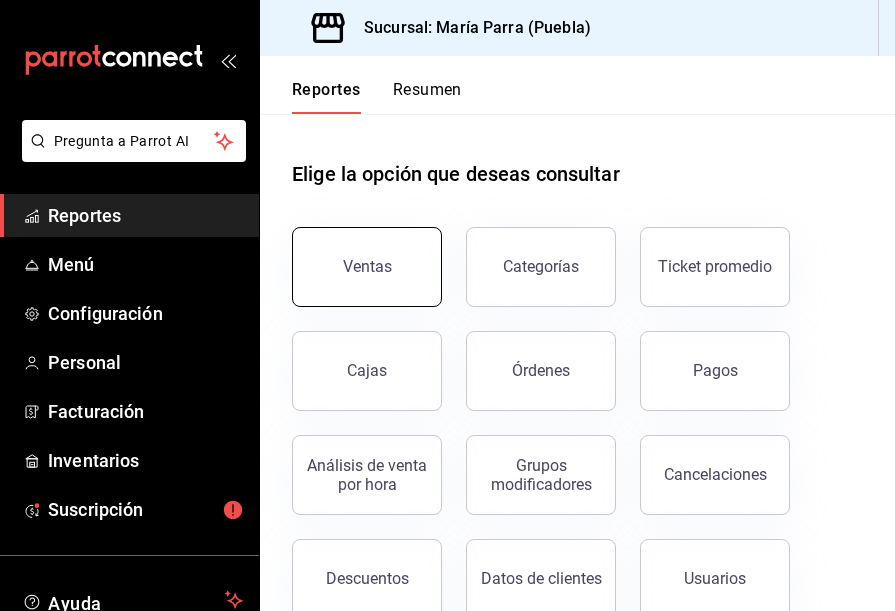 click on "Ventas" at bounding box center (367, 267) 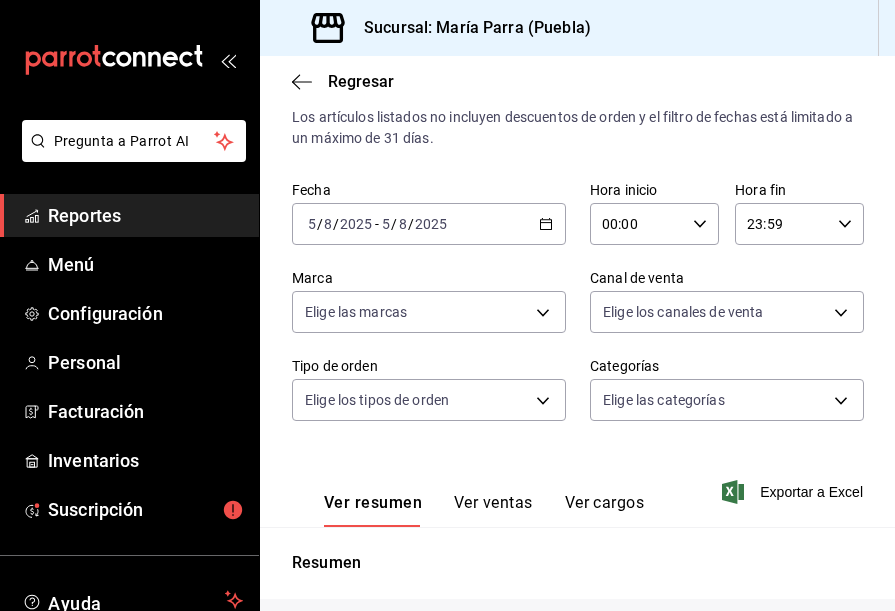 scroll, scrollTop: 0, scrollLeft: 0, axis: both 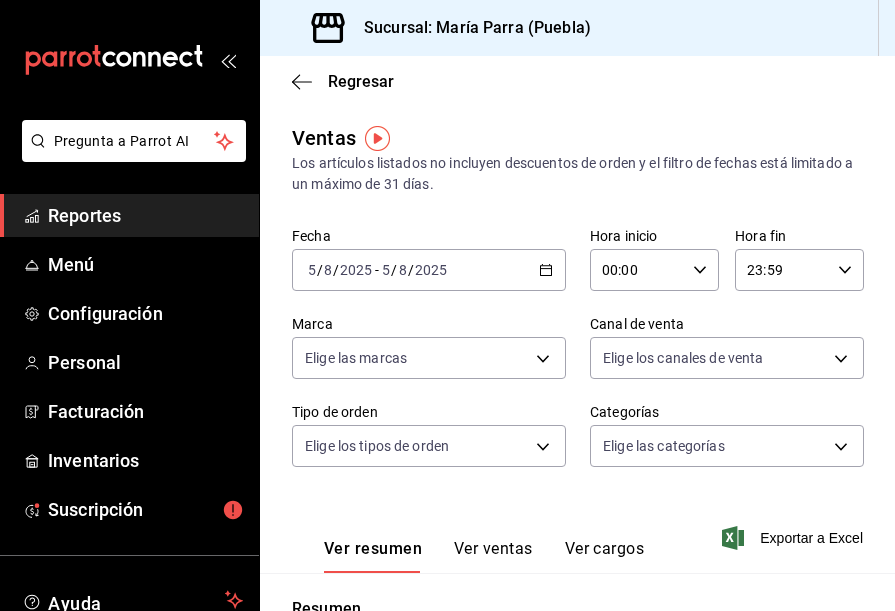 click on "2025-08-05 5 / 8 / 2025 - 2025-08-05 5 / 8 / 2025" at bounding box center (429, 270) 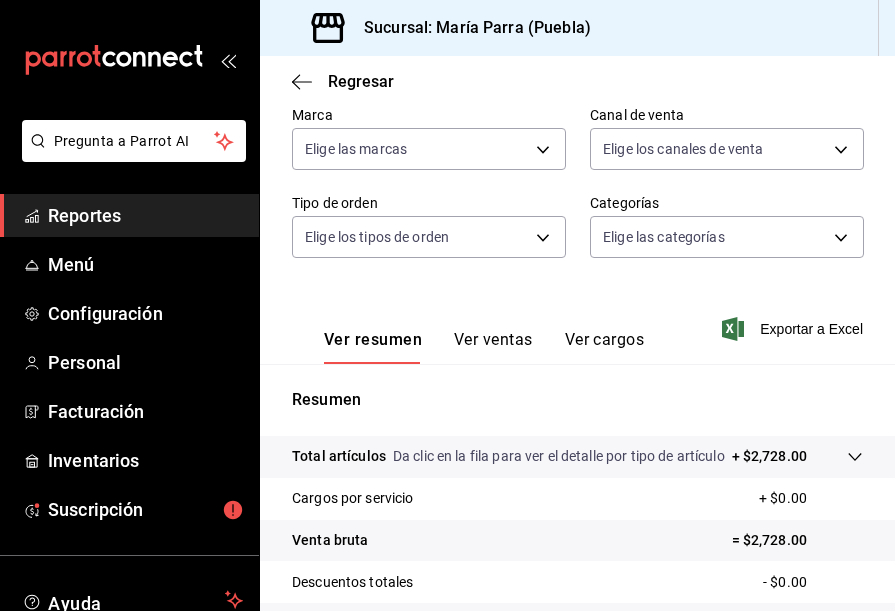 scroll, scrollTop: 77, scrollLeft: 0, axis: vertical 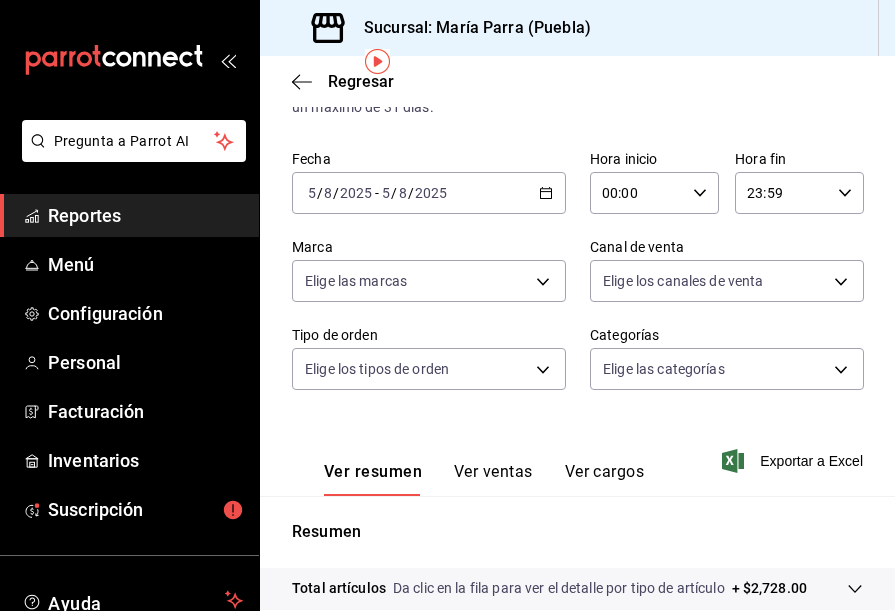 click 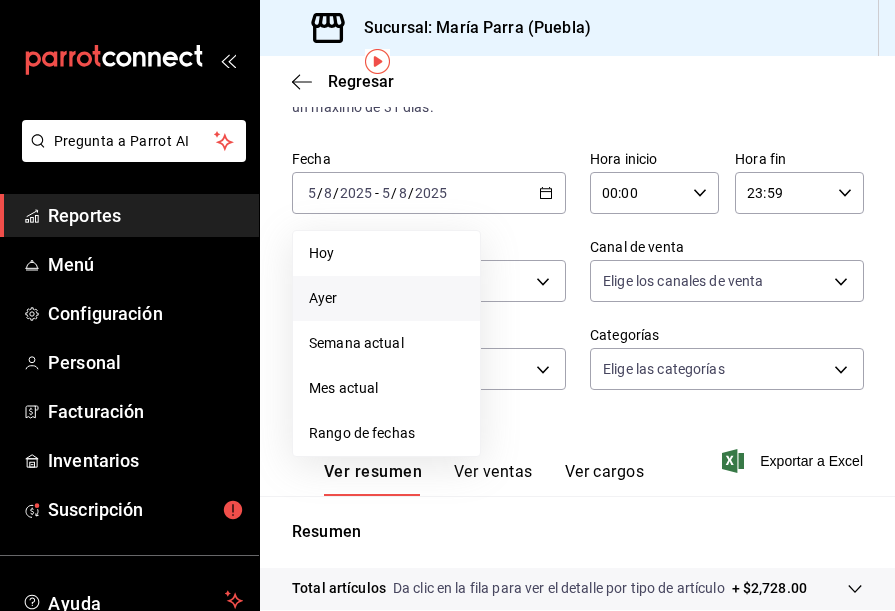 click on "Ayer" at bounding box center [386, 298] 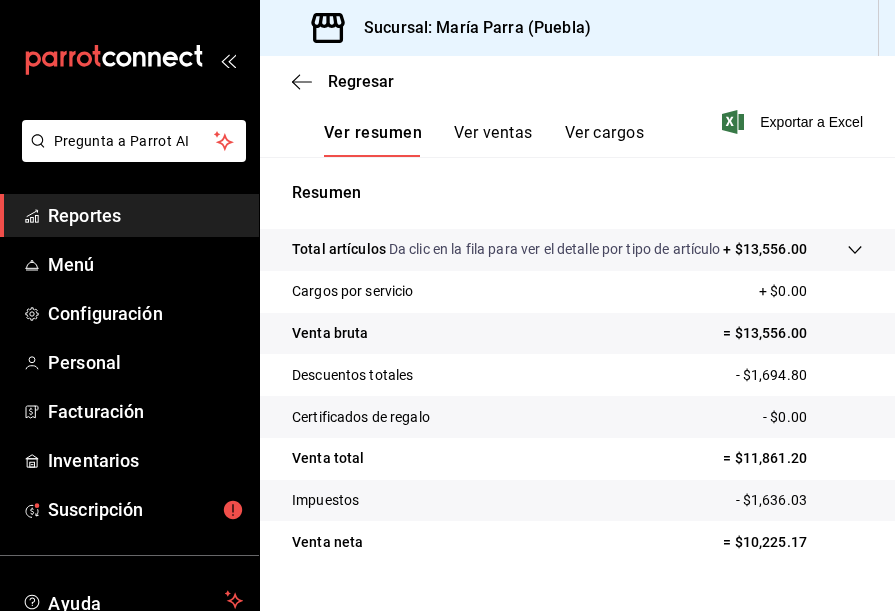 scroll, scrollTop: 477, scrollLeft: 0, axis: vertical 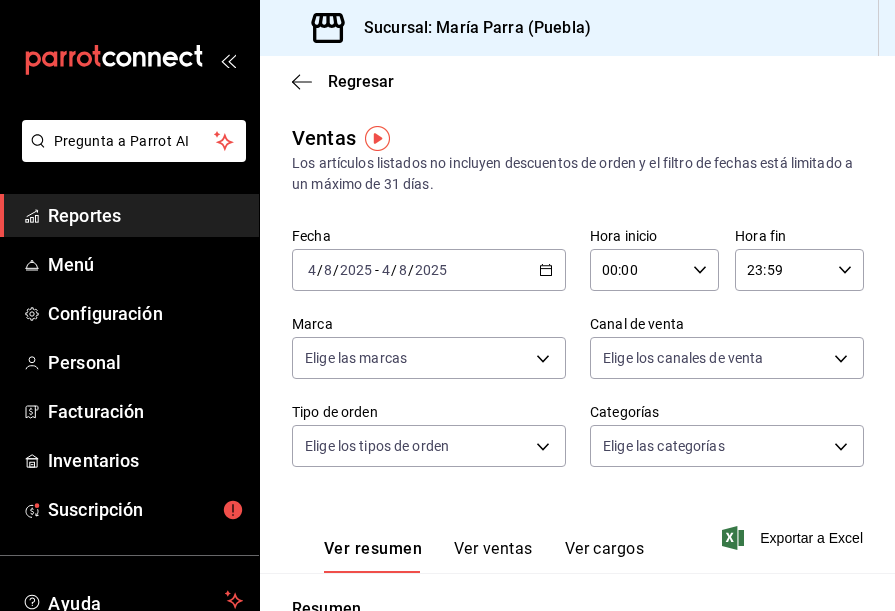 click 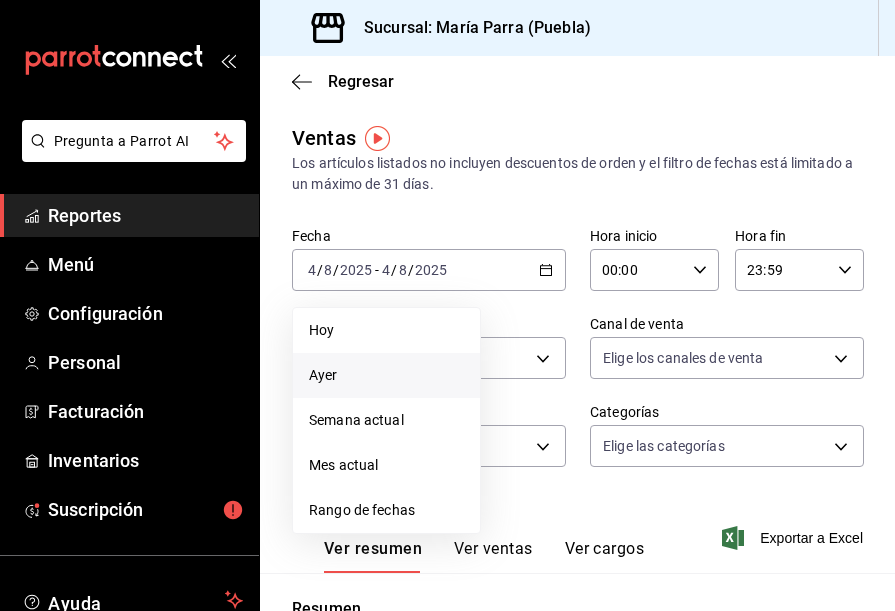 click on "Fecha [DATE] [TIME] / [MONTH] / [YEAR] - [DATE] [TIME] / [MONTH] / [YEAR] Hoy Ayer Semana actual Mes actual Rango de fechas Hora inicio 00:00 Hora inicio Hora fin 23:59 Hora fin Marca Elige las marcas Canal de venta Elige los canales de venta Tipo de orden Elige los tipos de orden Categorías Elige las categorías" at bounding box center [577, 359] 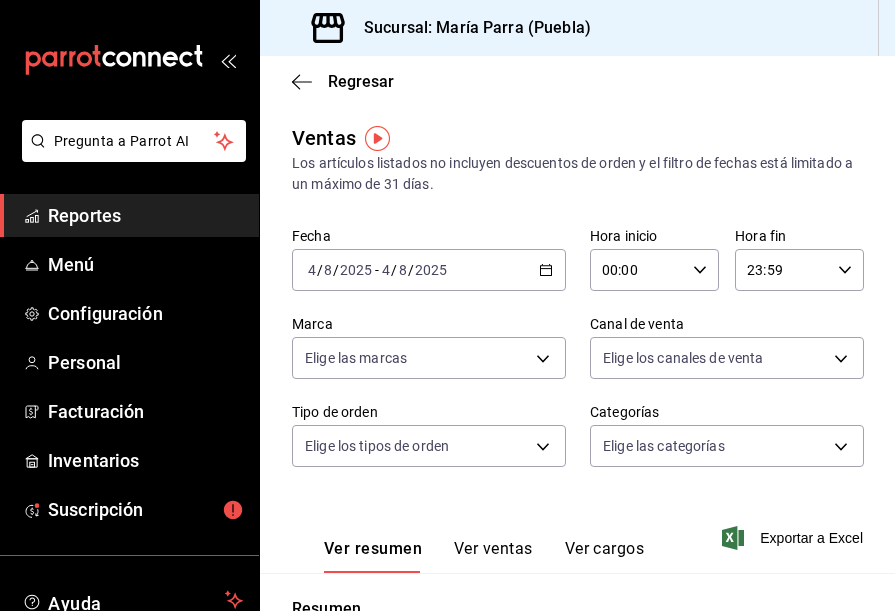 click on "2025-08-04 4 / 8 / 2025 - 2025-08-04 4 / 8 / 2025" at bounding box center (429, 270) 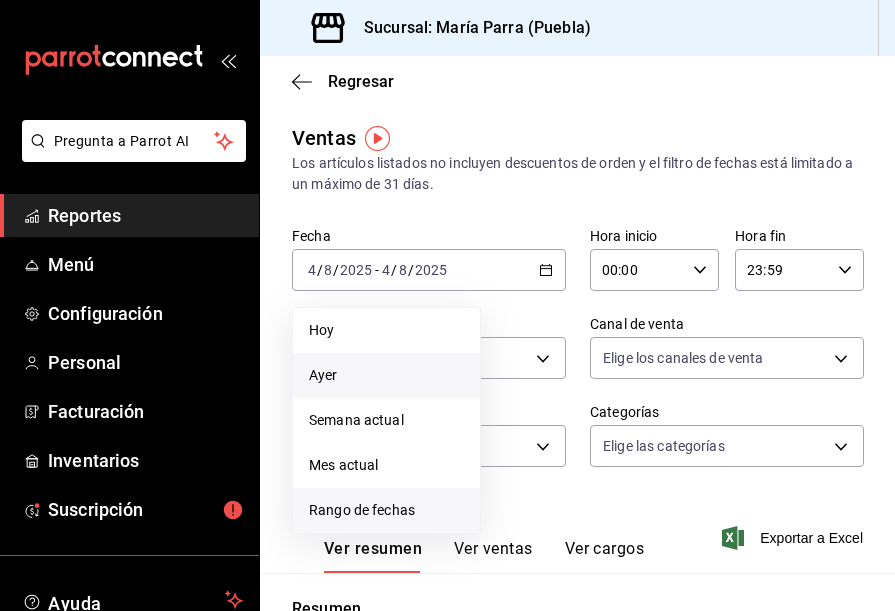 click on "Rango de fechas" at bounding box center (386, 510) 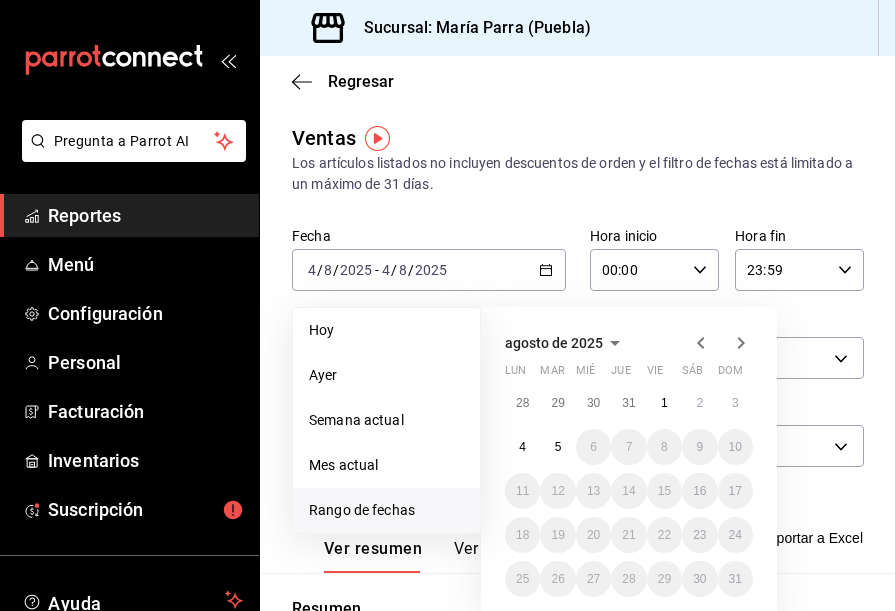 click 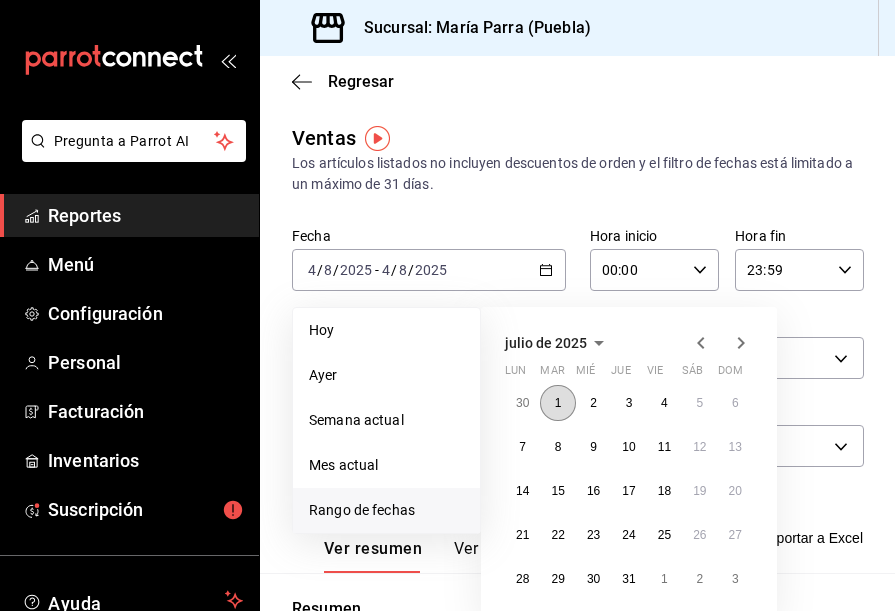click on "1" at bounding box center (557, 403) 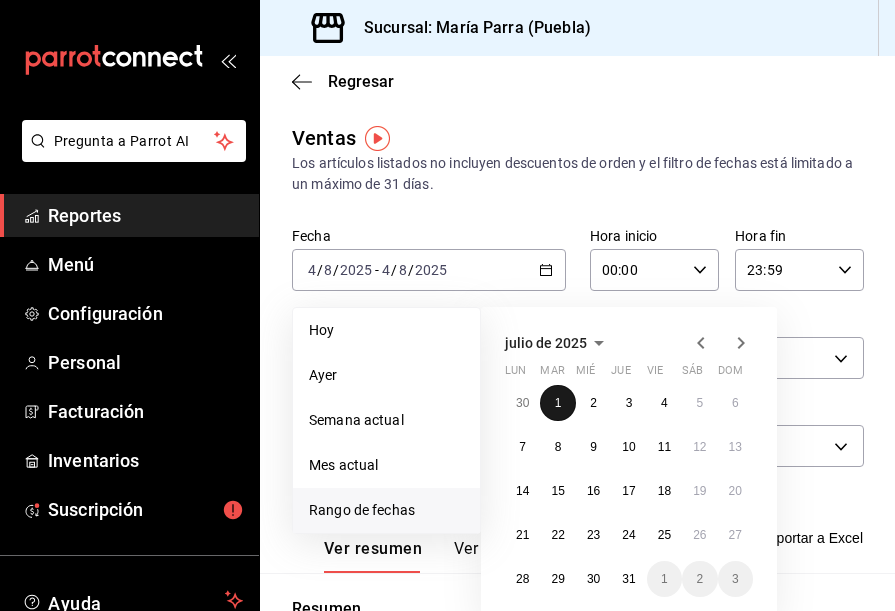 click on "1" at bounding box center (557, 403) 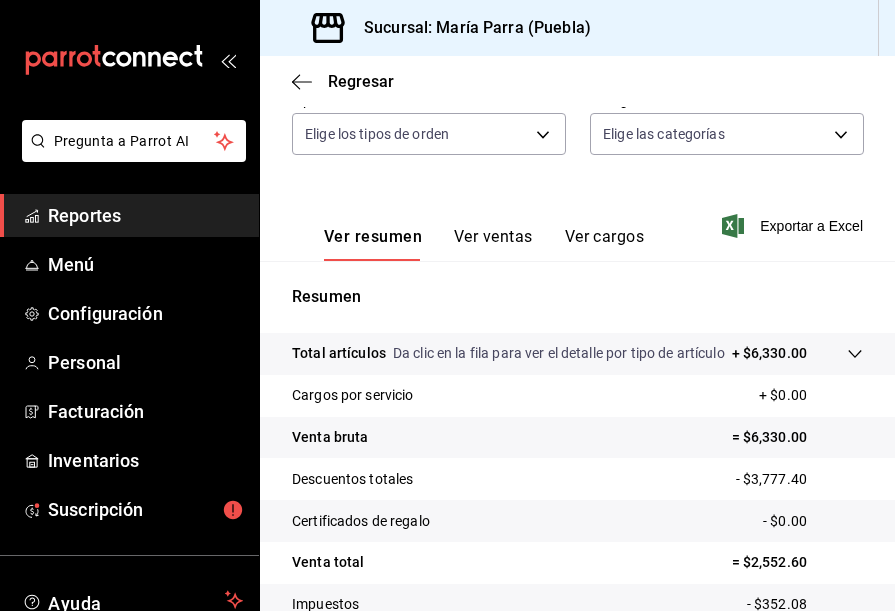 scroll, scrollTop: 477, scrollLeft: 0, axis: vertical 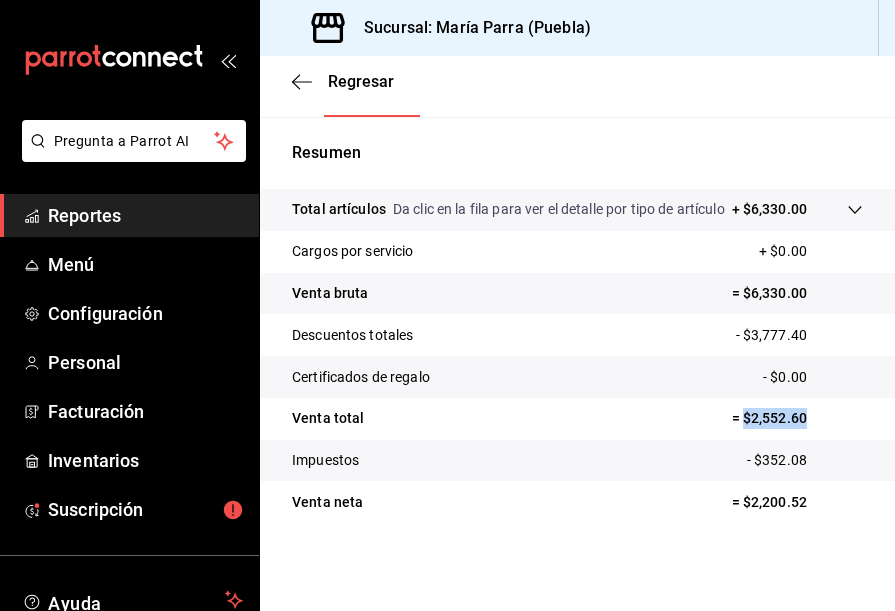 drag, startPoint x: 727, startPoint y: 413, endPoint x: 813, endPoint y: 428, distance: 87.29834 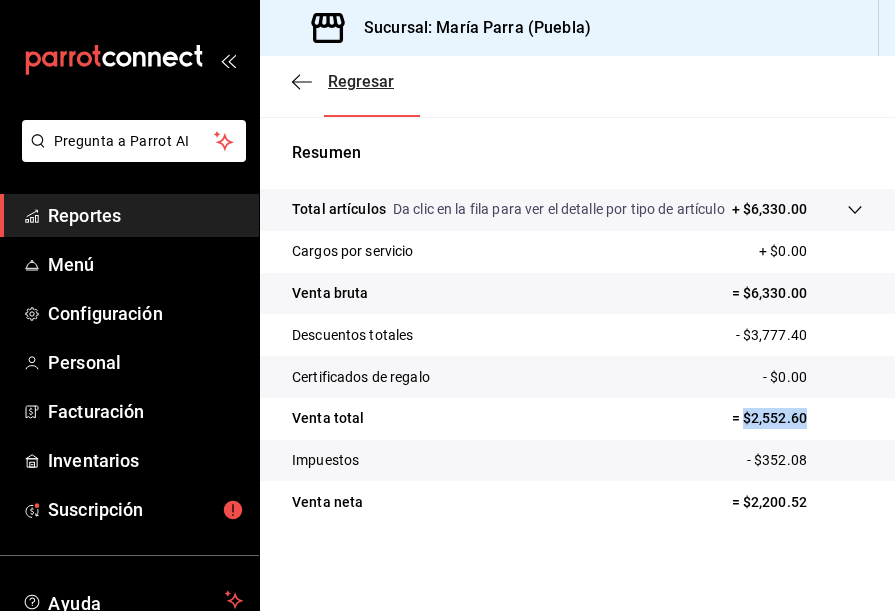 click 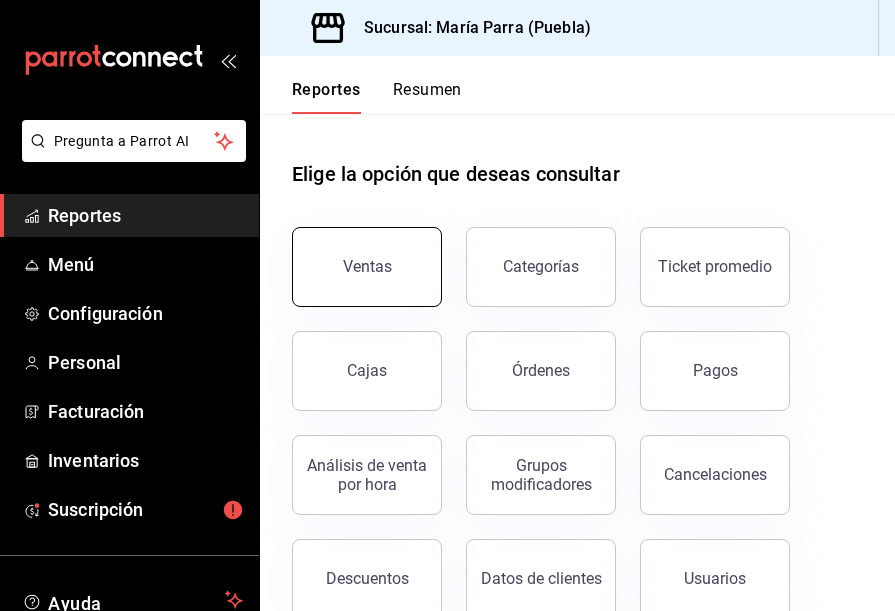 click on "Ventas" at bounding box center (367, 267) 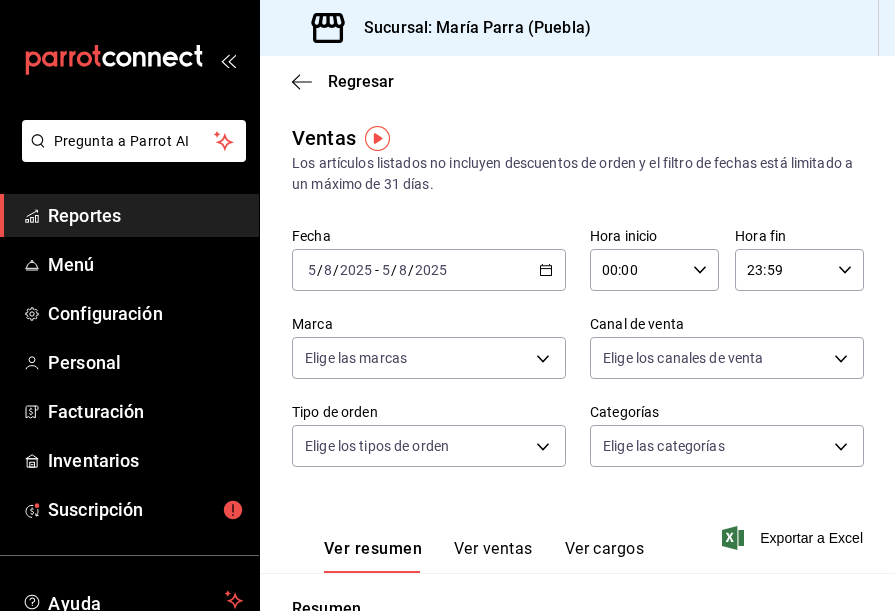 click 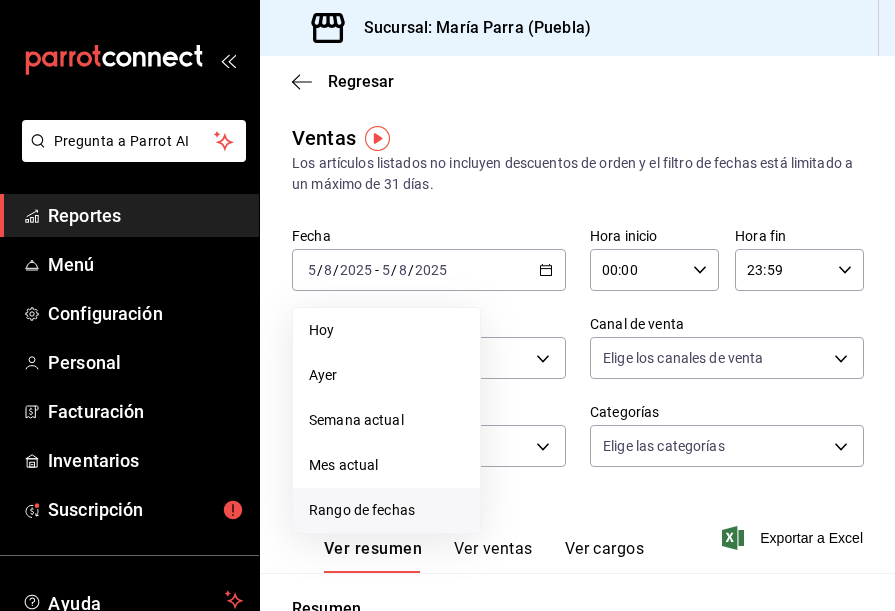 click on "Rango de fechas" at bounding box center (386, 510) 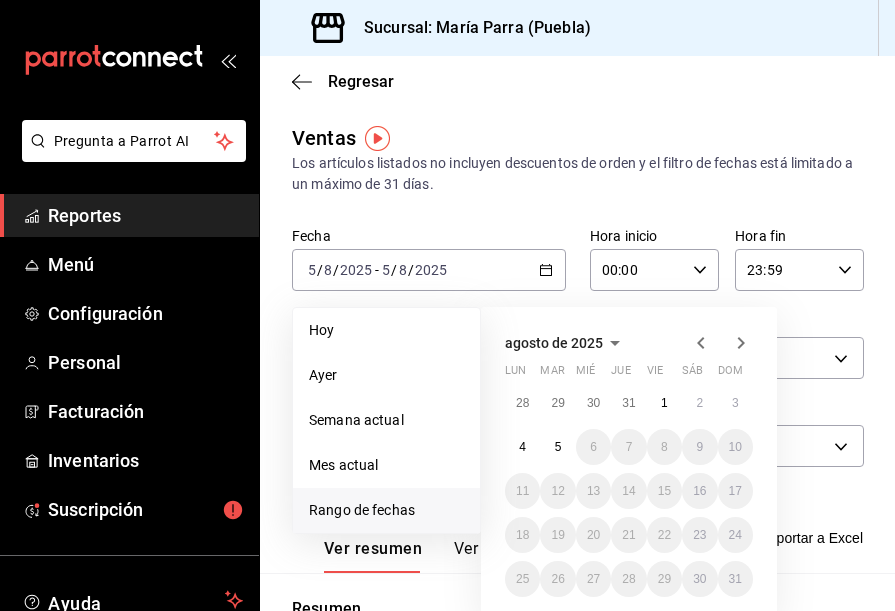 click 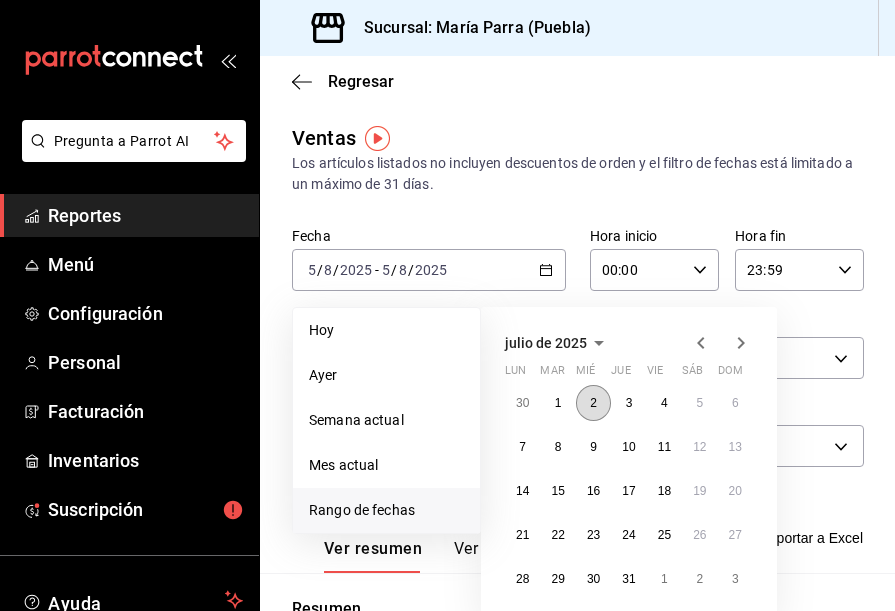 click on "2" at bounding box center [593, 403] 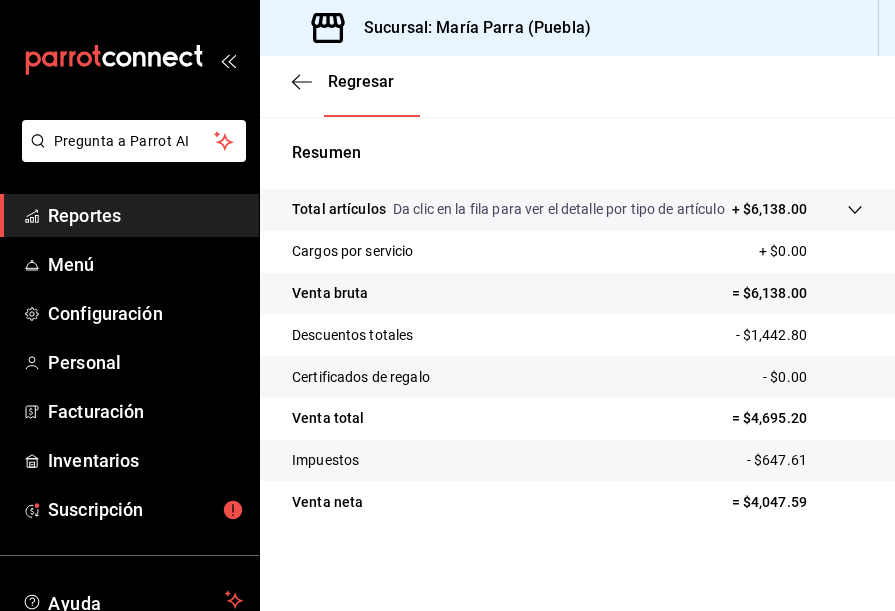 scroll, scrollTop: 477, scrollLeft: 0, axis: vertical 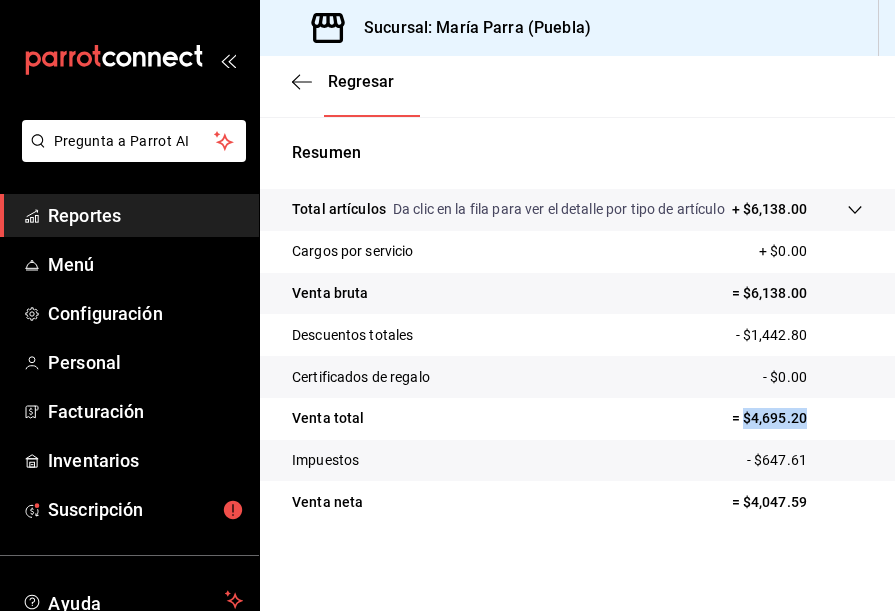 drag, startPoint x: 729, startPoint y: 422, endPoint x: 803, endPoint y: 421, distance: 74.00676 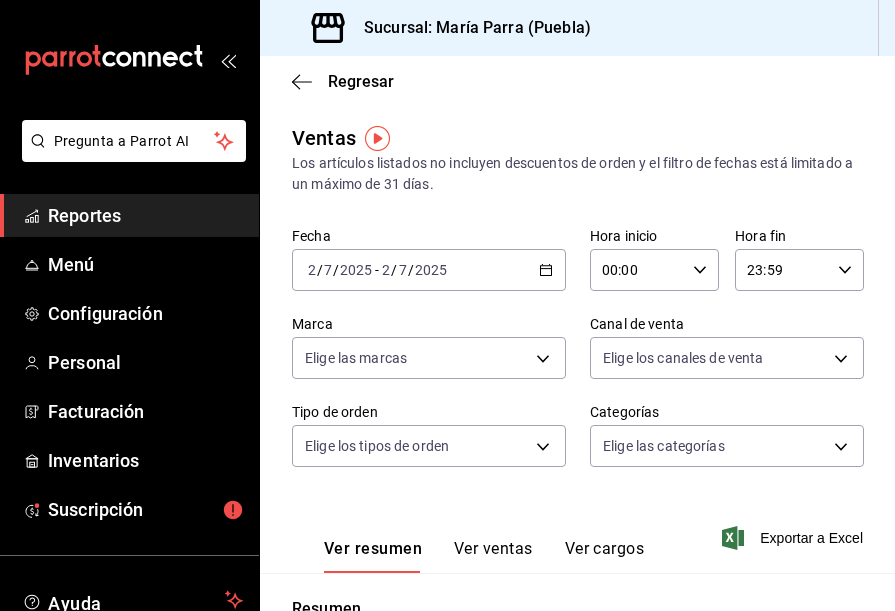 click on "2025-07-02 2 / 7 / 2025 - 2025-07-02 2 / 7 / 2025" at bounding box center (429, 270) 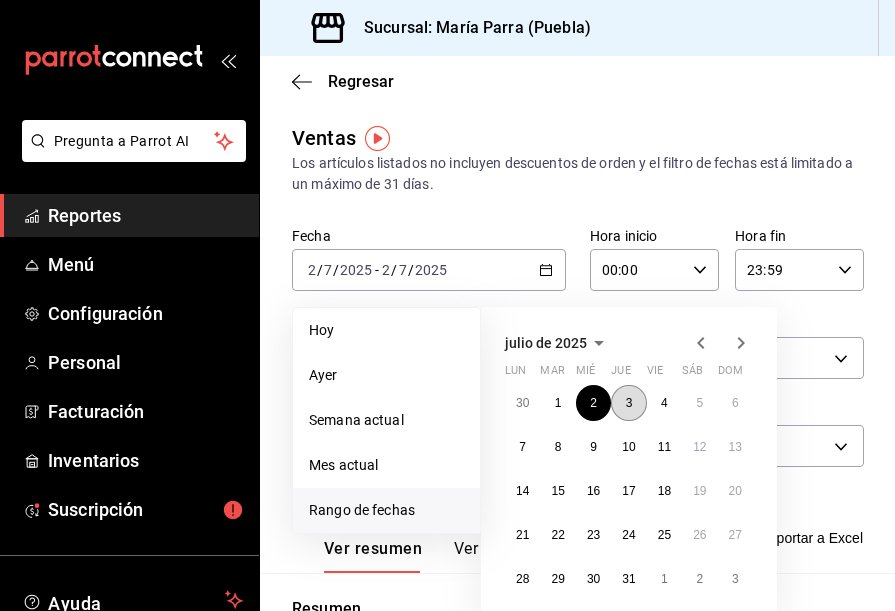 click on "3" at bounding box center (628, 403) 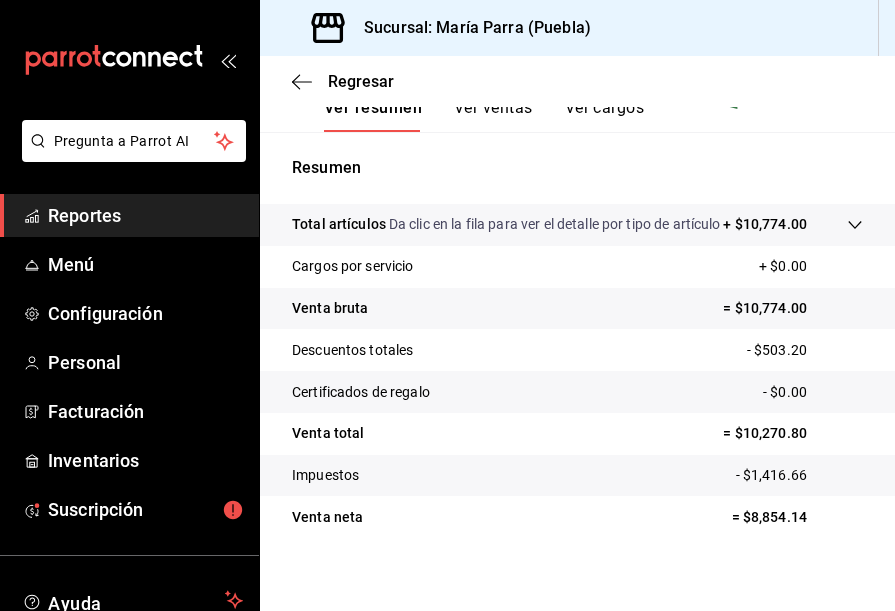 scroll, scrollTop: 477, scrollLeft: 0, axis: vertical 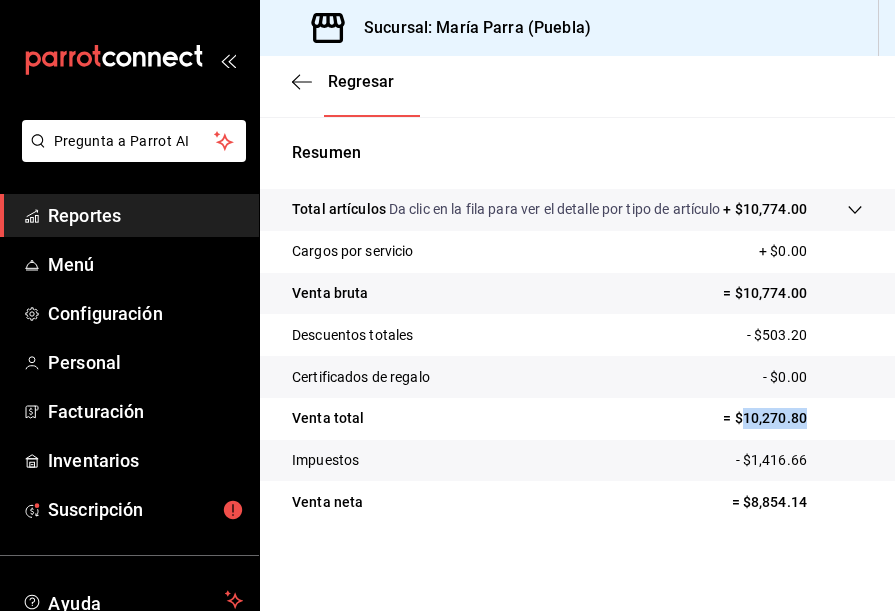 drag, startPoint x: 729, startPoint y: 414, endPoint x: 823, endPoint y: 419, distance: 94.13288 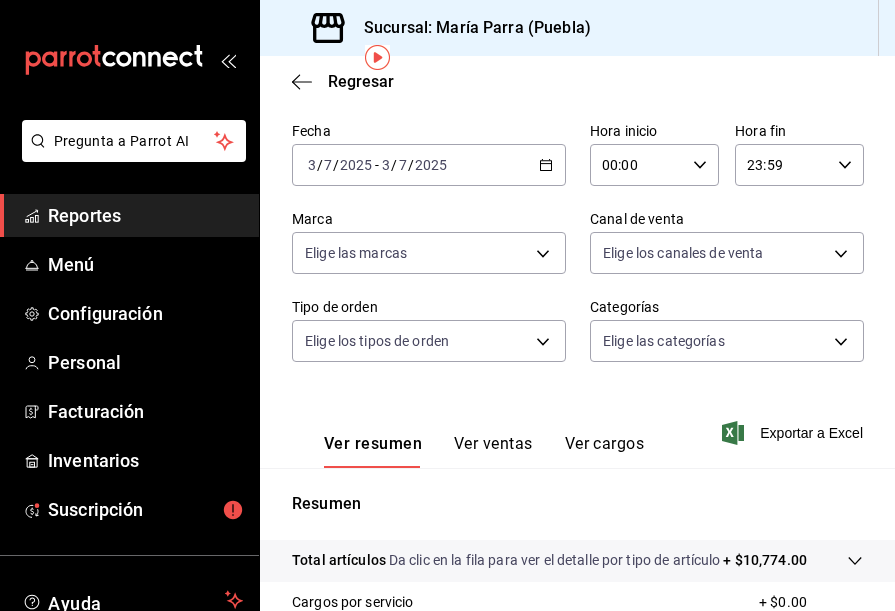 scroll, scrollTop: 0, scrollLeft: 0, axis: both 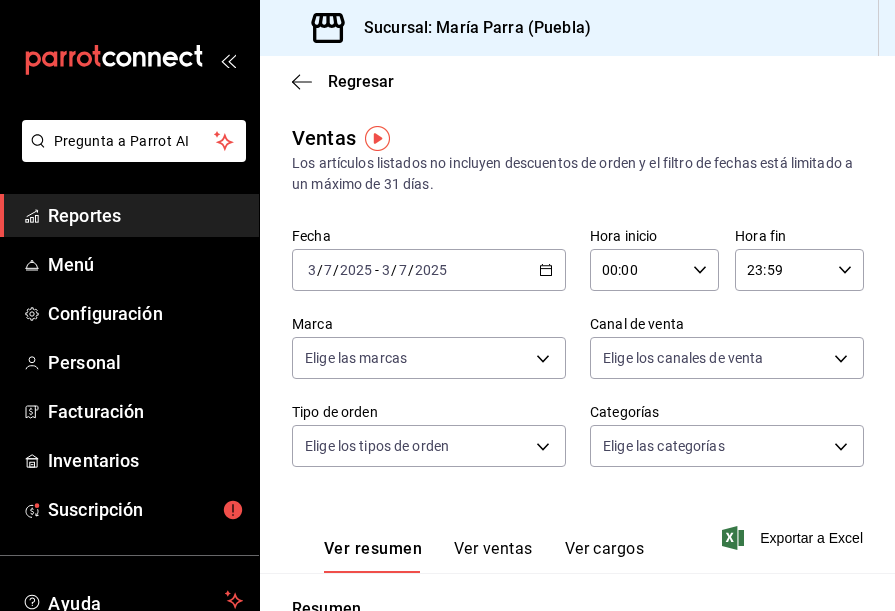 click on "[DATE] [TIME] / [MONTH] / [YEAR] - [DATE] [TIME] / [MONTH] / [YEAR]" at bounding box center [429, 270] 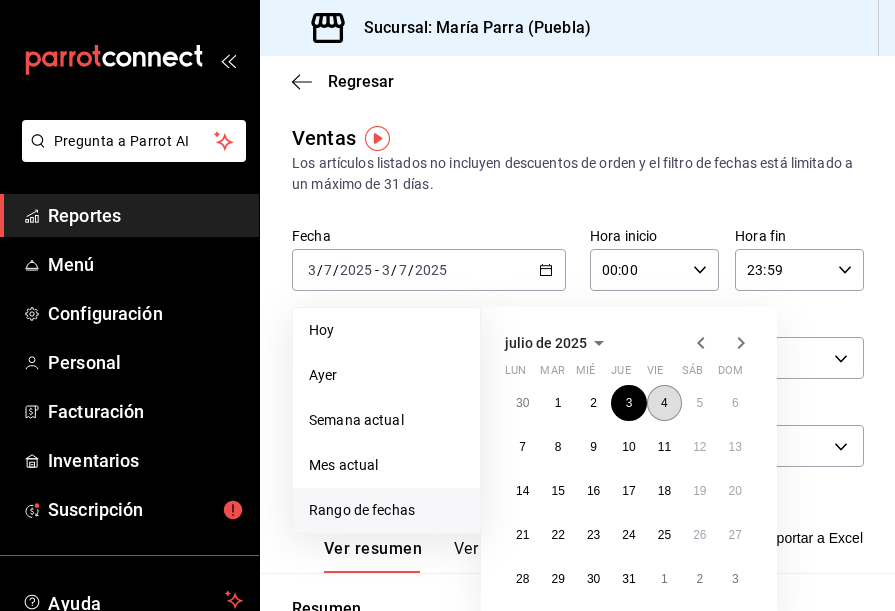 click on "4" at bounding box center (664, 403) 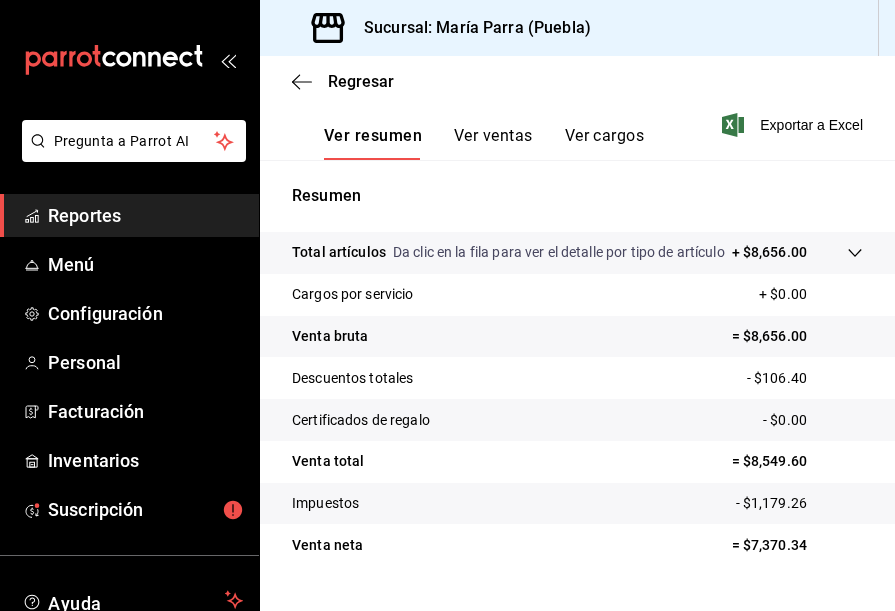 scroll, scrollTop: 477, scrollLeft: 0, axis: vertical 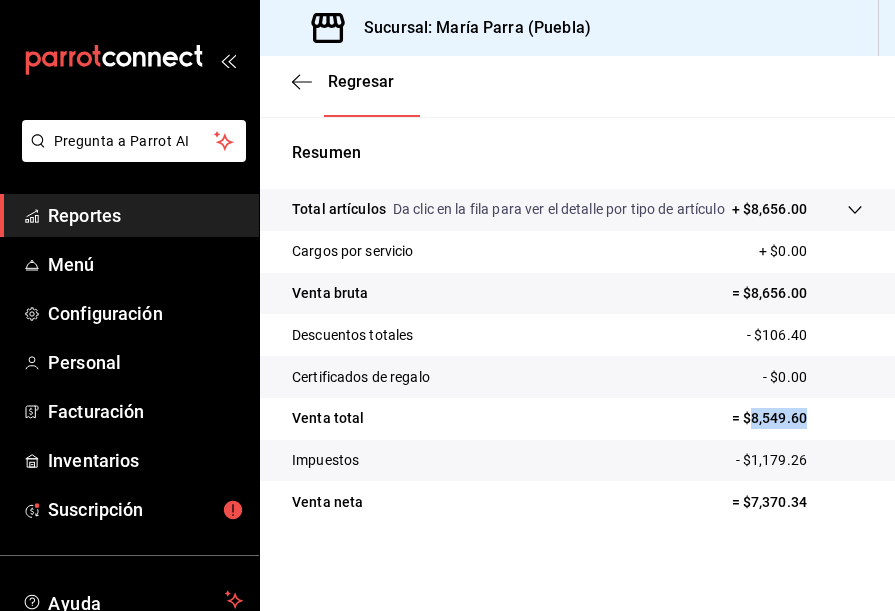 drag, startPoint x: 736, startPoint y: 420, endPoint x: 793, endPoint y: 423, distance: 57.07889 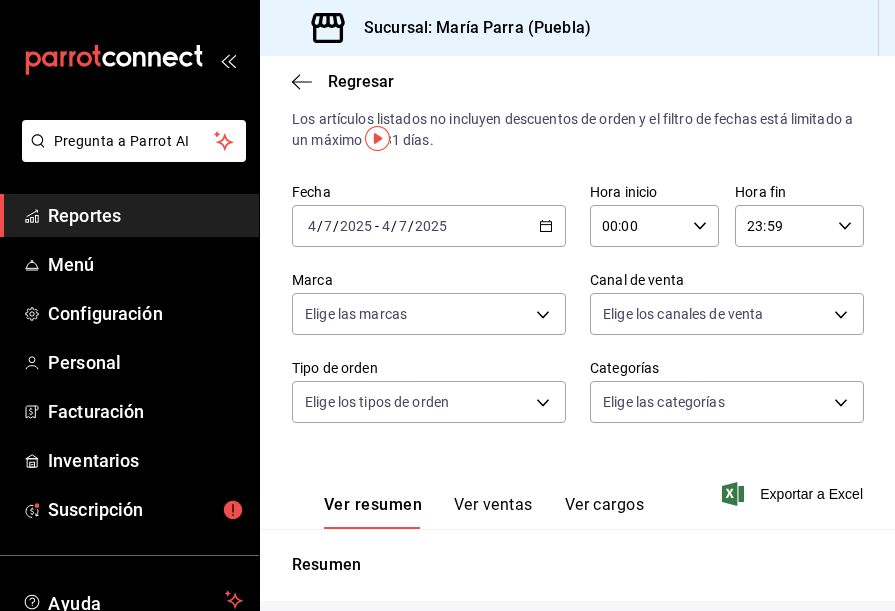 scroll, scrollTop: 0, scrollLeft: 0, axis: both 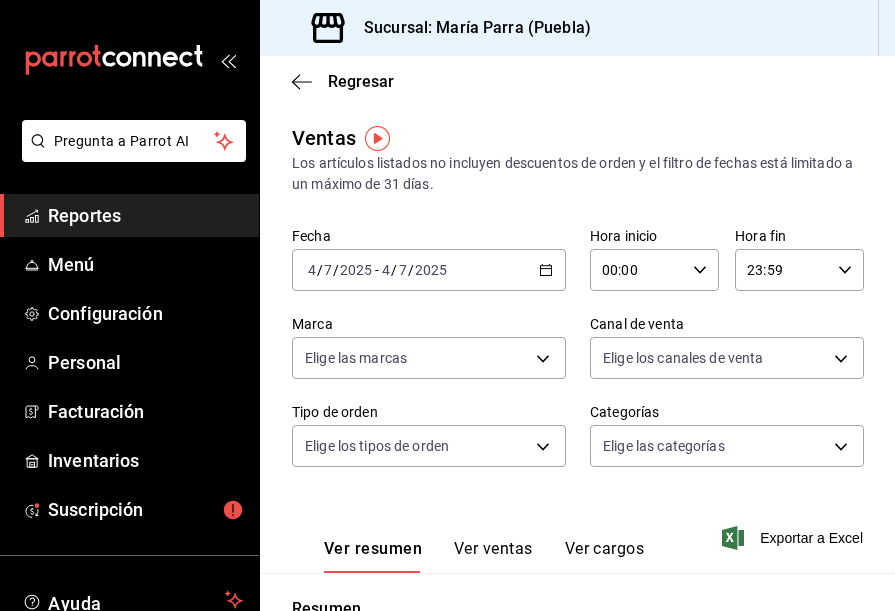 click 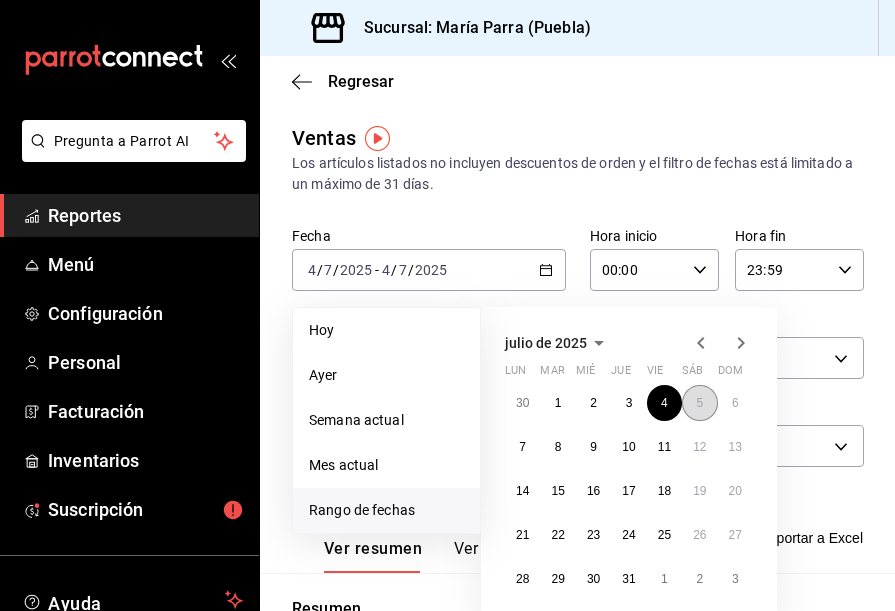 click on "5" at bounding box center [699, 403] 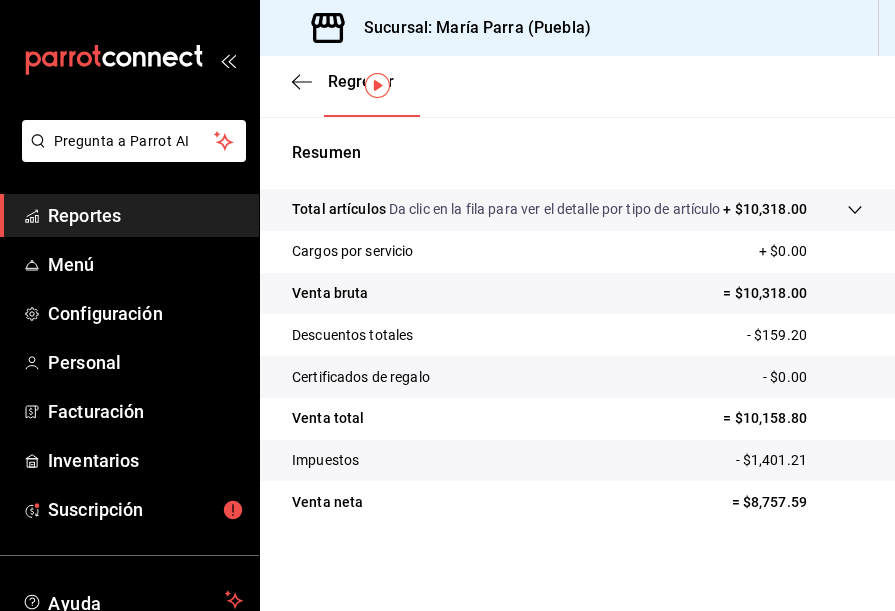 scroll, scrollTop: 477, scrollLeft: 0, axis: vertical 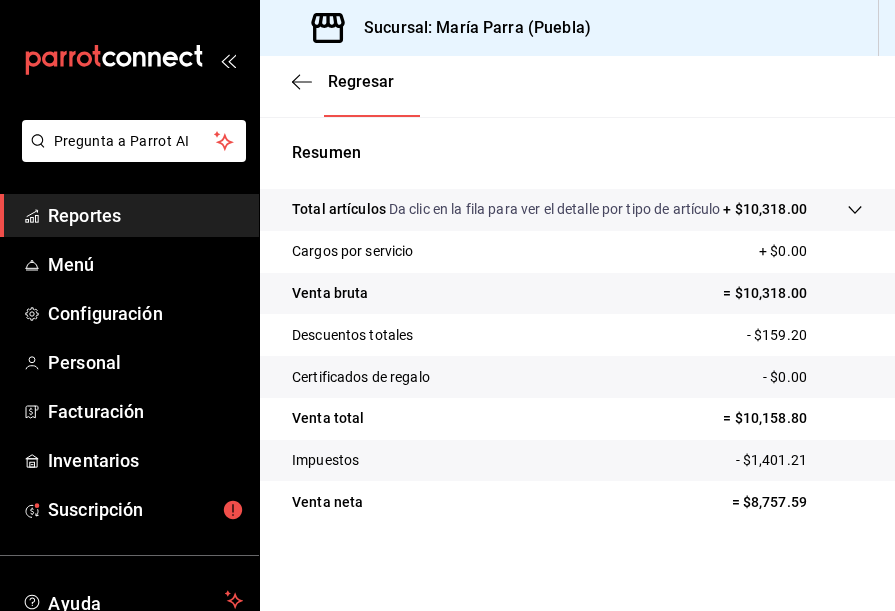 click on "Descuentos totales - $159.20" at bounding box center (577, 335) 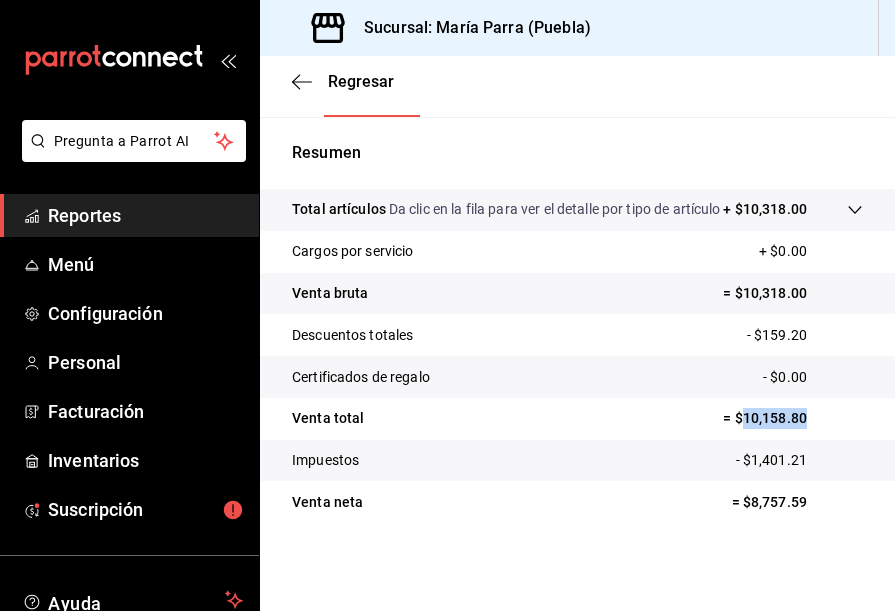 drag, startPoint x: 725, startPoint y: 417, endPoint x: 803, endPoint y: 413, distance: 78.10249 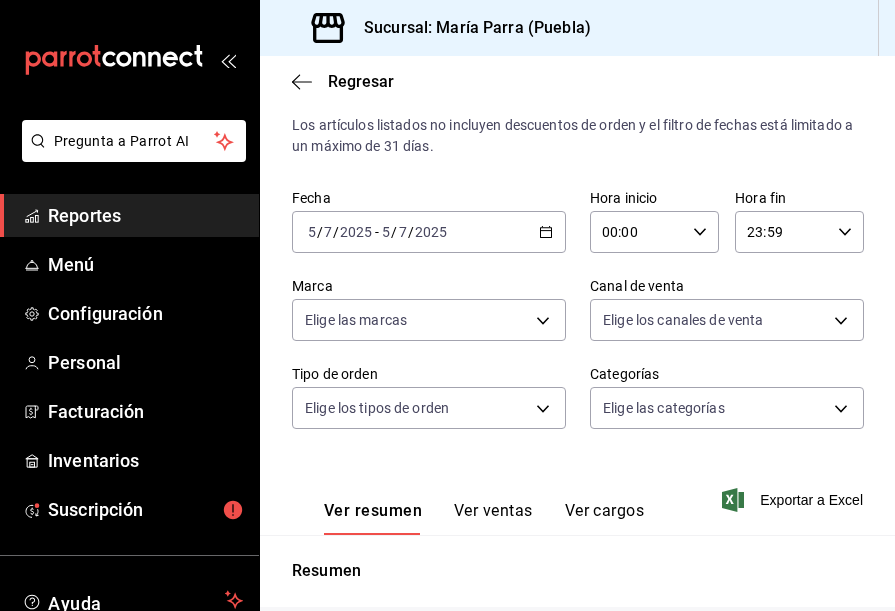 scroll, scrollTop: 8, scrollLeft: 0, axis: vertical 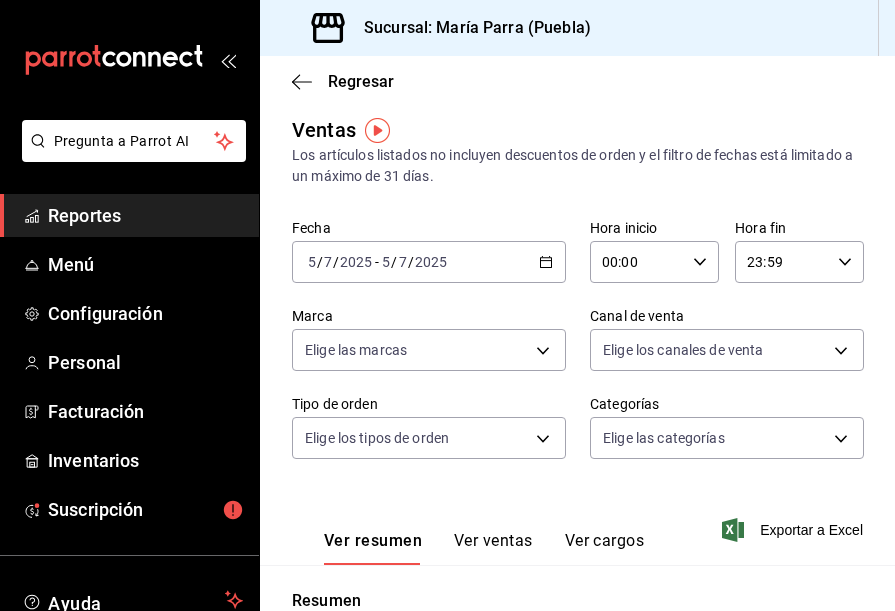 click 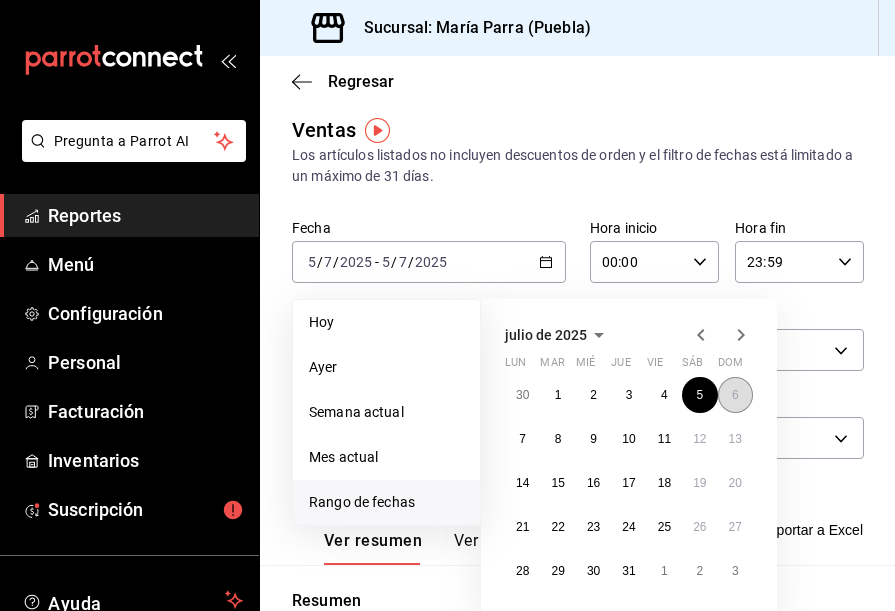 click on "6" at bounding box center [735, 395] 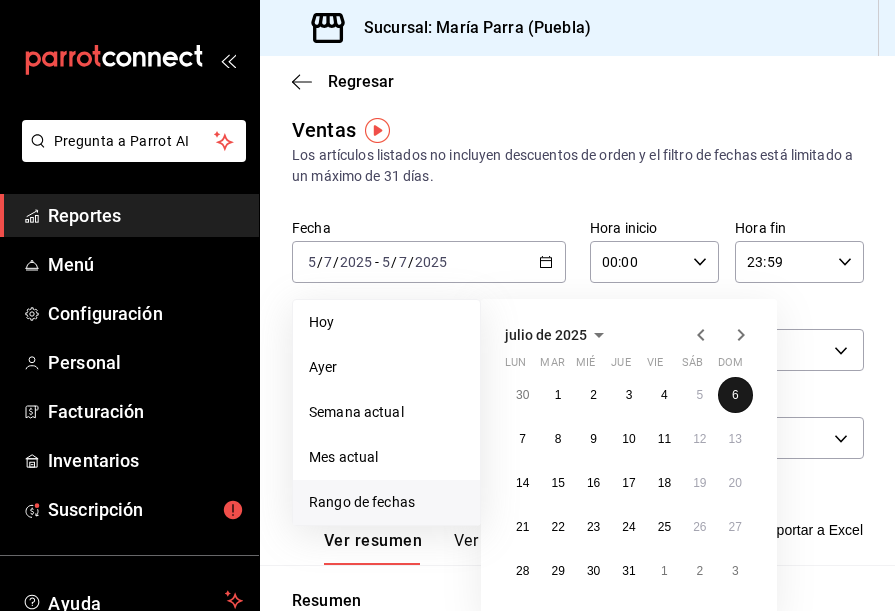 click on "6" at bounding box center (735, 395) 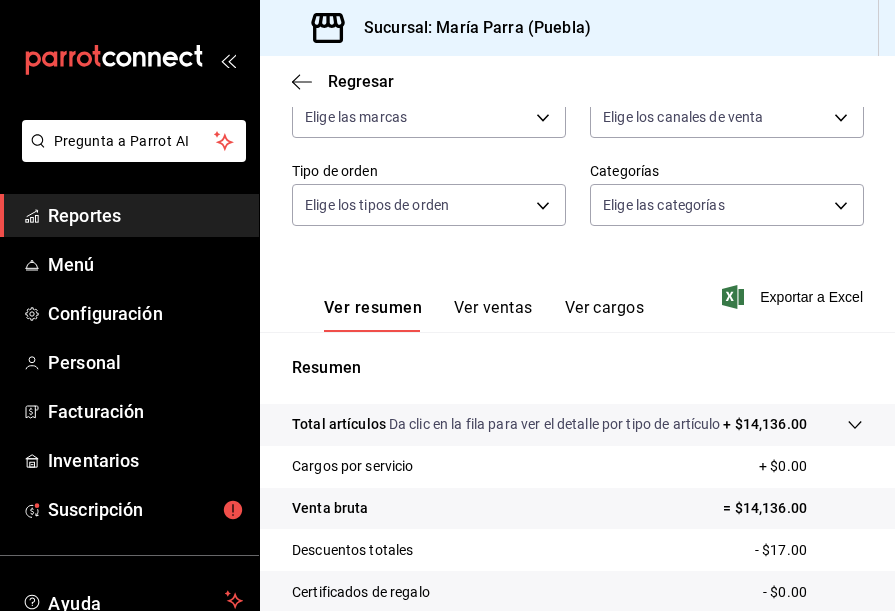 scroll, scrollTop: 477, scrollLeft: 0, axis: vertical 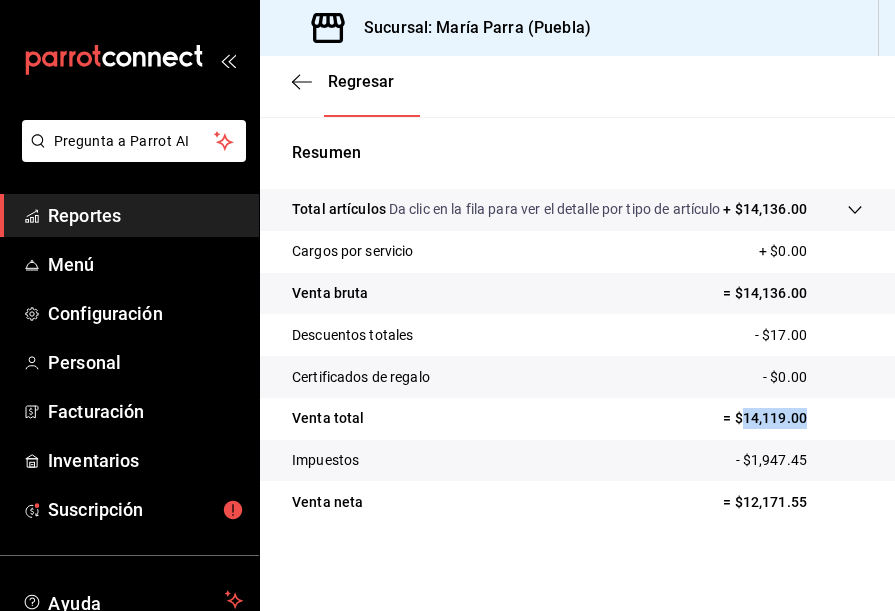 drag, startPoint x: 732, startPoint y: 418, endPoint x: 833, endPoint y: 422, distance: 101.07918 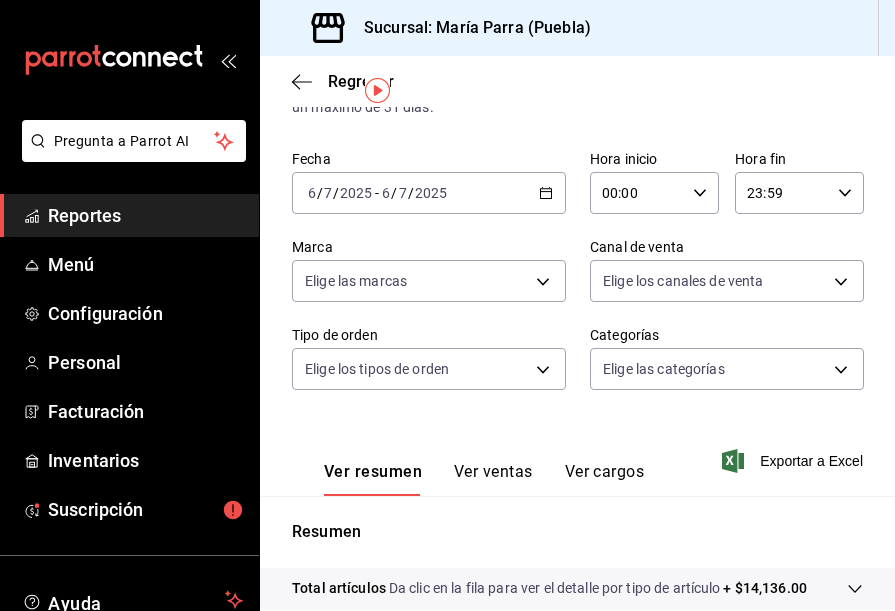 scroll, scrollTop: 0, scrollLeft: 0, axis: both 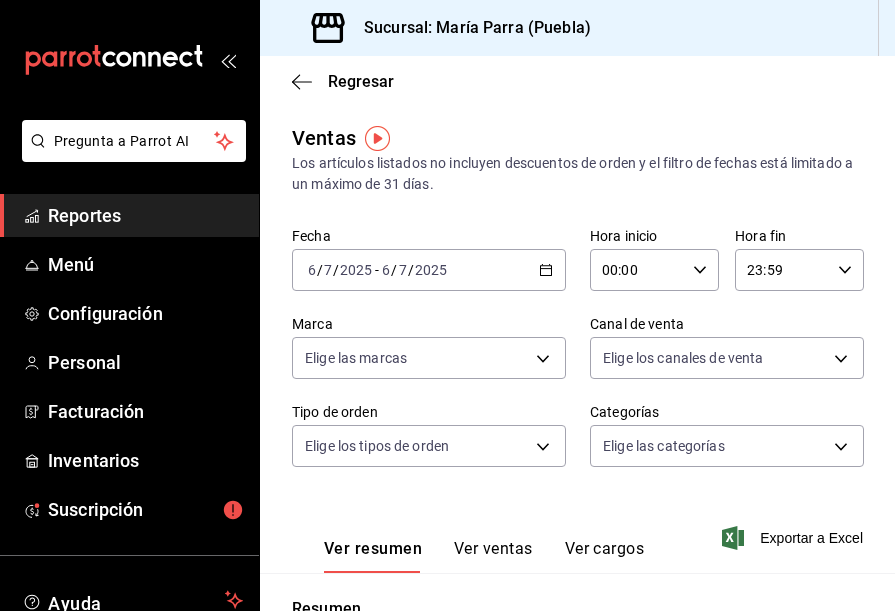 click on "[DATE] [TIME] / [MONTH] / [YEAR] - [DATE] [TIME] / [MONTH] / [YEAR]" at bounding box center [429, 270] 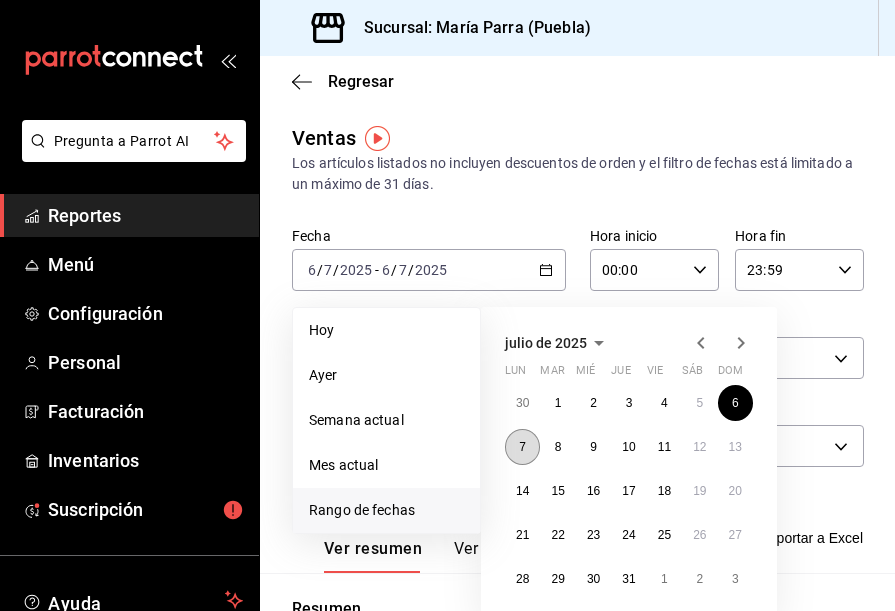 click on "7" at bounding box center (522, 447) 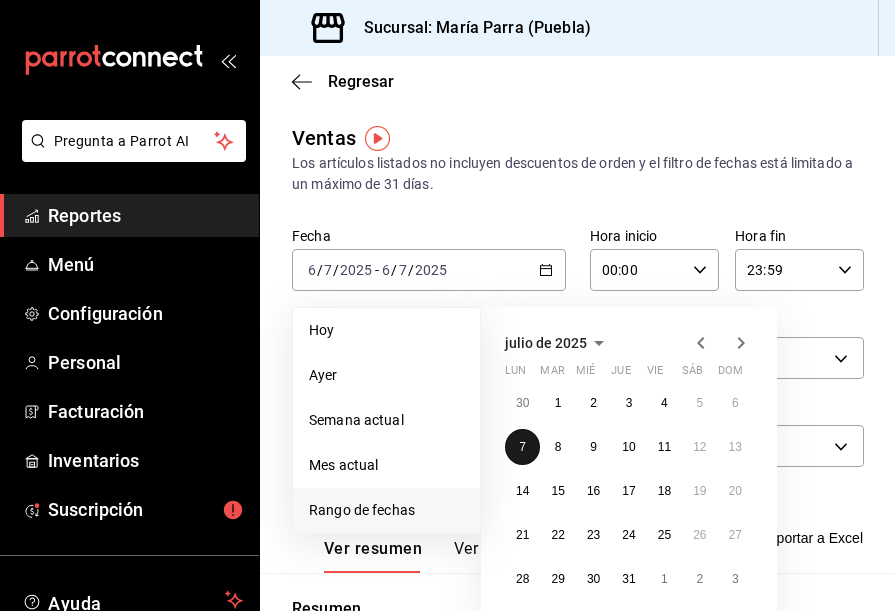 click on "7" at bounding box center (522, 447) 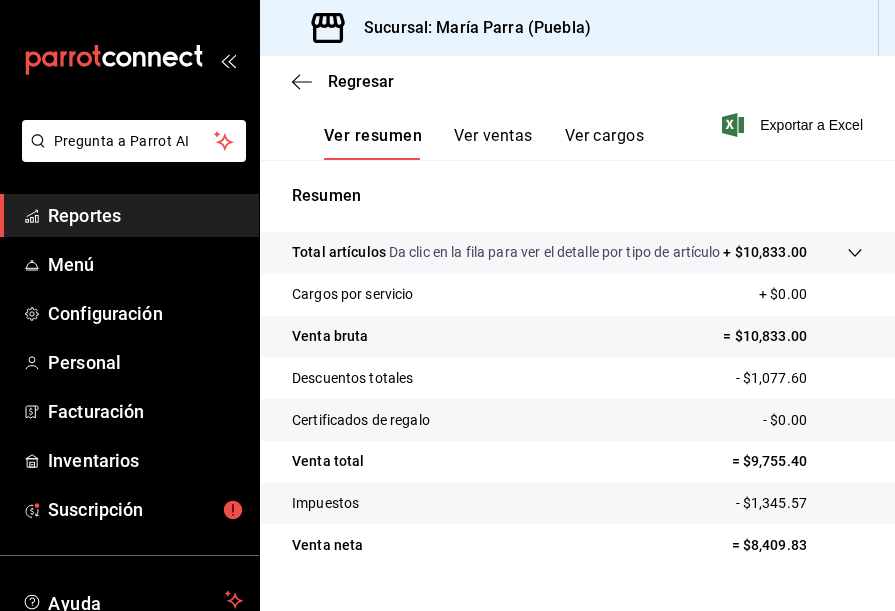 scroll, scrollTop: 477, scrollLeft: 0, axis: vertical 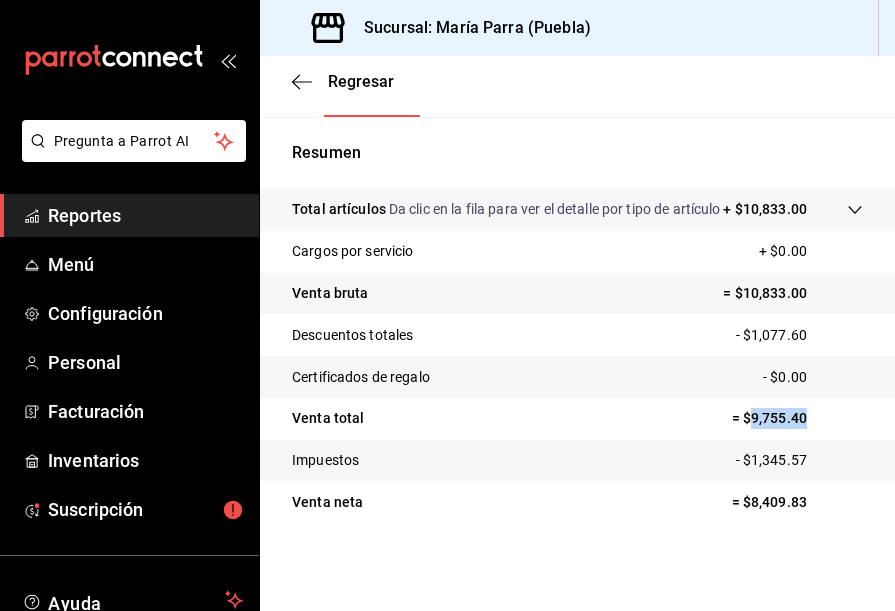 drag, startPoint x: 736, startPoint y: 412, endPoint x: 808, endPoint y: 417, distance: 72.1734 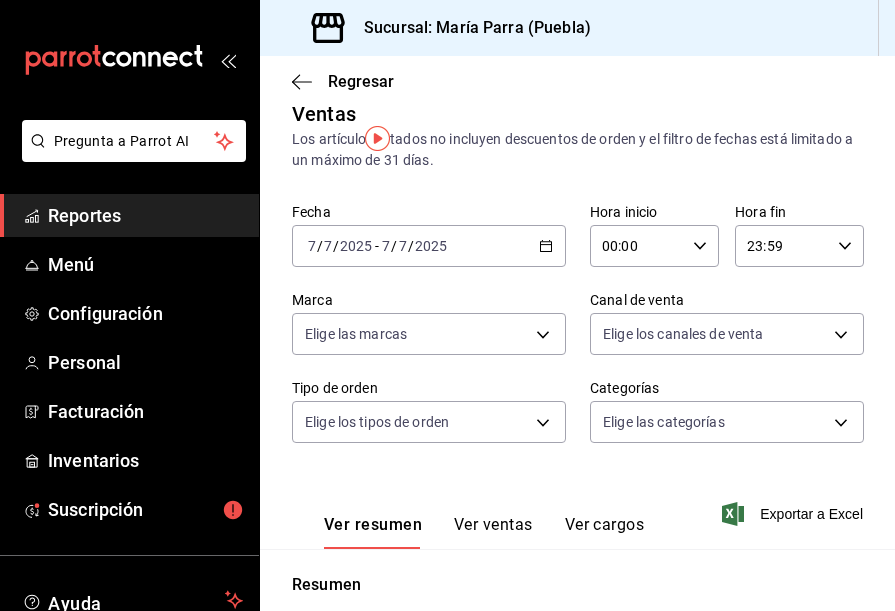 scroll, scrollTop: 0, scrollLeft: 0, axis: both 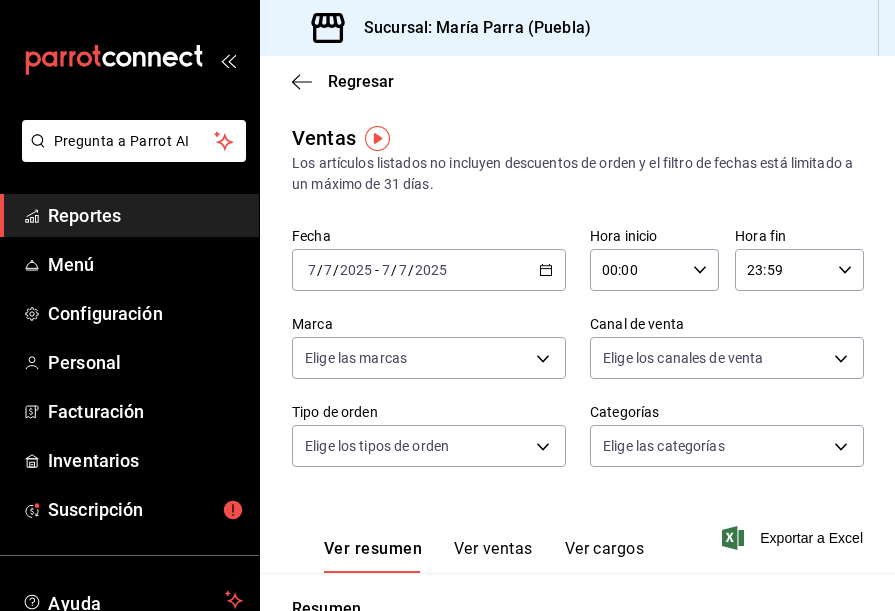click on "[DATE] [TIME] / [MONTH] / [YEAR] - [DATE] [TIME] / [MONTH] / [YEAR]" at bounding box center (429, 270) 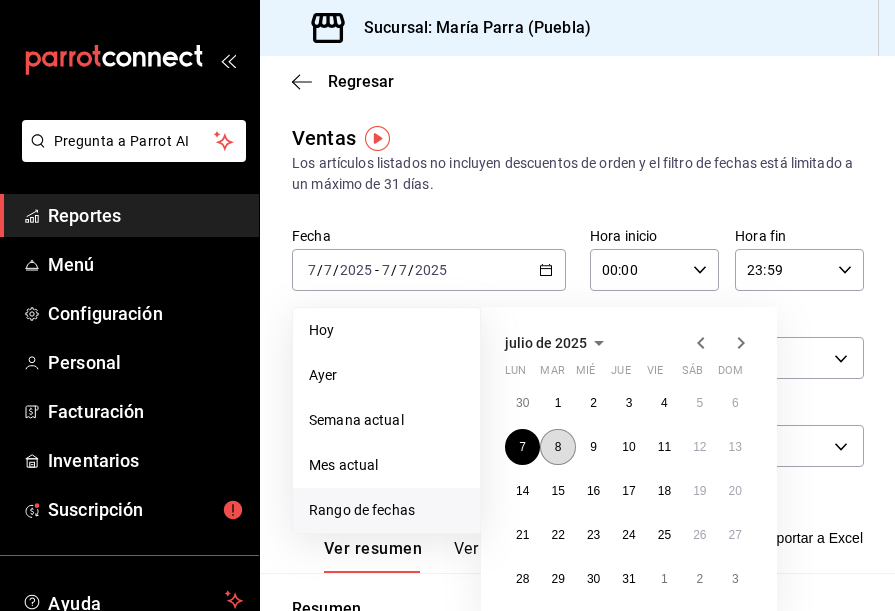 click on "8" at bounding box center (557, 447) 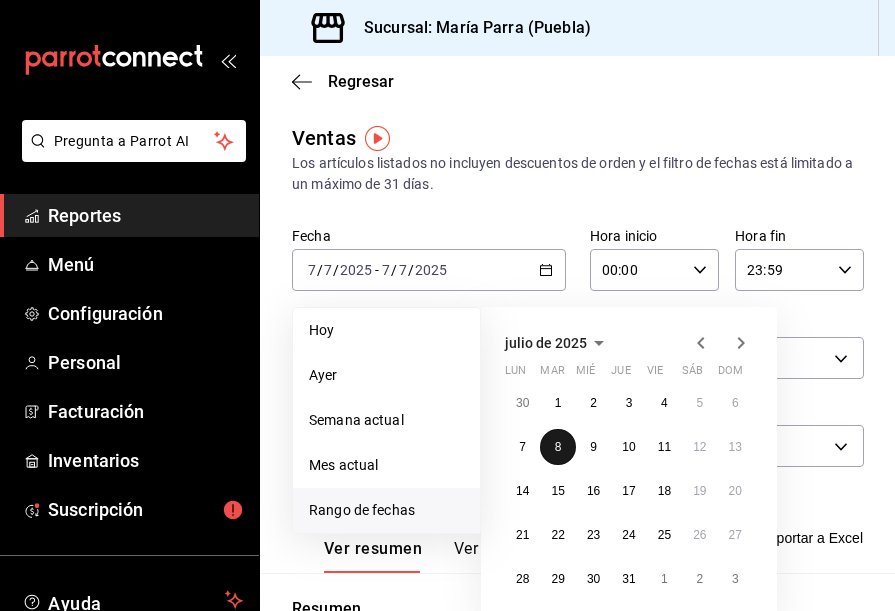 click on "8" at bounding box center (557, 447) 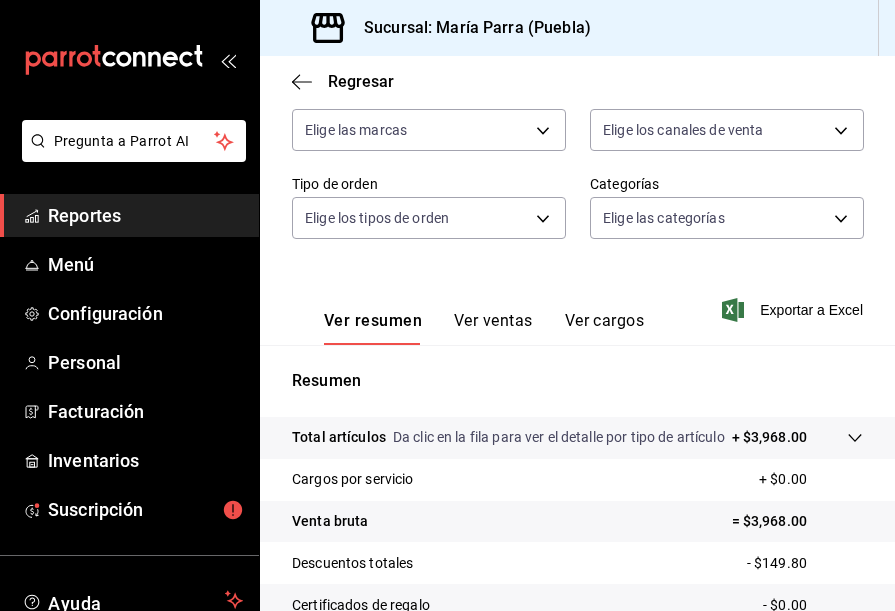 scroll, scrollTop: 477, scrollLeft: 0, axis: vertical 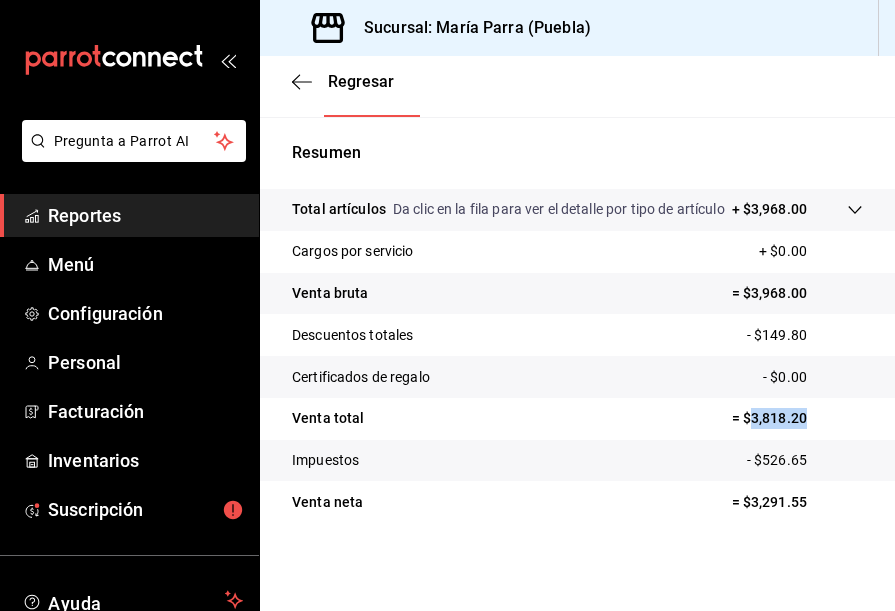 drag, startPoint x: 738, startPoint y: 421, endPoint x: 838, endPoint y: 420, distance: 100.005 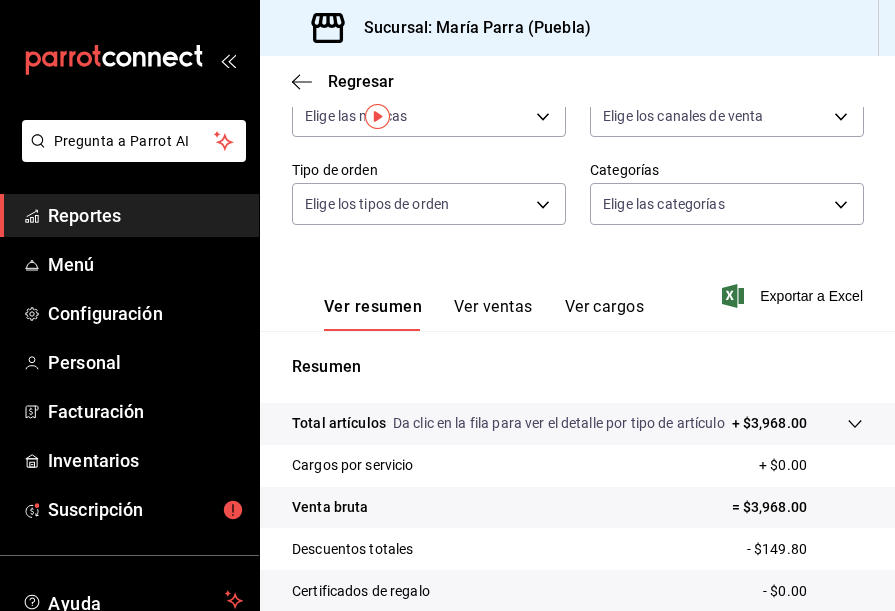 scroll, scrollTop: 0, scrollLeft: 0, axis: both 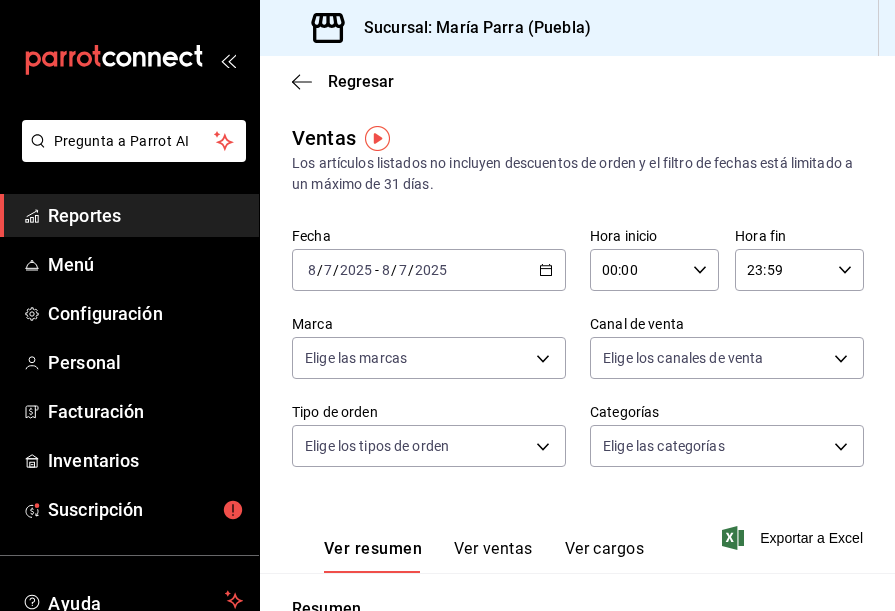 click 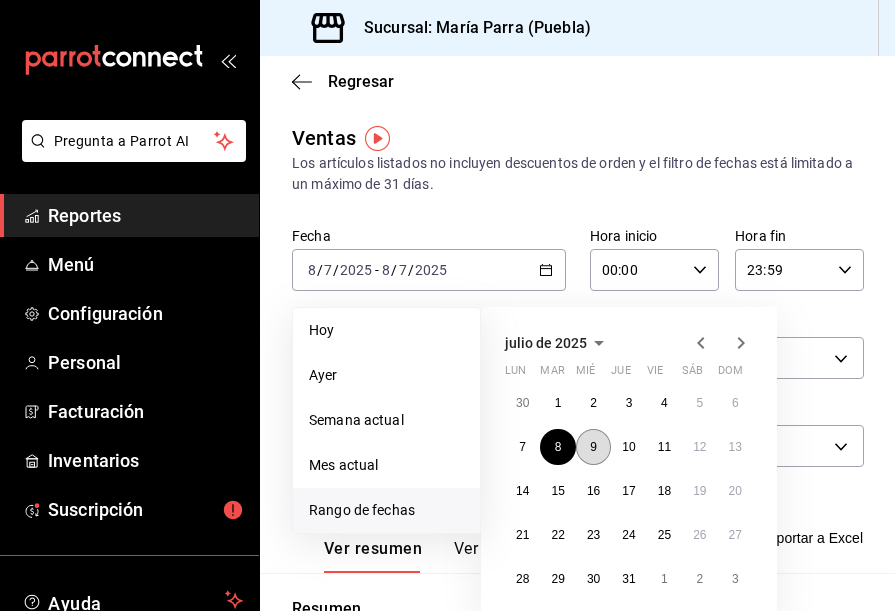 click on "9" at bounding box center (593, 447) 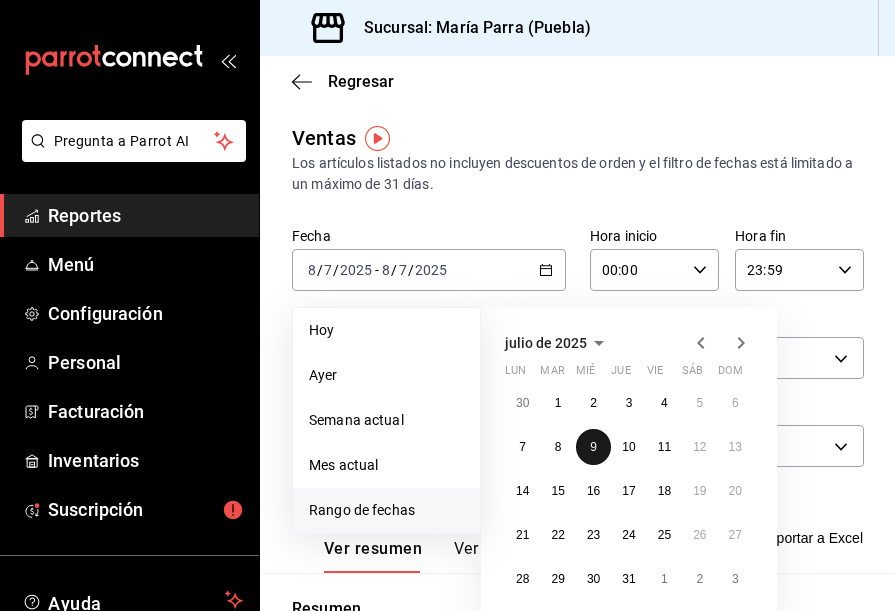 click on "9" at bounding box center (593, 447) 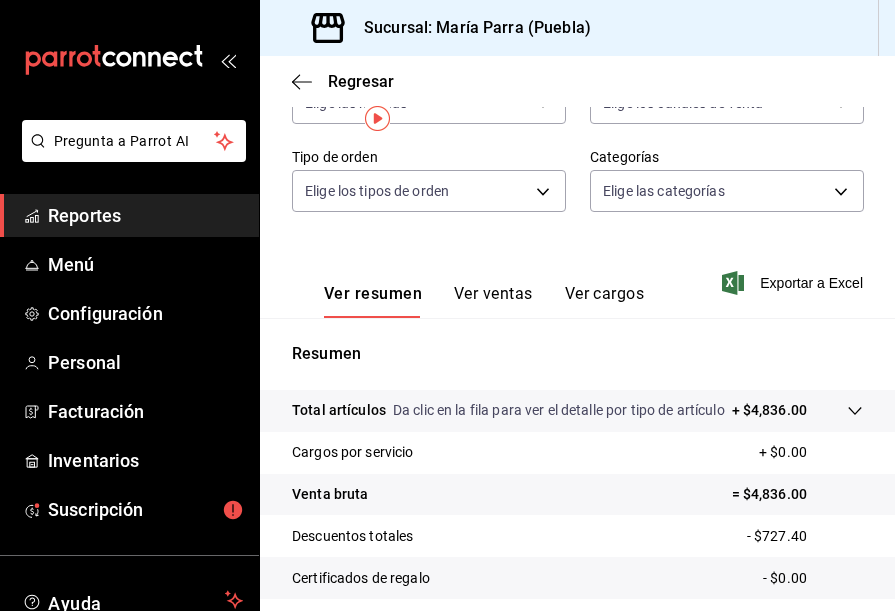 scroll, scrollTop: 477, scrollLeft: 0, axis: vertical 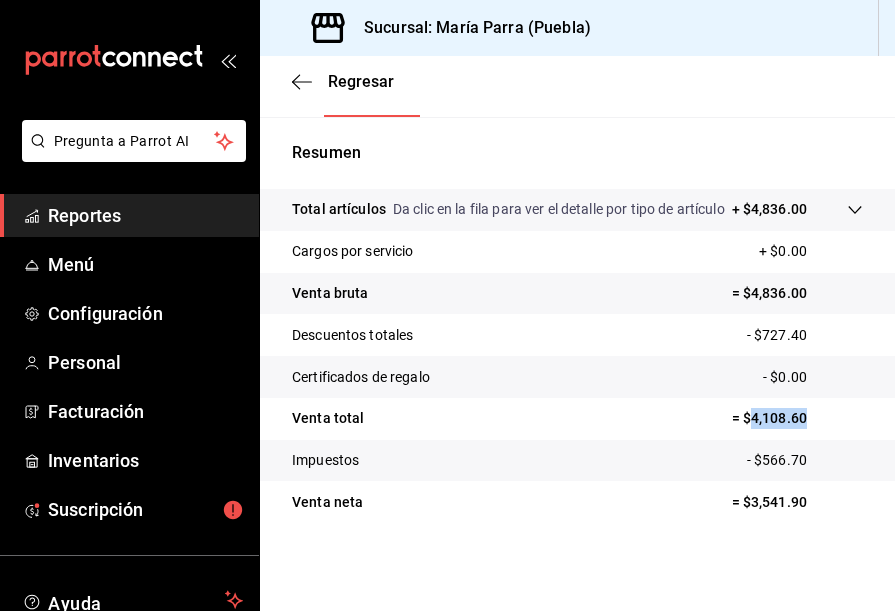 drag, startPoint x: 741, startPoint y: 422, endPoint x: 800, endPoint y: 405, distance: 61.400326 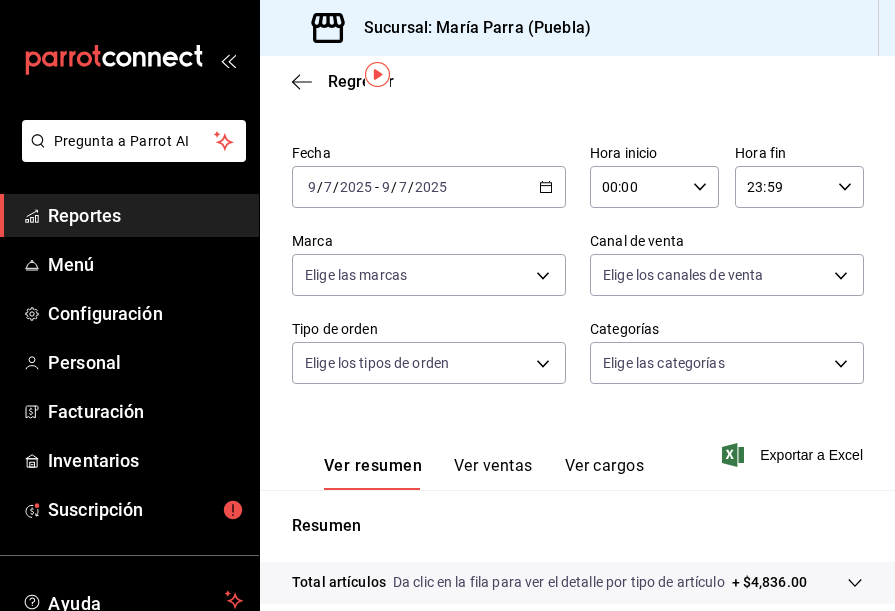 scroll, scrollTop: 0, scrollLeft: 0, axis: both 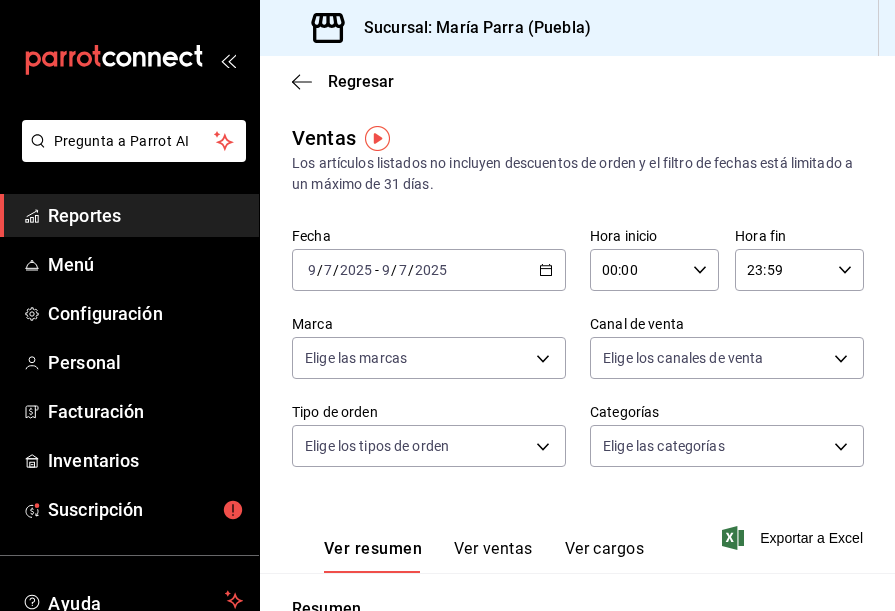 click on "2025-07-09 9 / 7 / 2025 - 2025-07-09 9 / 7 / 2025" at bounding box center [429, 270] 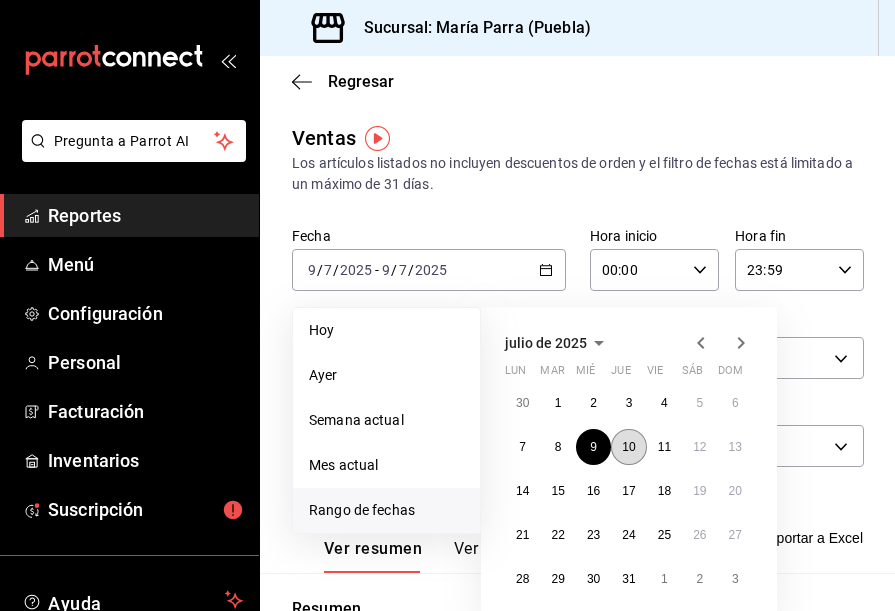 click on "10" at bounding box center [628, 447] 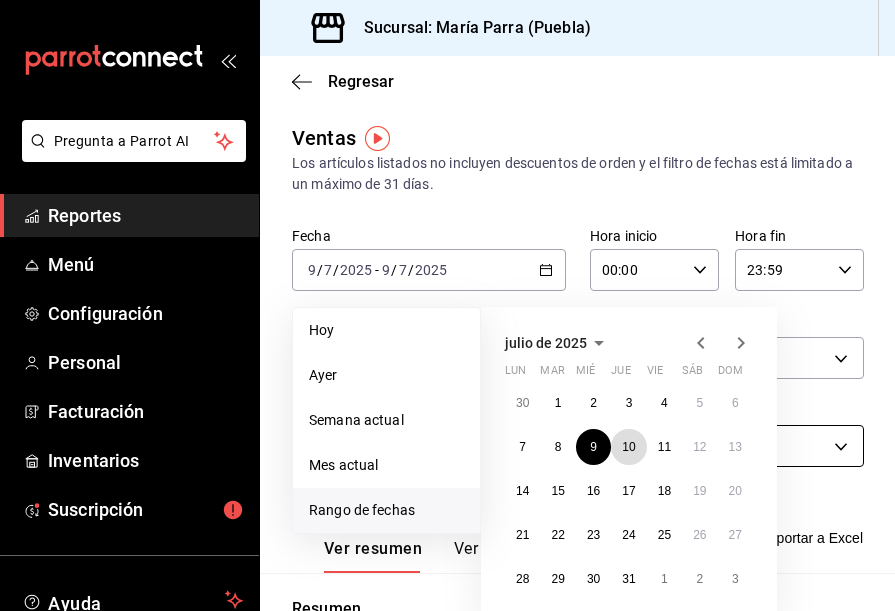 click on "10" at bounding box center [628, 447] 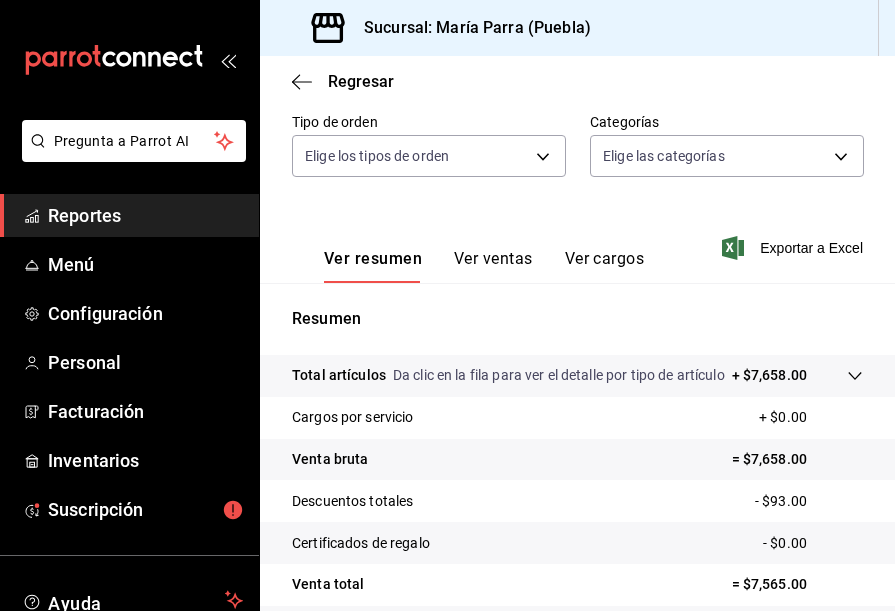 scroll, scrollTop: 477, scrollLeft: 0, axis: vertical 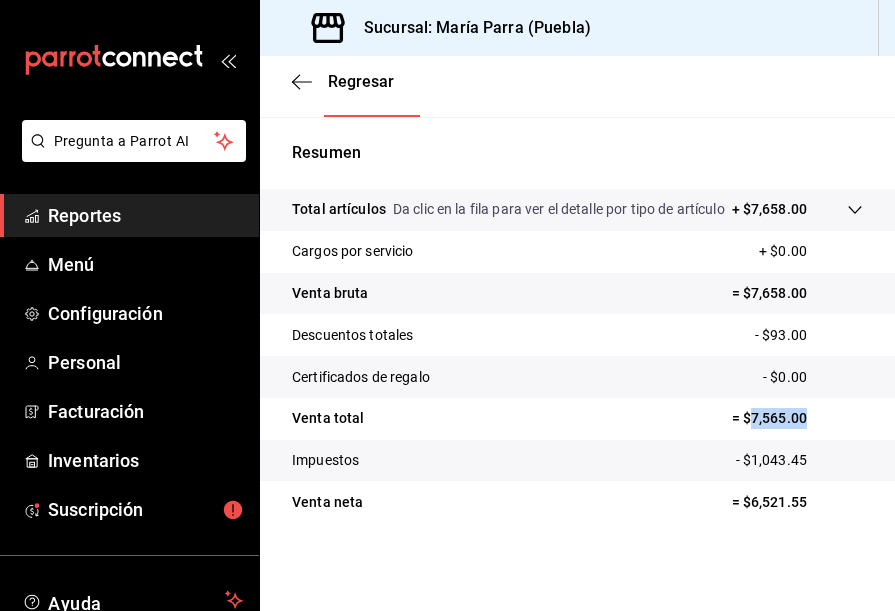 drag, startPoint x: 737, startPoint y: 411, endPoint x: 837, endPoint y: 419, distance: 100.31949 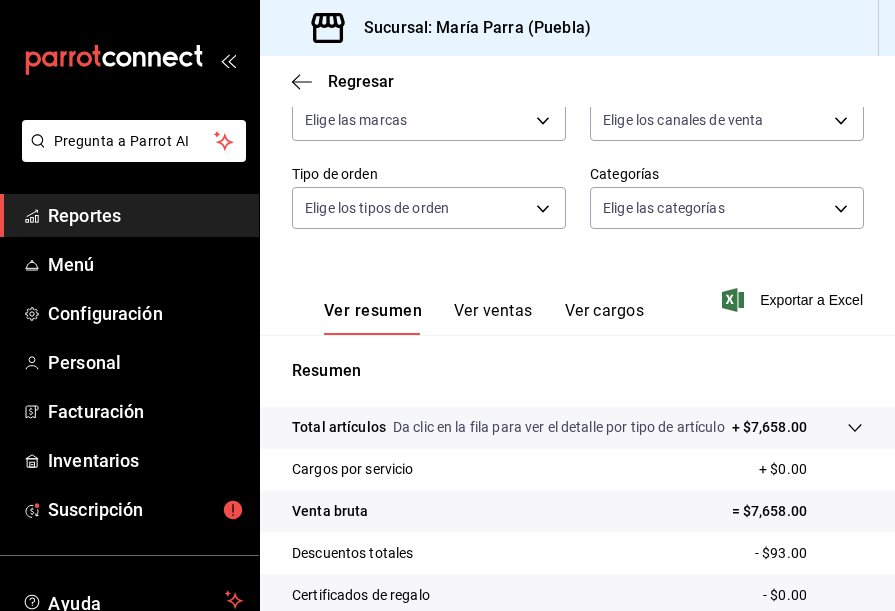 scroll, scrollTop: 0, scrollLeft: 0, axis: both 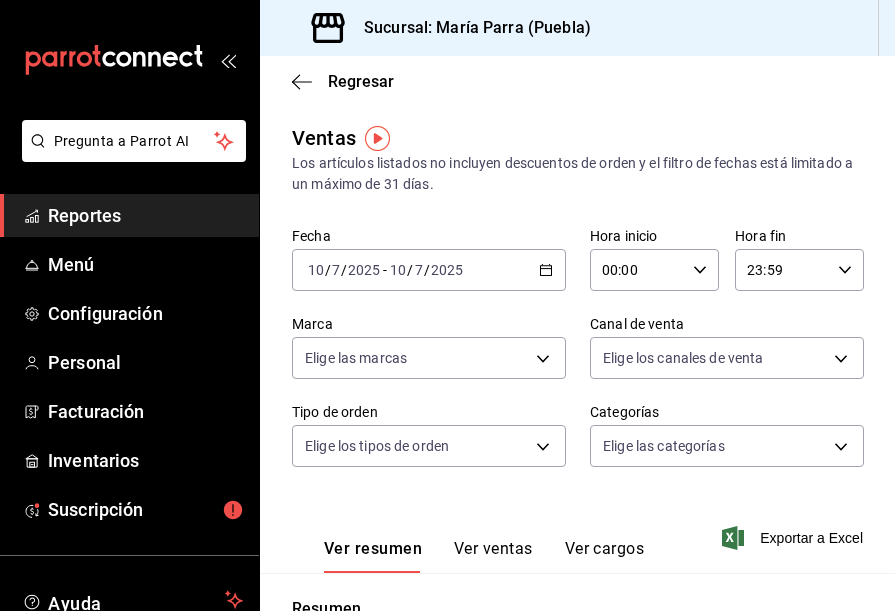click 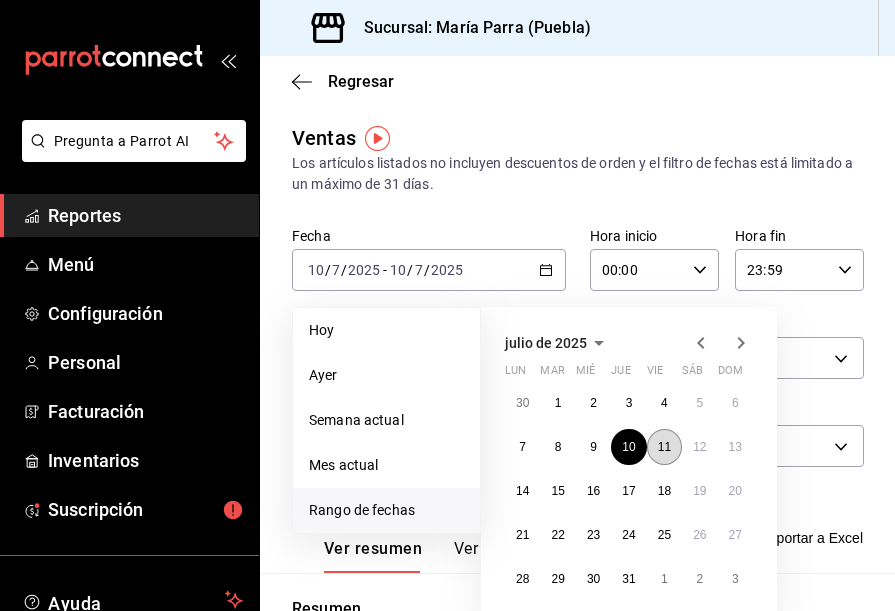 click on "11" at bounding box center [664, 447] 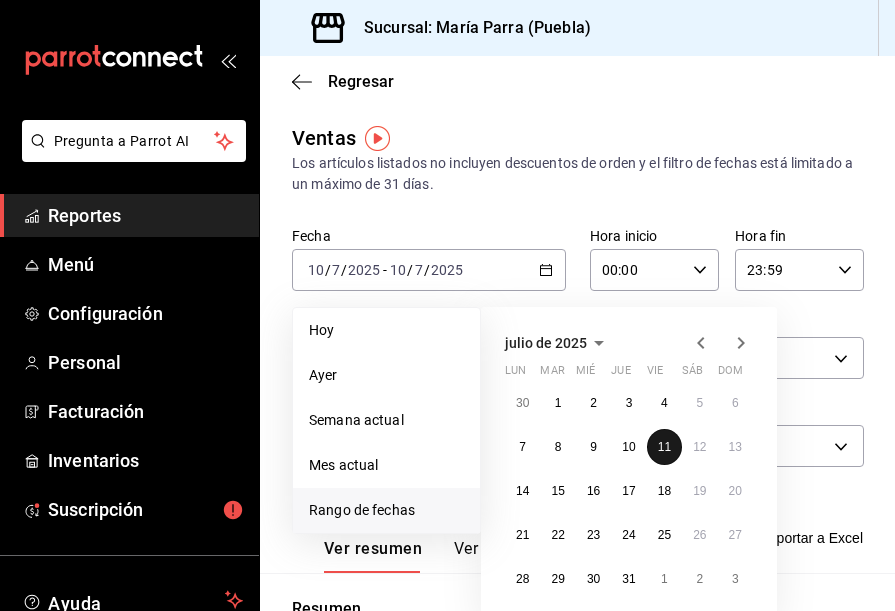 click on "11" at bounding box center [664, 447] 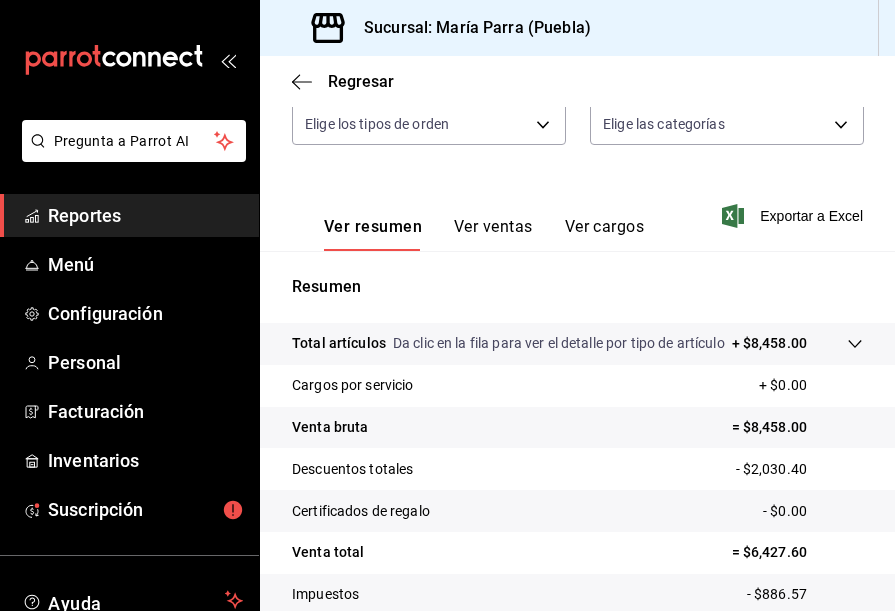 scroll, scrollTop: 477, scrollLeft: 0, axis: vertical 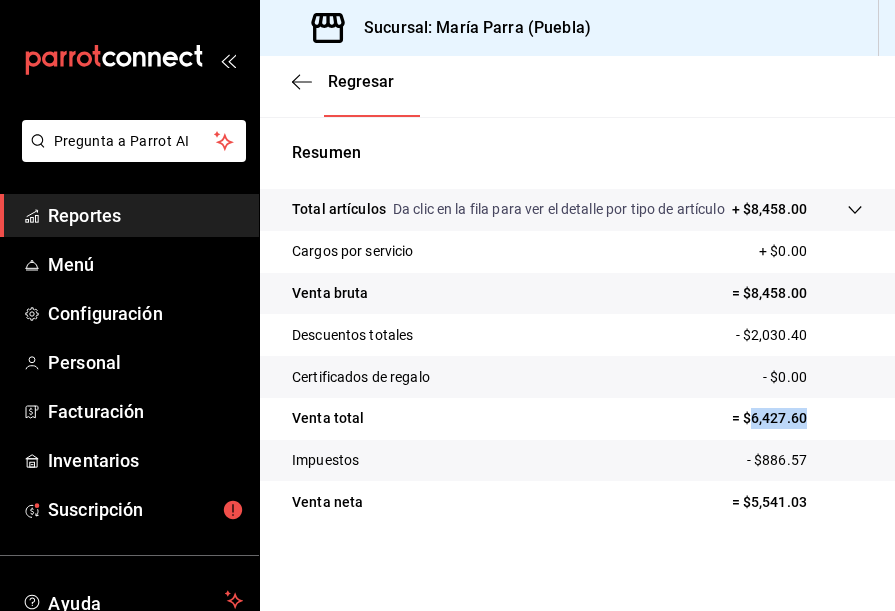 drag, startPoint x: 737, startPoint y: 420, endPoint x: 823, endPoint y: 420, distance: 86 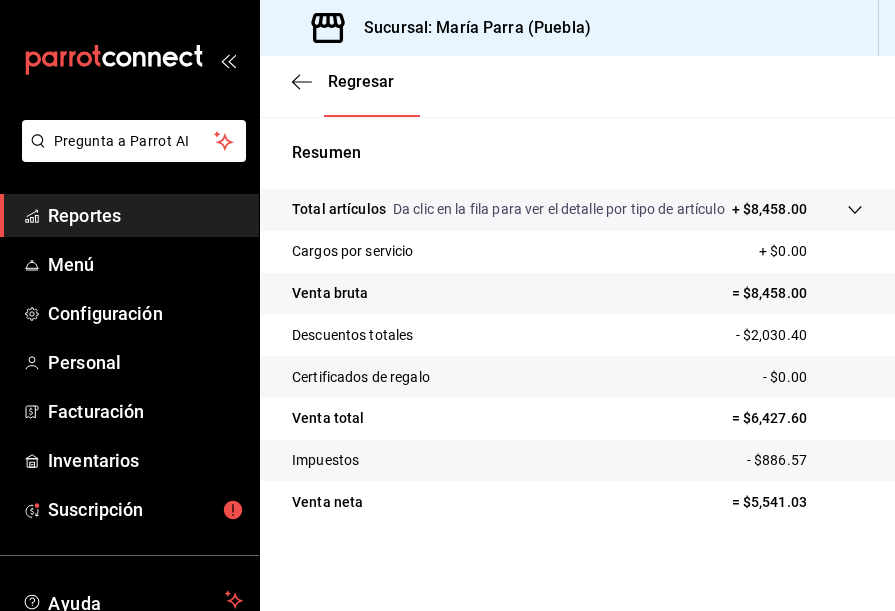 click on "Certificados de regalo - $0.00" at bounding box center (577, 377) 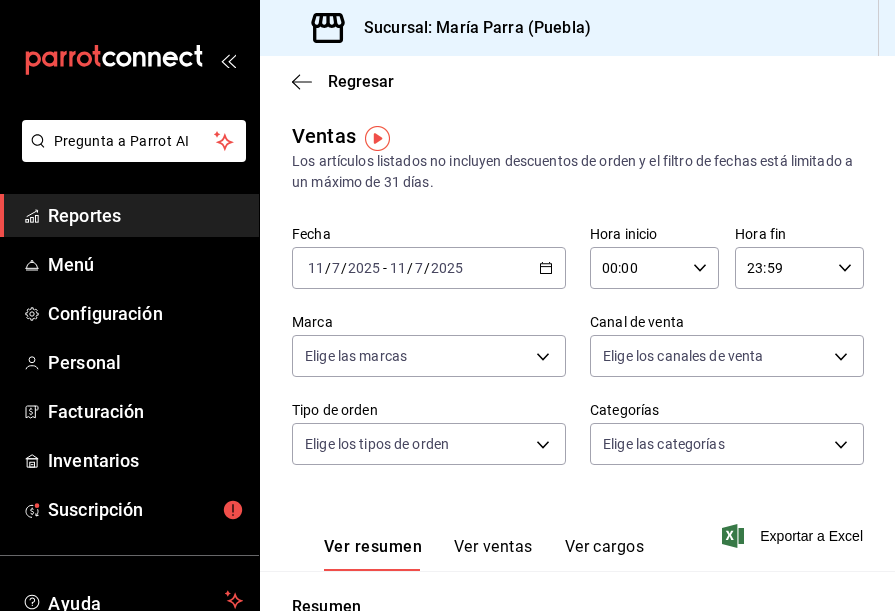 scroll, scrollTop: 0, scrollLeft: 0, axis: both 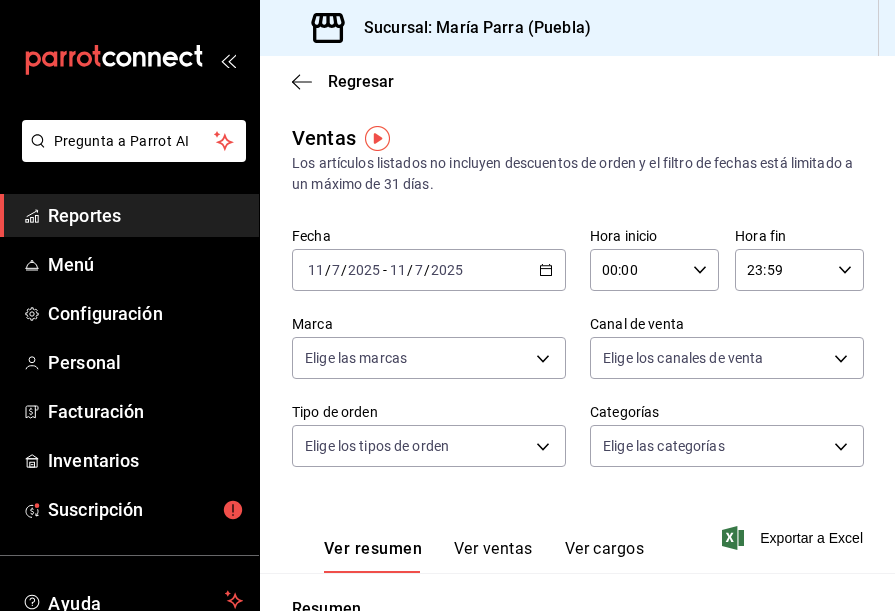 click 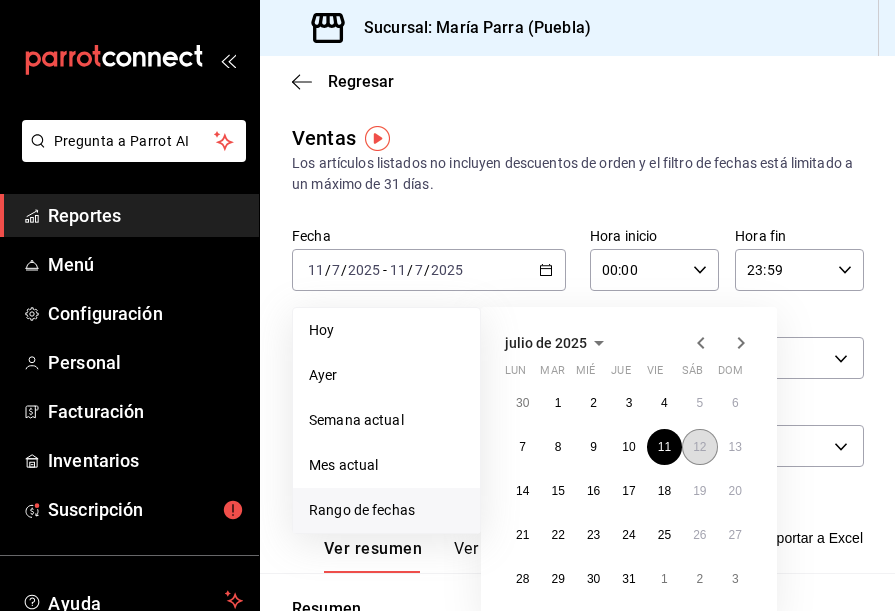 click on "12" at bounding box center [699, 447] 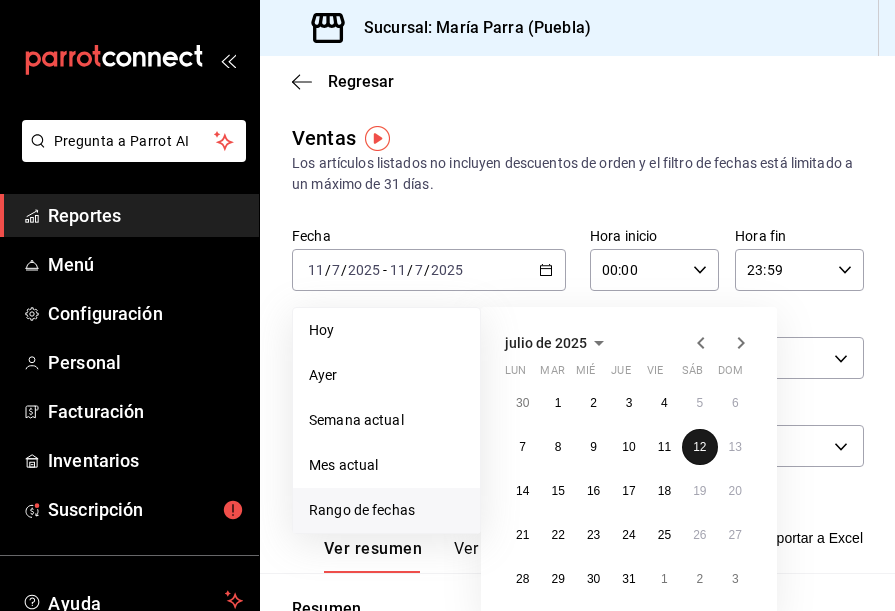 click on "12" at bounding box center (699, 447) 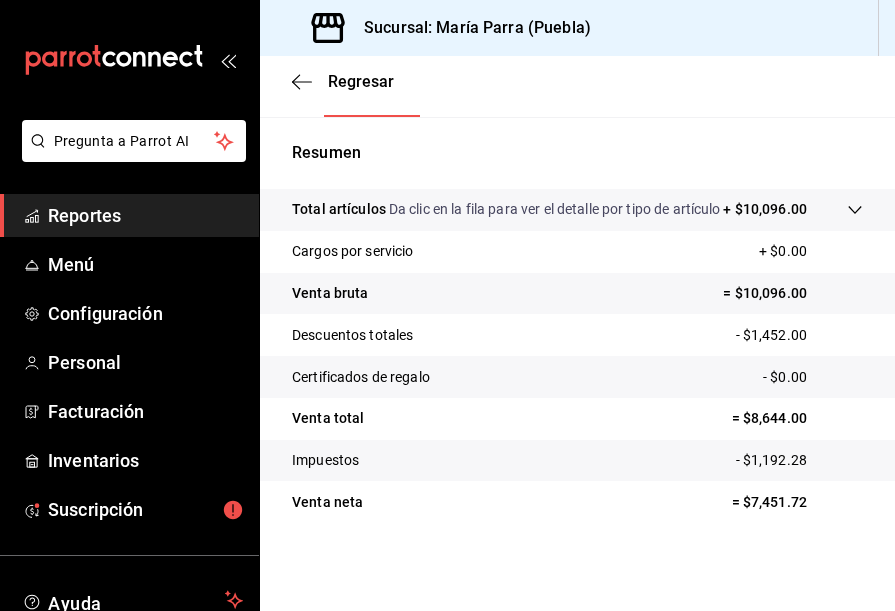 scroll, scrollTop: 477, scrollLeft: 0, axis: vertical 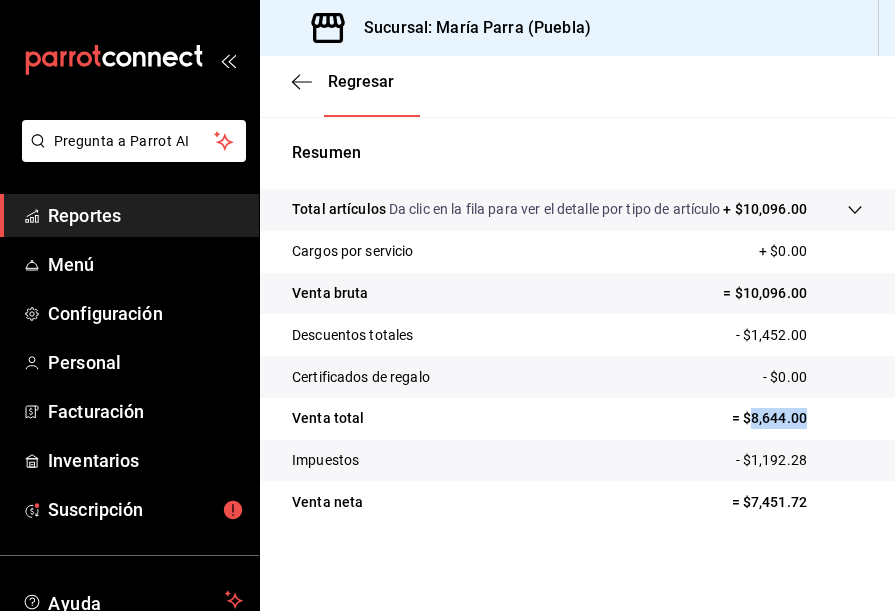 drag, startPoint x: 735, startPoint y: 423, endPoint x: 851, endPoint y: 423, distance: 116 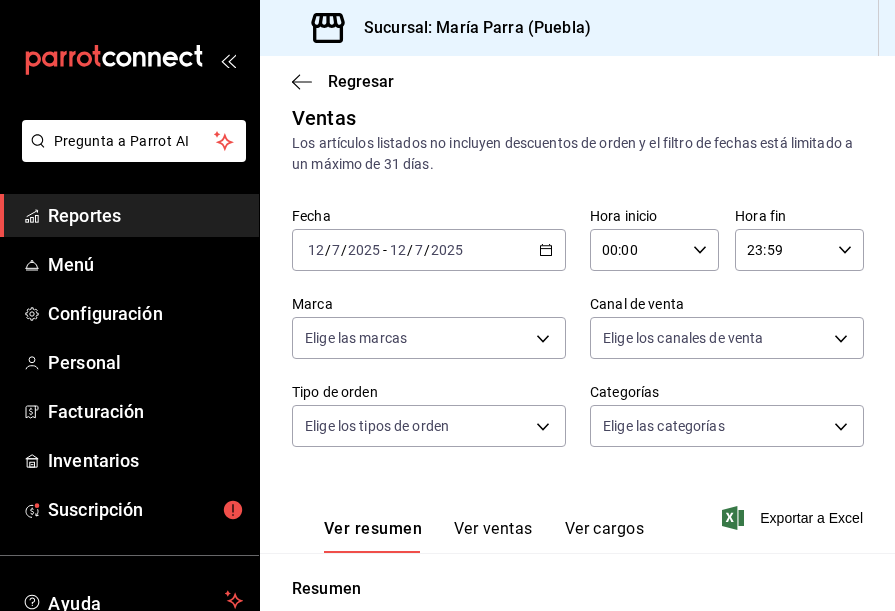 scroll, scrollTop: 0, scrollLeft: 0, axis: both 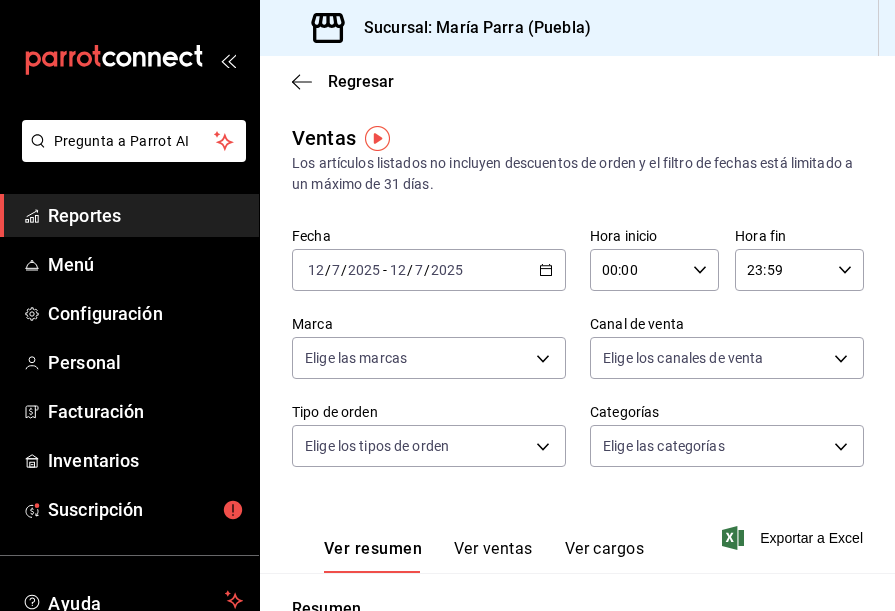 click 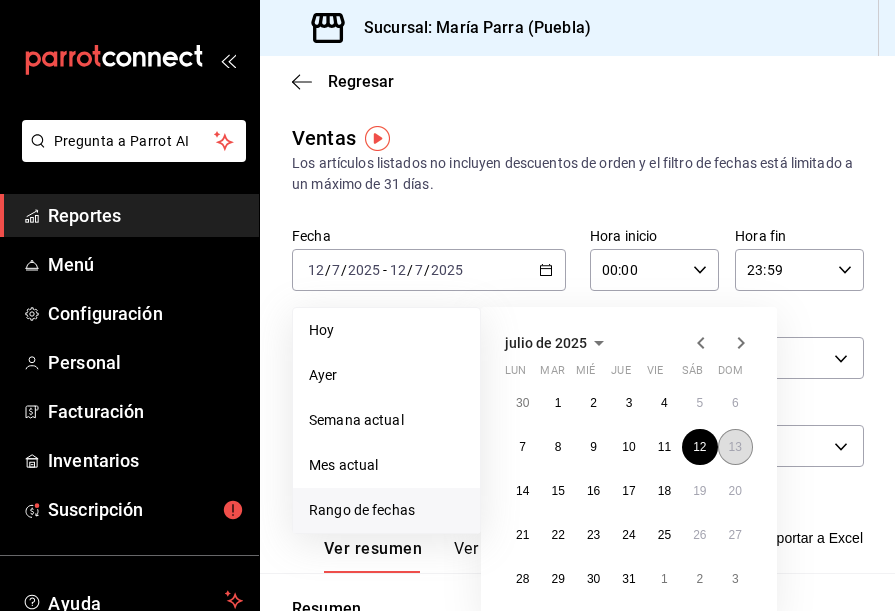 click on "13" at bounding box center (735, 447) 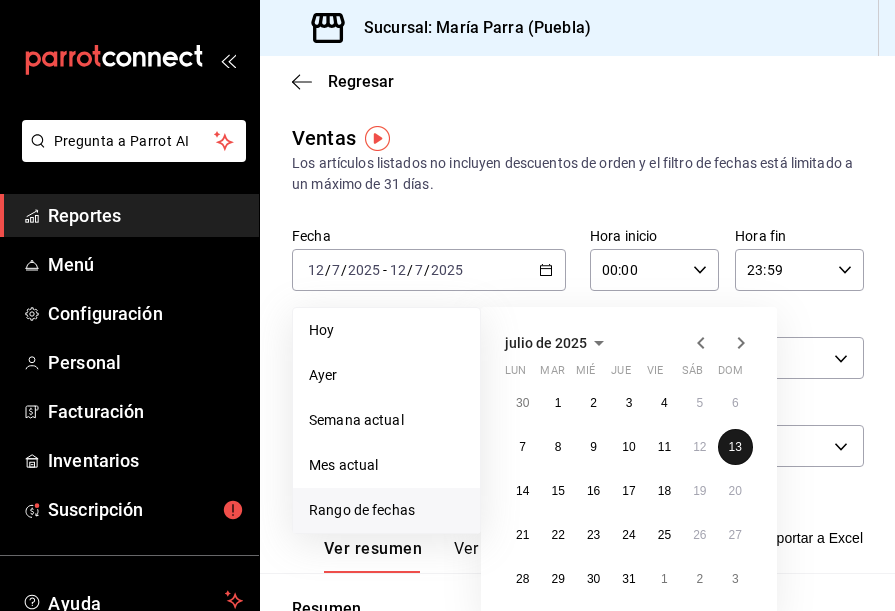 click on "13" at bounding box center [735, 447] 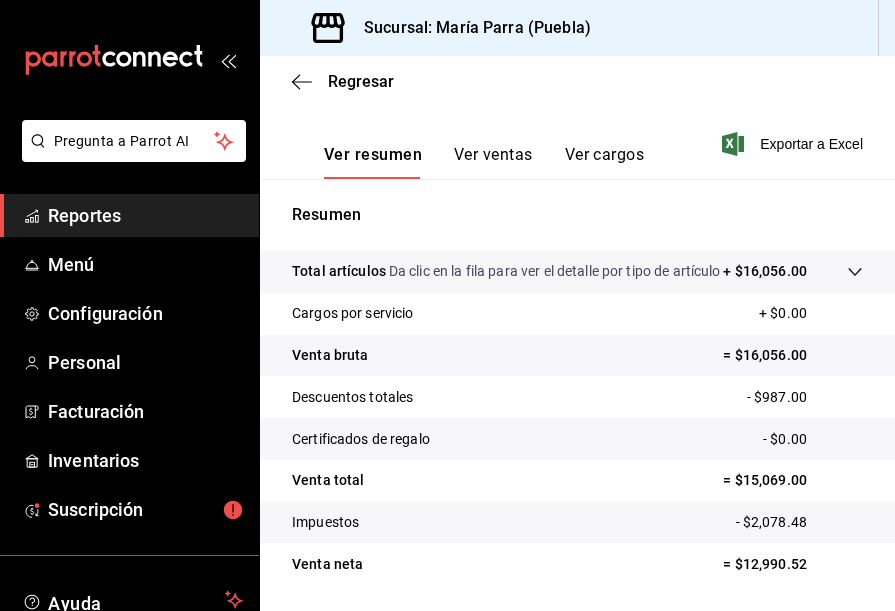 scroll, scrollTop: 477, scrollLeft: 0, axis: vertical 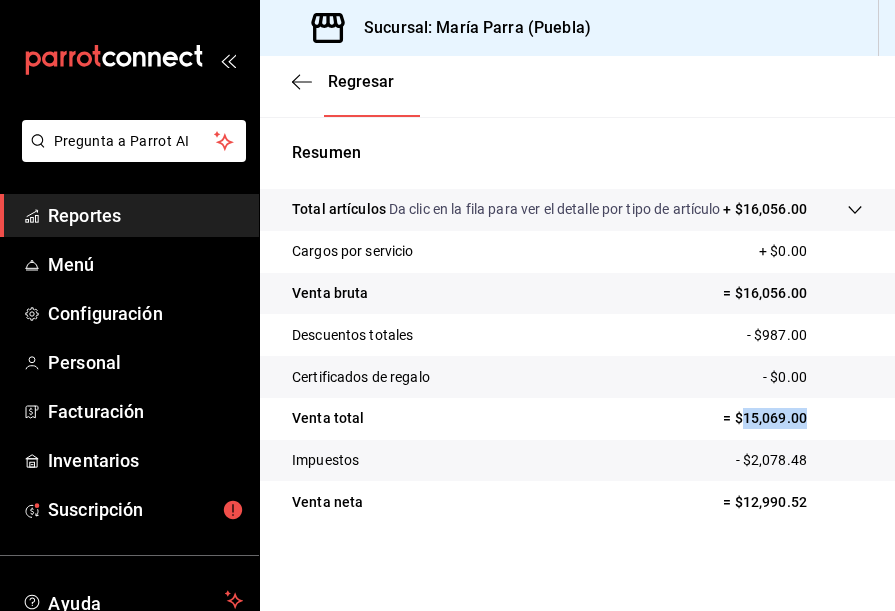 drag, startPoint x: 732, startPoint y: 416, endPoint x: 809, endPoint y: 414, distance: 77.02597 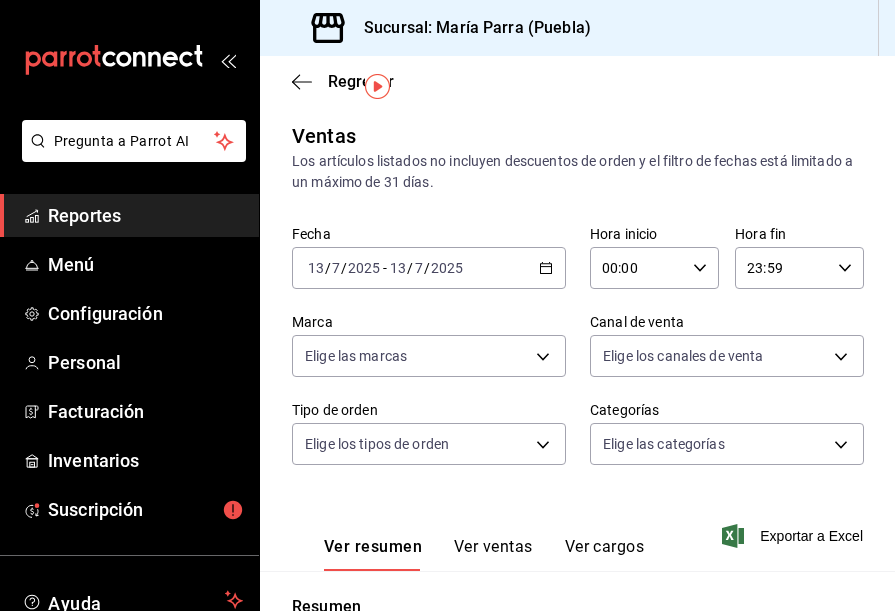 scroll, scrollTop: 0, scrollLeft: 0, axis: both 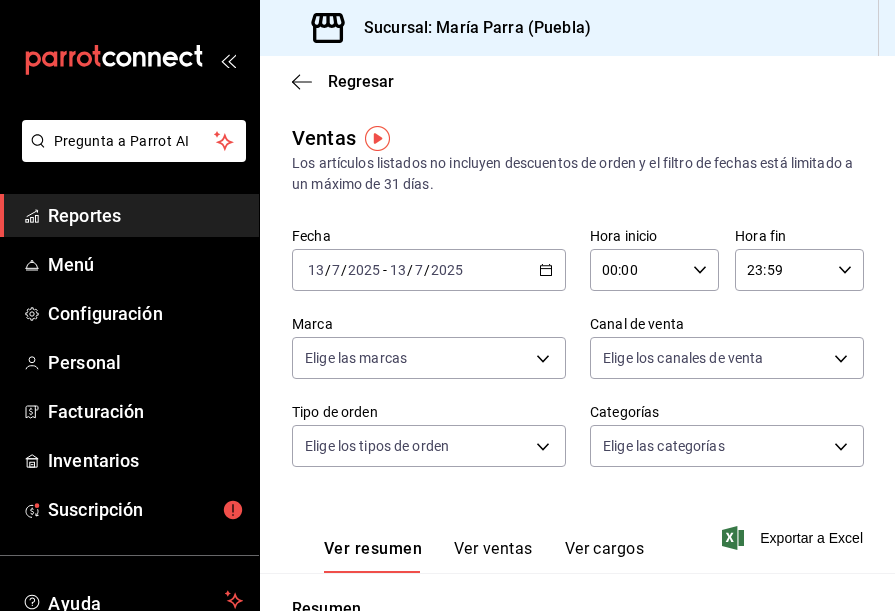 click 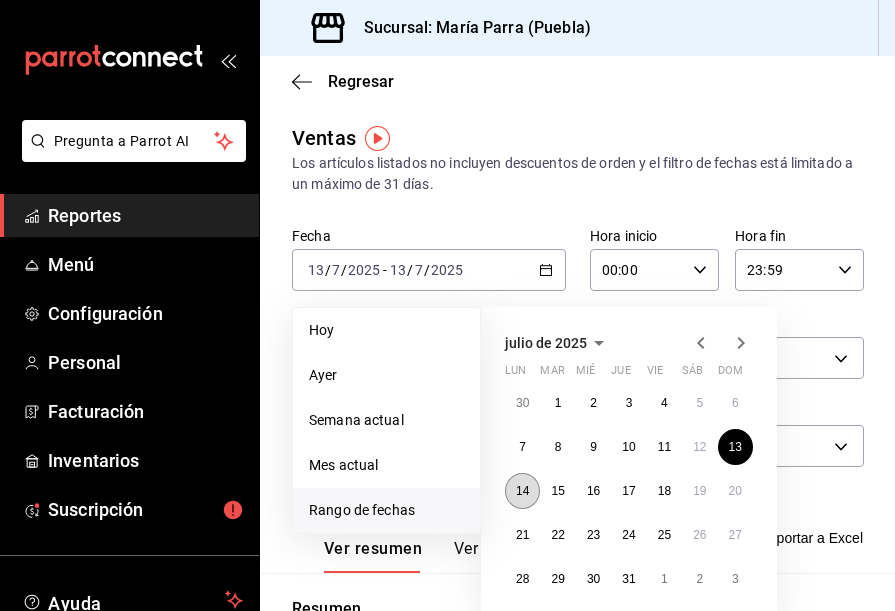 click on "14" at bounding box center [522, 491] 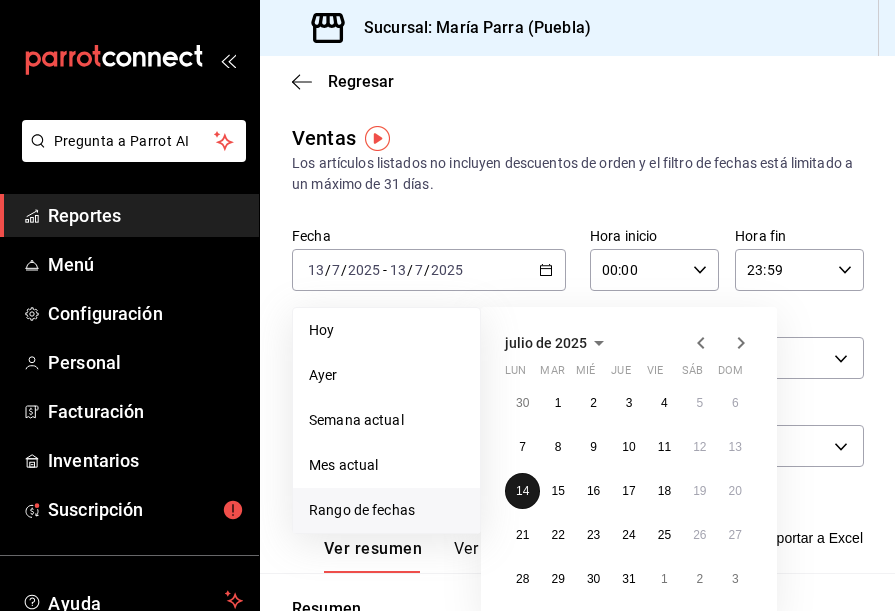 click on "14" at bounding box center [522, 491] 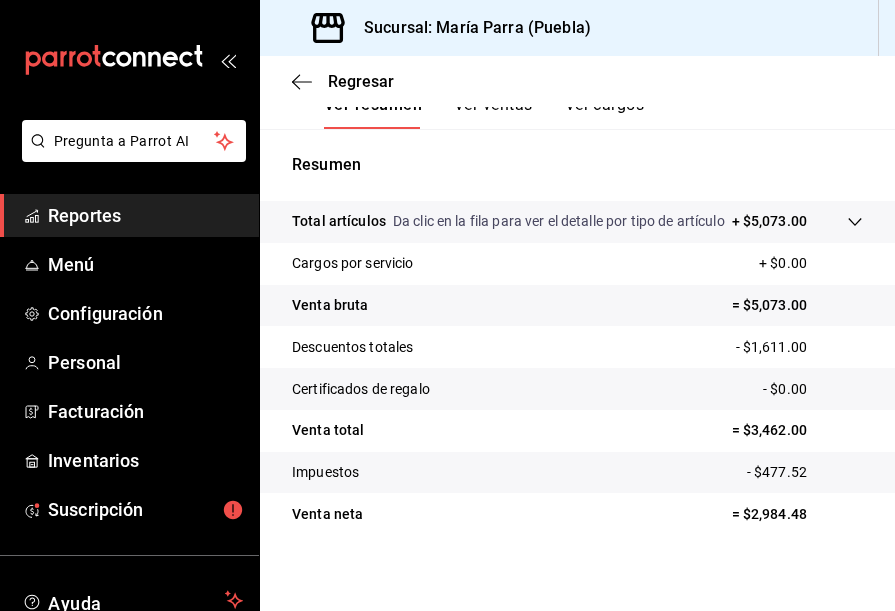 scroll, scrollTop: 477, scrollLeft: 0, axis: vertical 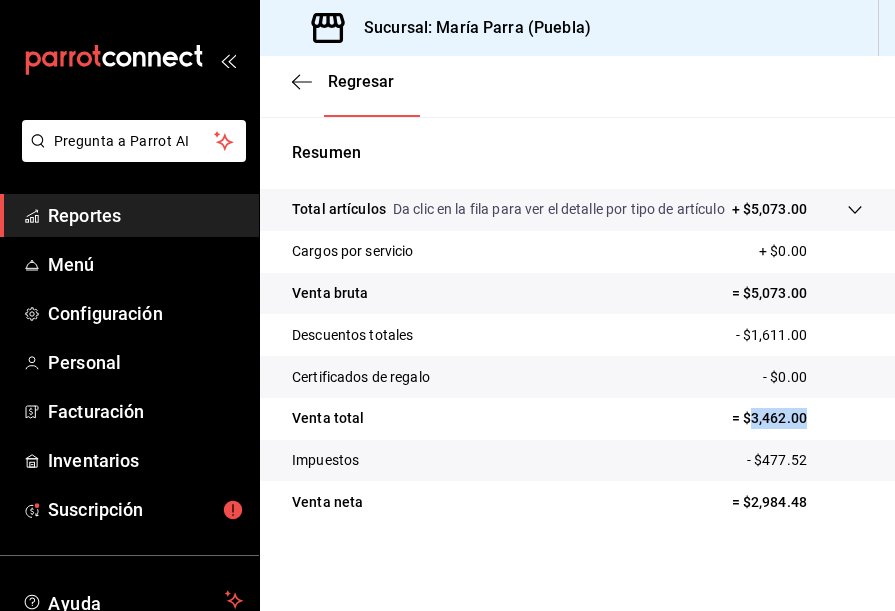 drag, startPoint x: 737, startPoint y: 415, endPoint x: 807, endPoint y: 420, distance: 70.178345 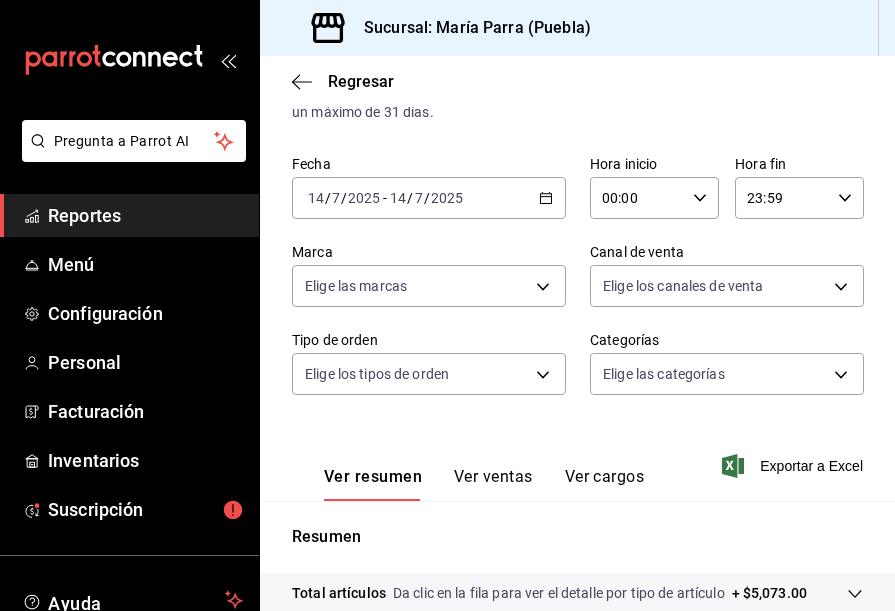 scroll, scrollTop: 0, scrollLeft: 0, axis: both 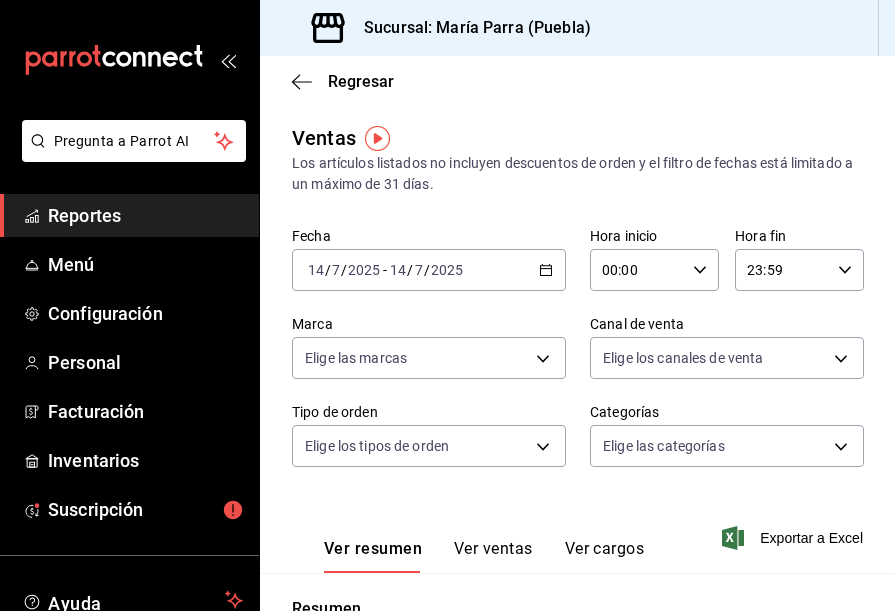 click on "2025-07-14 14 / 7 / 2025 - 2025-07-14 14 / 7 / 2025" at bounding box center [429, 270] 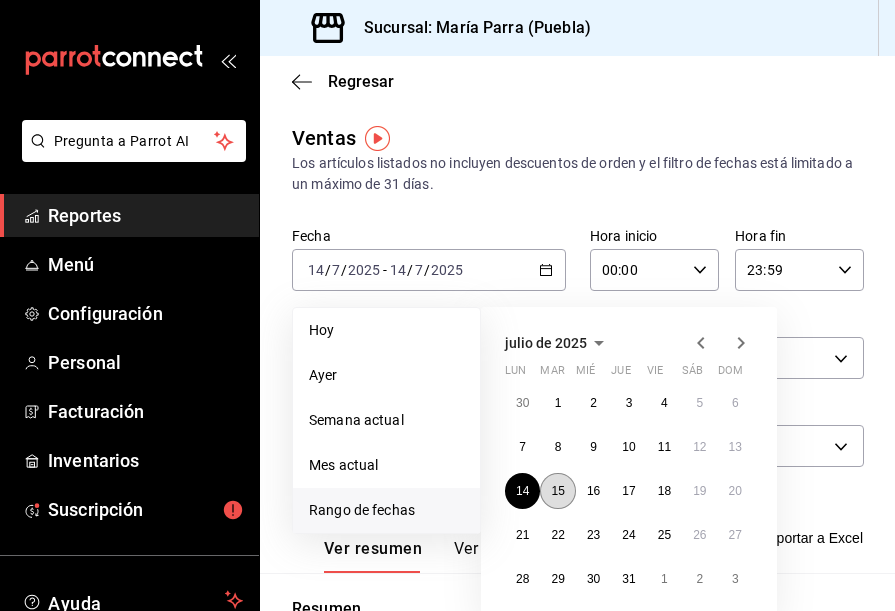 click on "15" at bounding box center [557, 491] 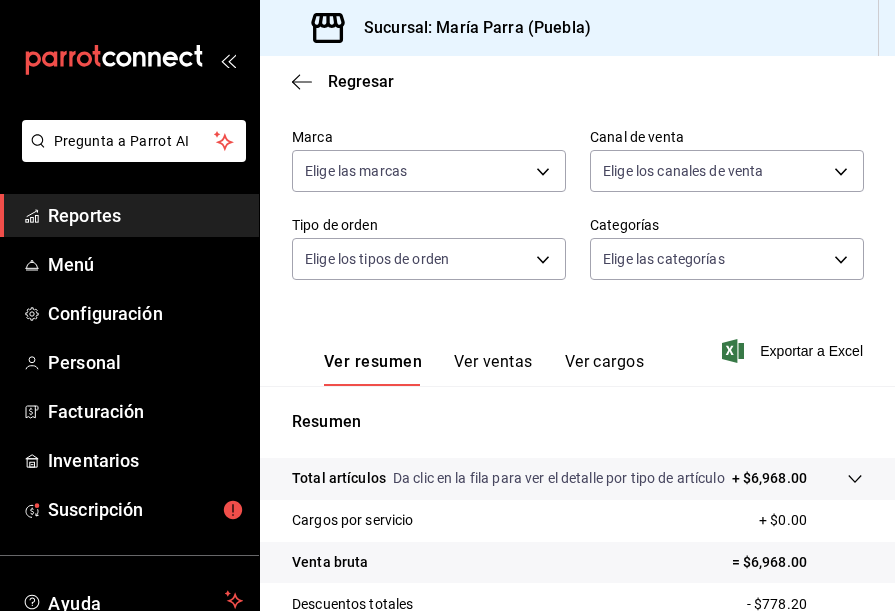 scroll, scrollTop: 477, scrollLeft: 0, axis: vertical 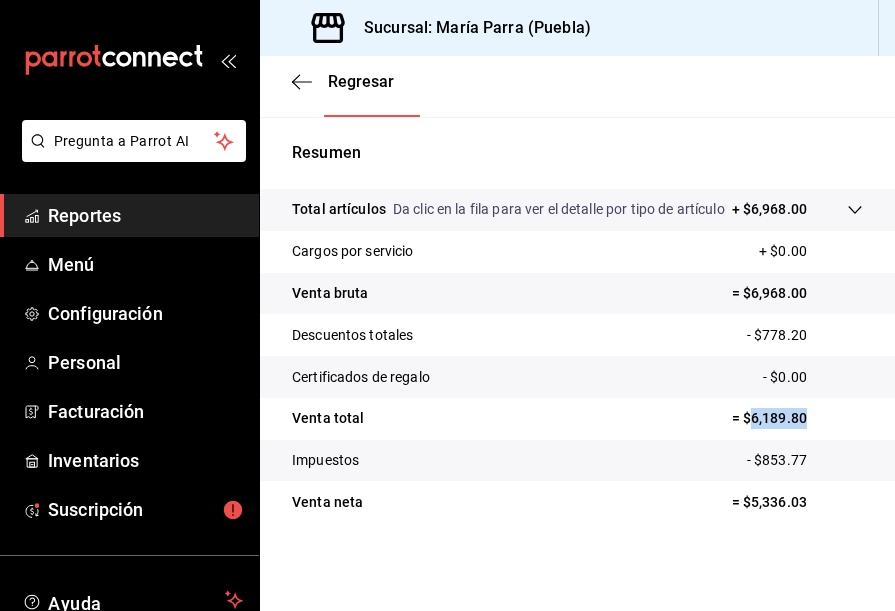 drag, startPoint x: 746, startPoint y: 420, endPoint x: 818, endPoint y: 414, distance: 72.249565 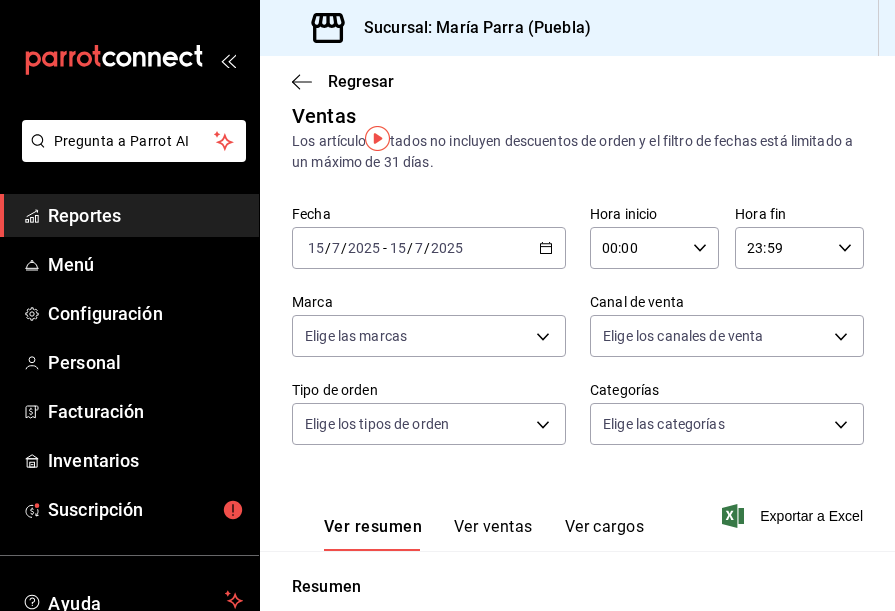 scroll, scrollTop: 0, scrollLeft: 0, axis: both 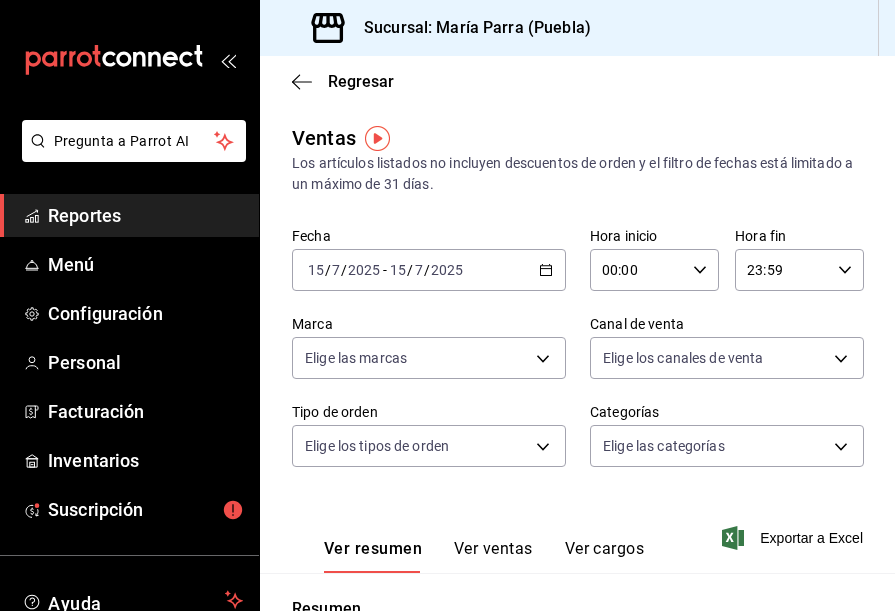 click 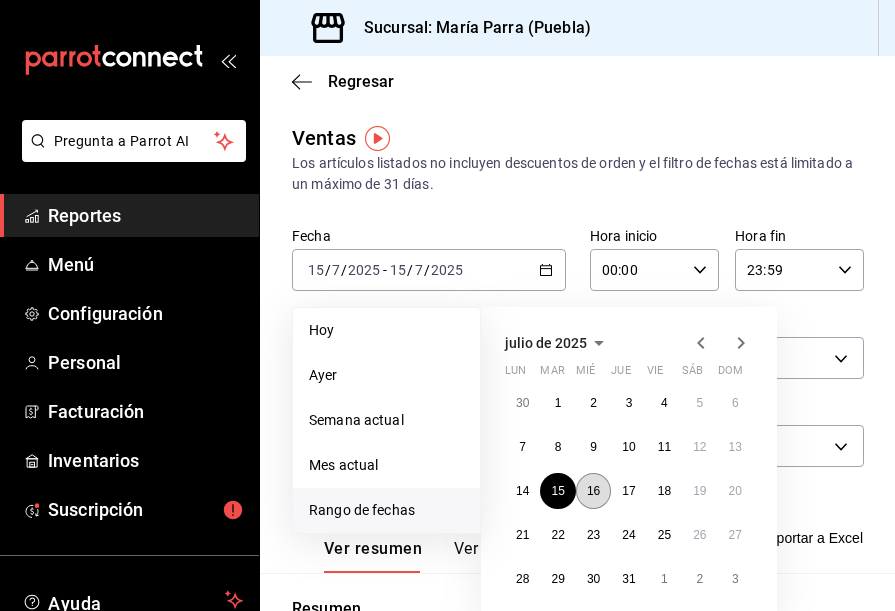 click on "16" at bounding box center [593, 491] 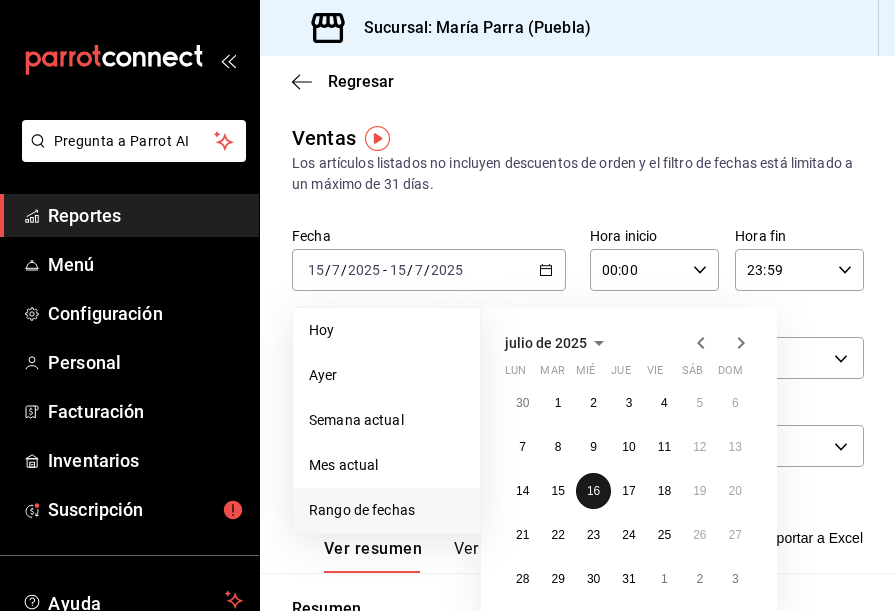 click on "16" at bounding box center [593, 491] 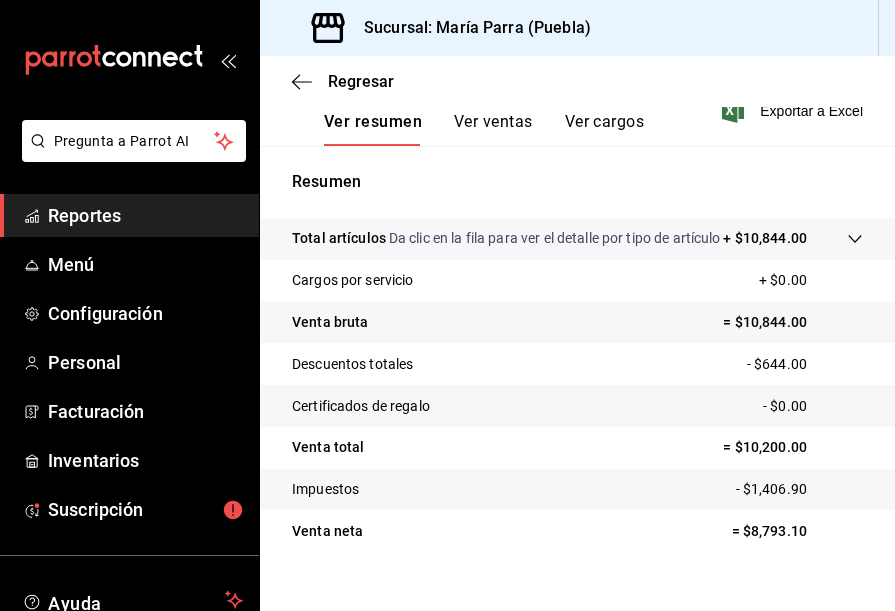 scroll, scrollTop: 477, scrollLeft: 0, axis: vertical 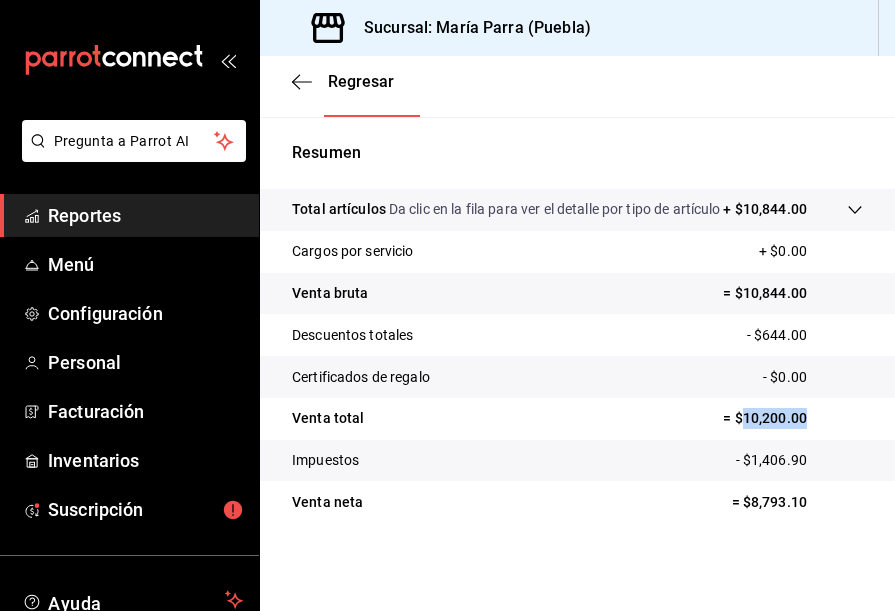 drag, startPoint x: 730, startPoint y: 413, endPoint x: 776, endPoint y: 418, distance: 46.270943 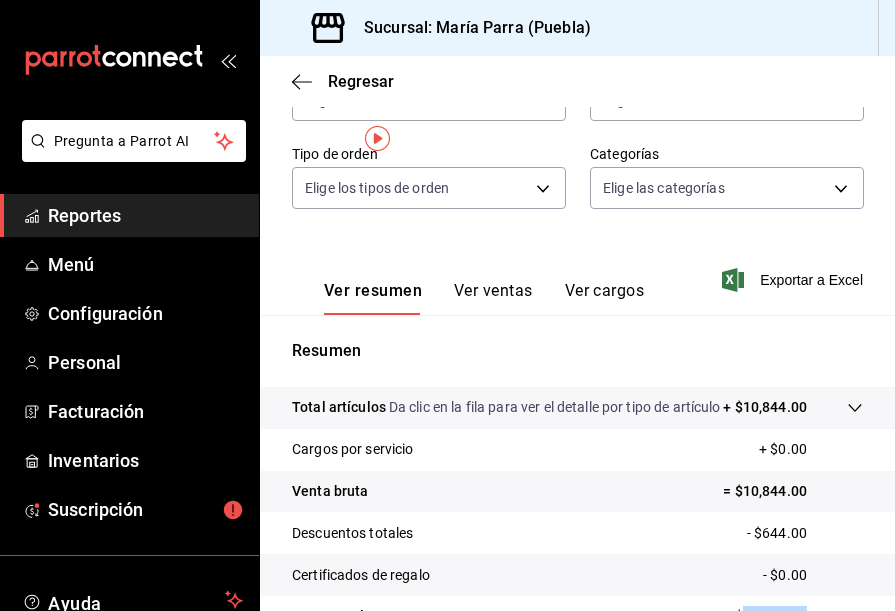 scroll, scrollTop: 0, scrollLeft: 0, axis: both 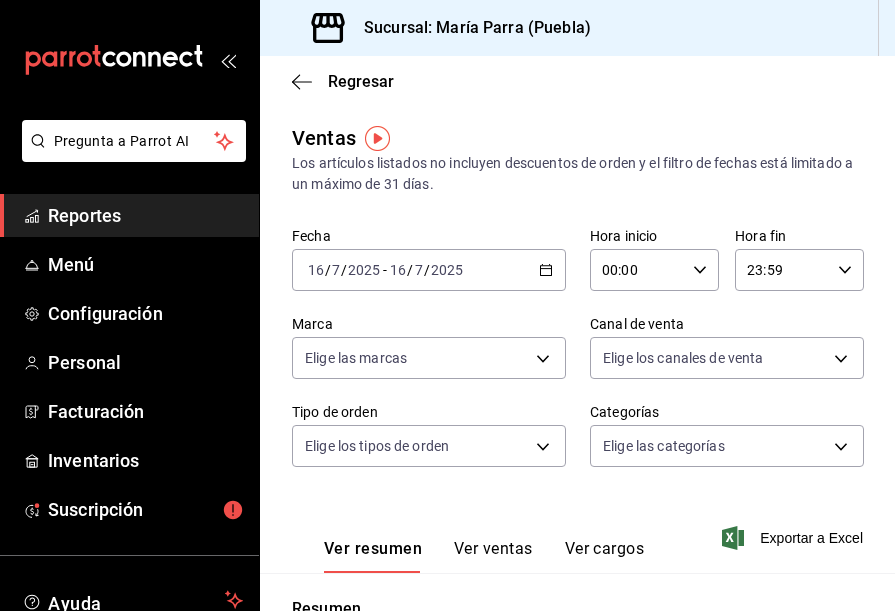 click on "[DATE] [TIME] / [MONTH] / [YEAR] - [DATE] [TIME] / [MONTH] / [YEAR]" at bounding box center (429, 270) 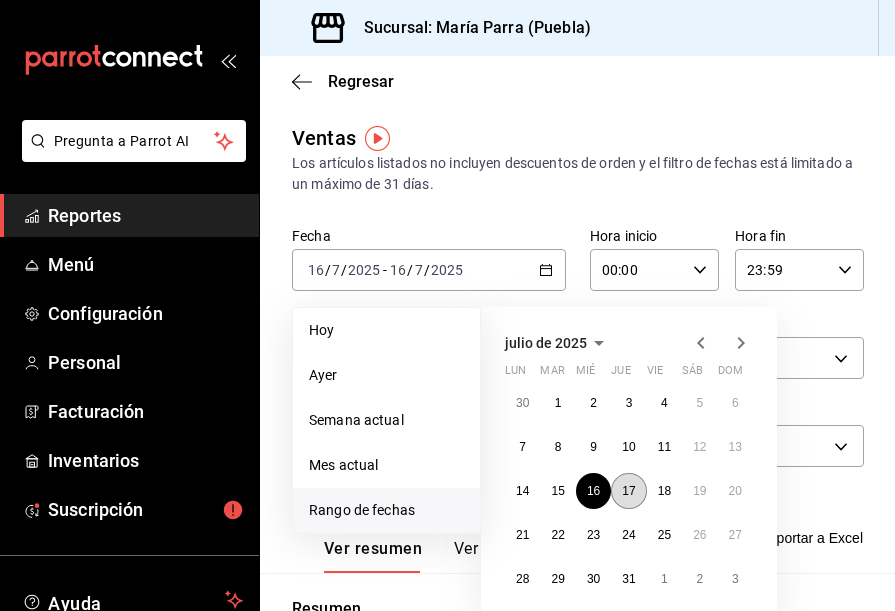 click on "17" at bounding box center [628, 491] 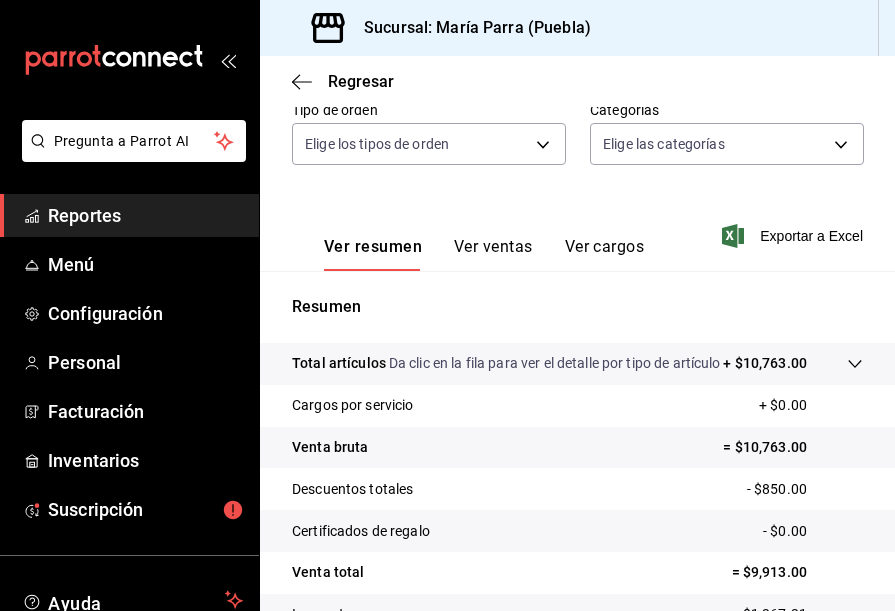 scroll, scrollTop: 477, scrollLeft: 0, axis: vertical 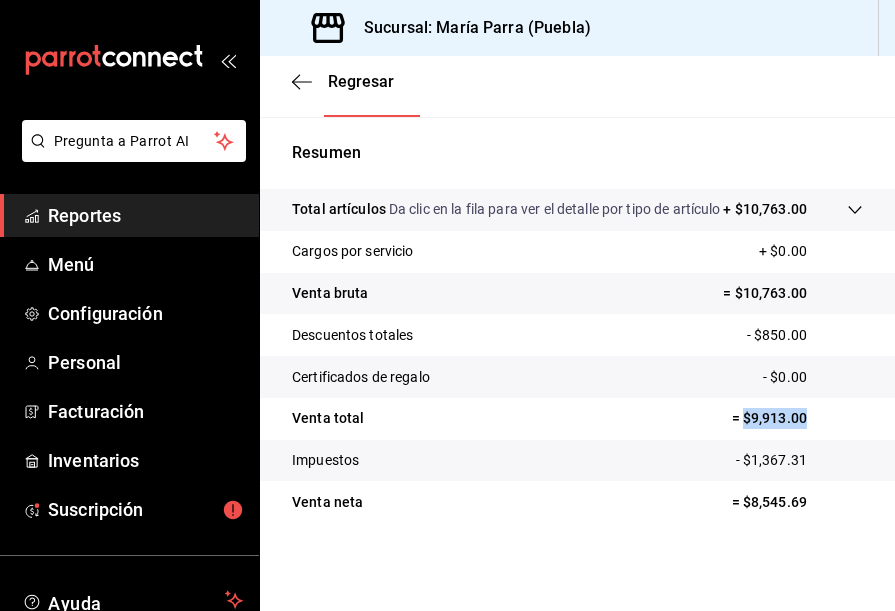 drag, startPoint x: 732, startPoint y: 415, endPoint x: 798, endPoint y: 423, distance: 66.48308 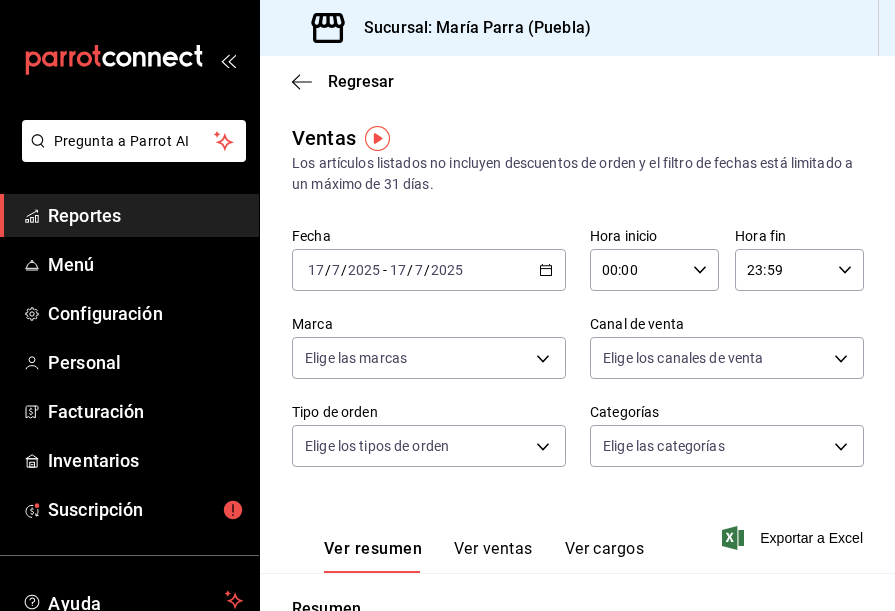 click 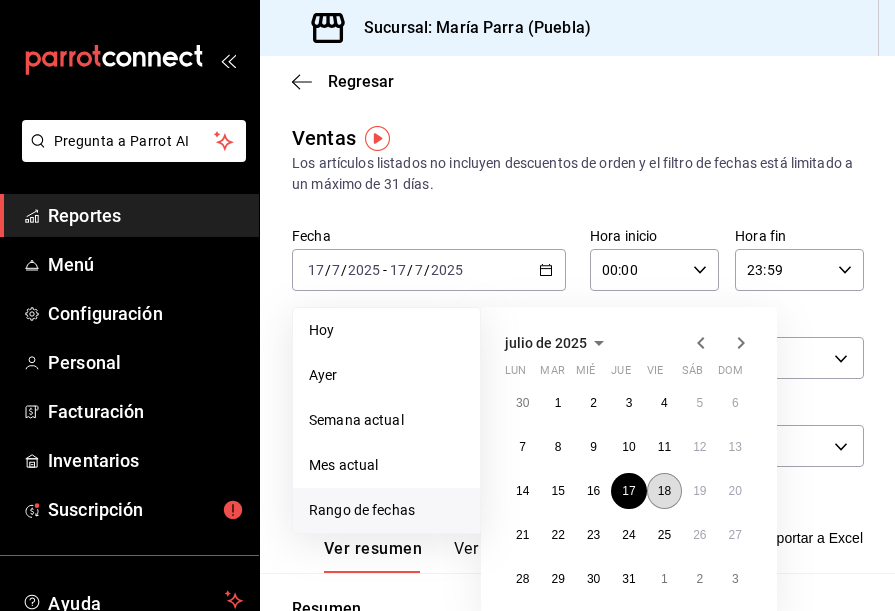 click on "18" at bounding box center (664, 491) 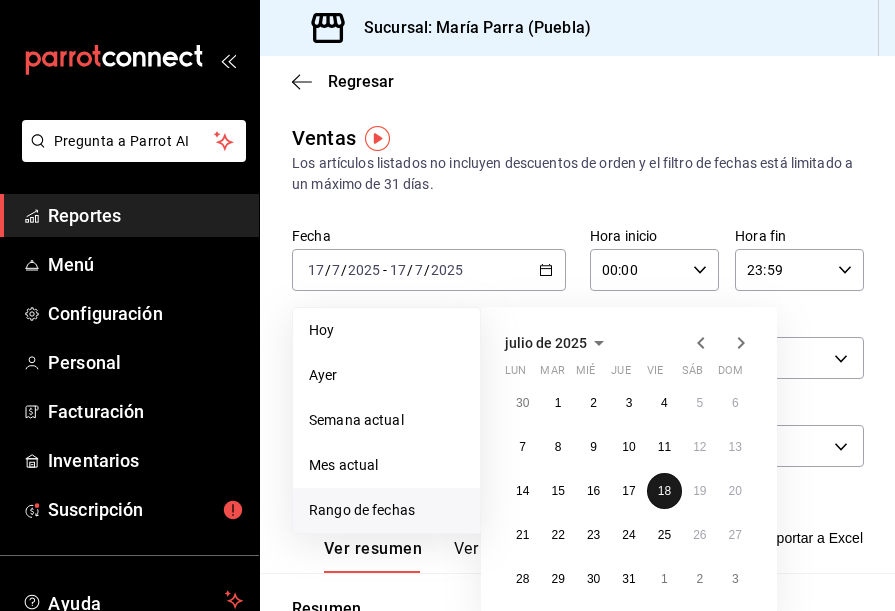 click on "18" at bounding box center (664, 491) 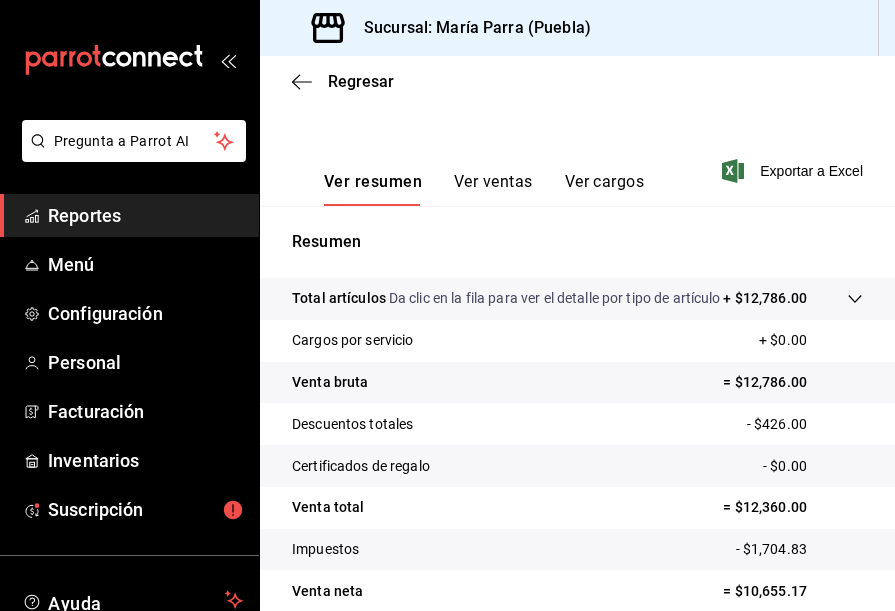 scroll, scrollTop: 477, scrollLeft: 0, axis: vertical 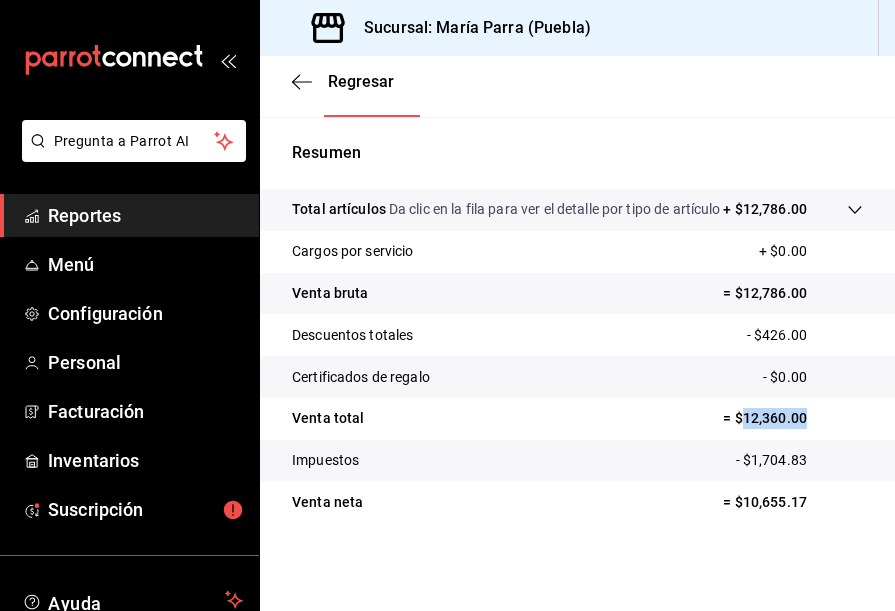 drag, startPoint x: 730, startPoint y: 423, endPoint x: 831, endPoint y: 418, distance: 101.12369 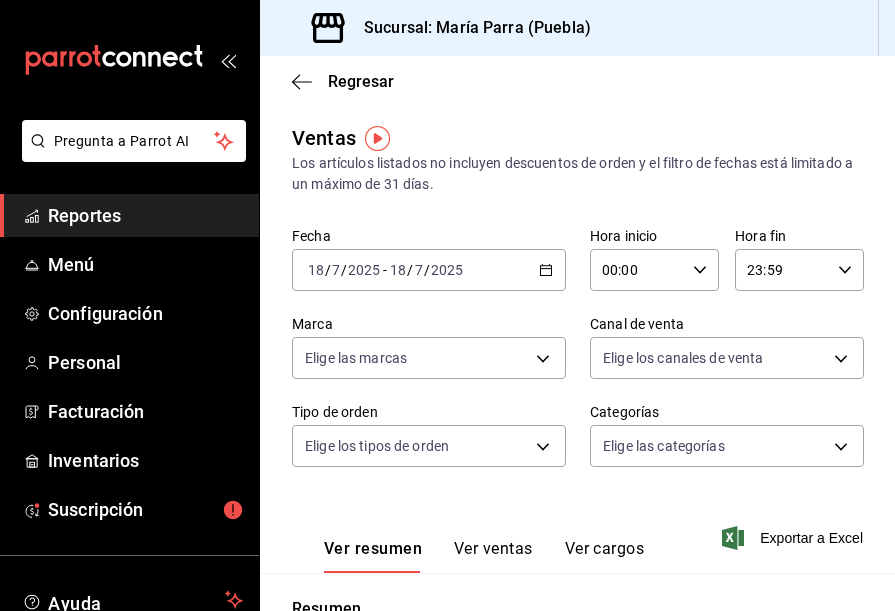 click 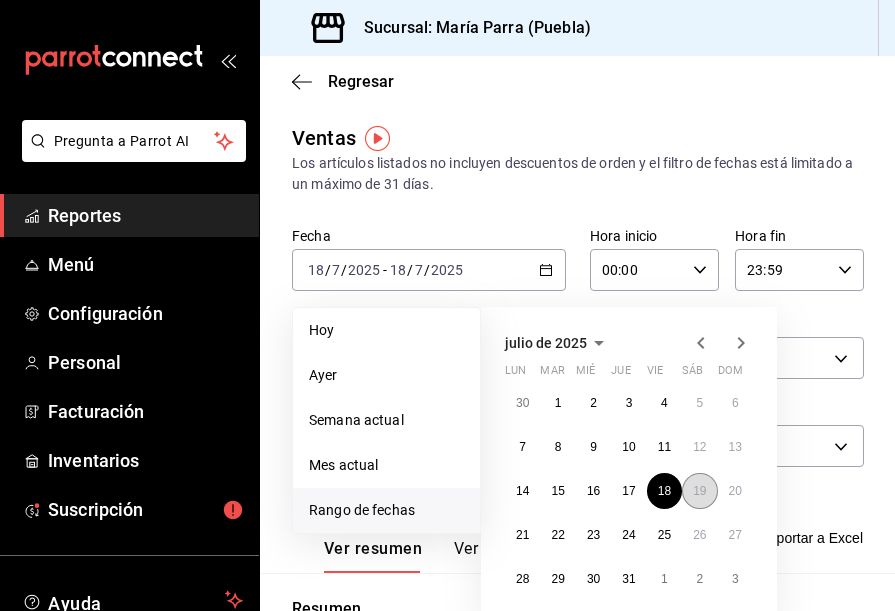 click on "19" at bounding box center [699, 491] 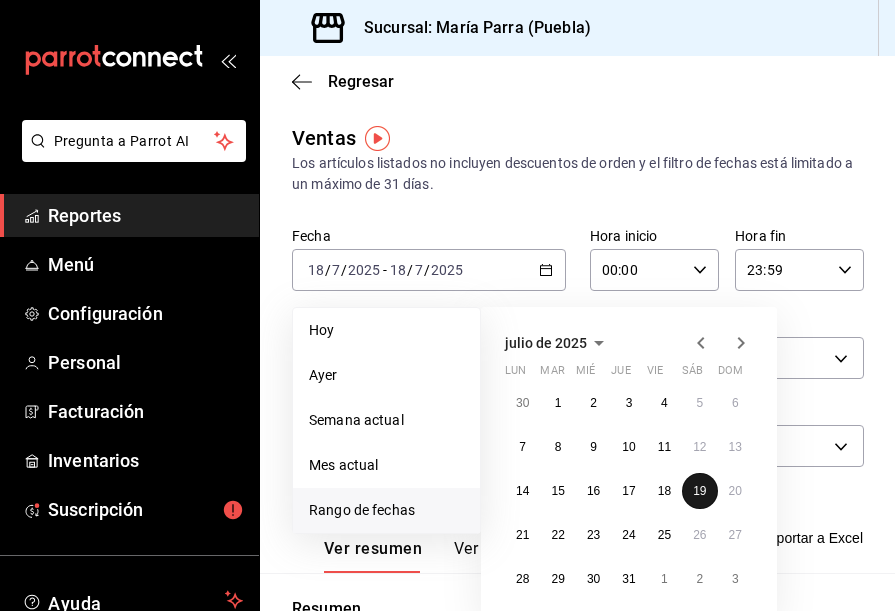 click on "19" at bounding box center [699, 491] 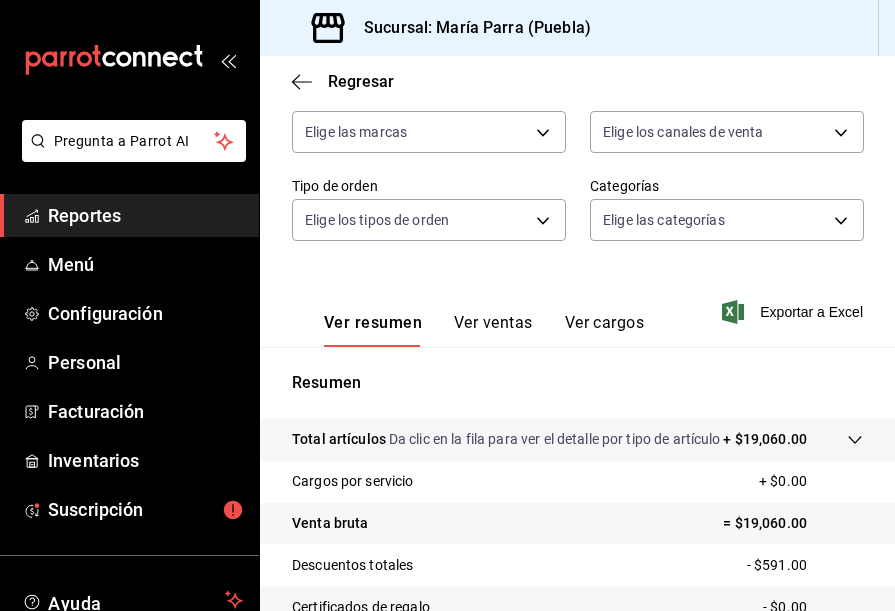 scroll, scrollTop: 477, scrollLeft: 0, axis: vertical 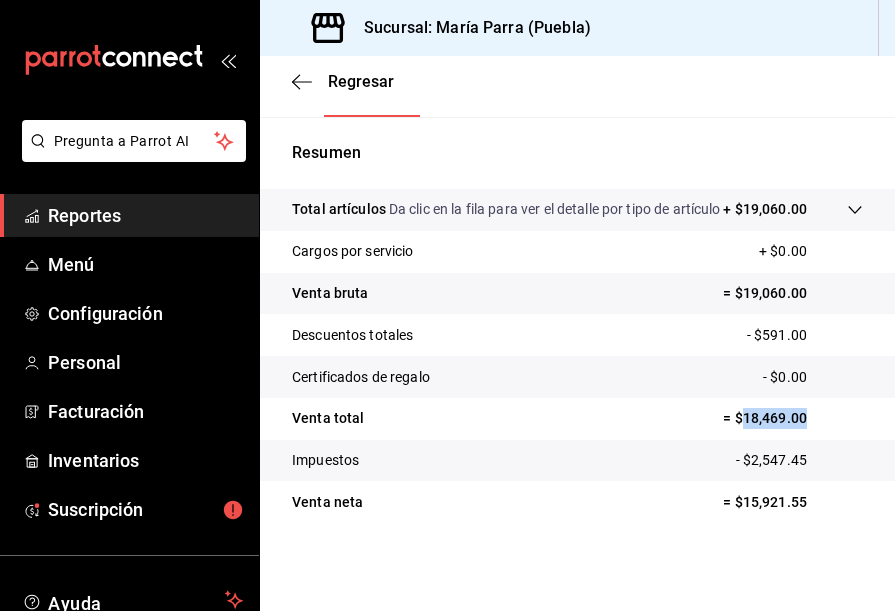 drag, startPoint x: 730, startPoint y: 417, endPoint x: 823, endPoint y: 424, distance: 93.26307 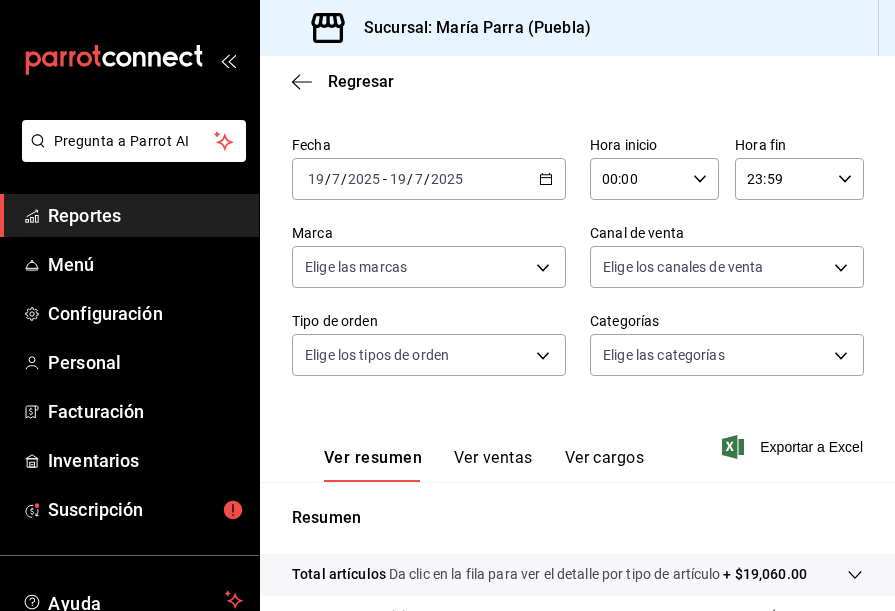 scroll, scrollTop: 0, scrollLeft: 0, axis: both 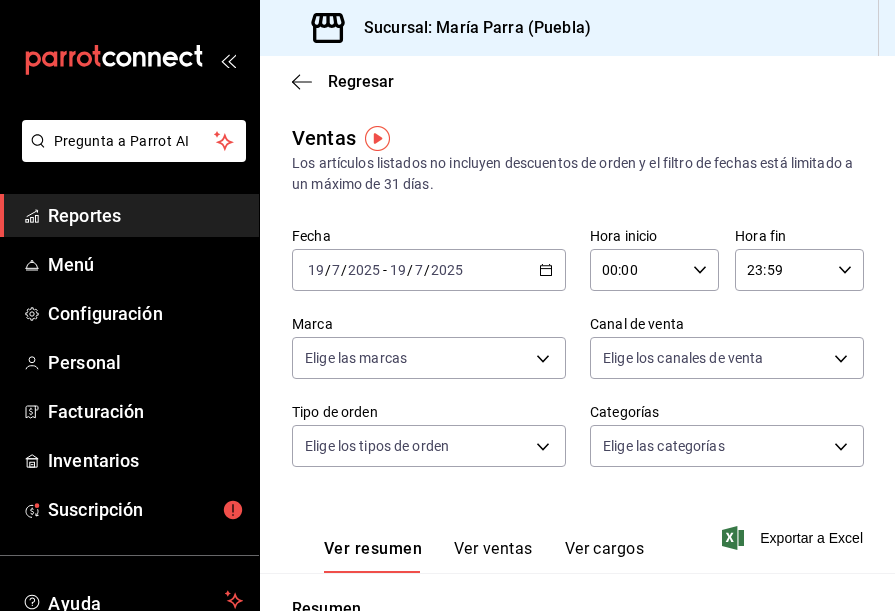 click on "[DATE] [TIME] / [MONTH] / [YEAR] - [DATE] [TIME] / [MONTH] / [YEAR]" at bounding box center [429, 270] 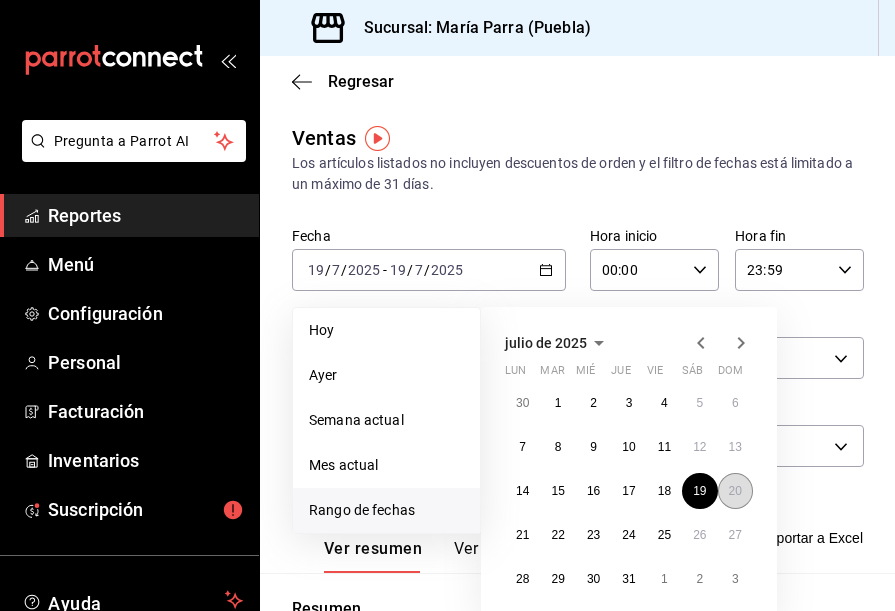 click on "20" at bounding box center [735, 491] 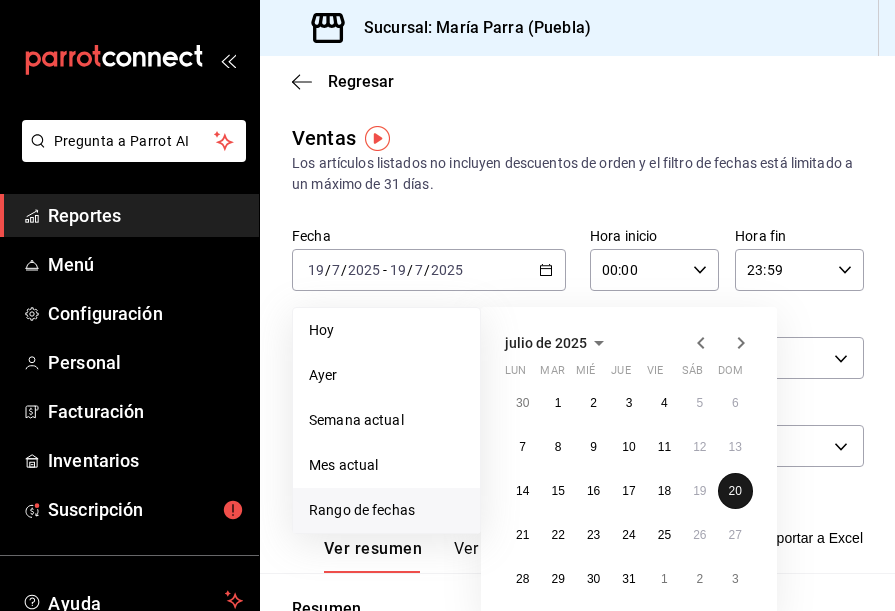 click on "20" at bounding box center [735, 491] 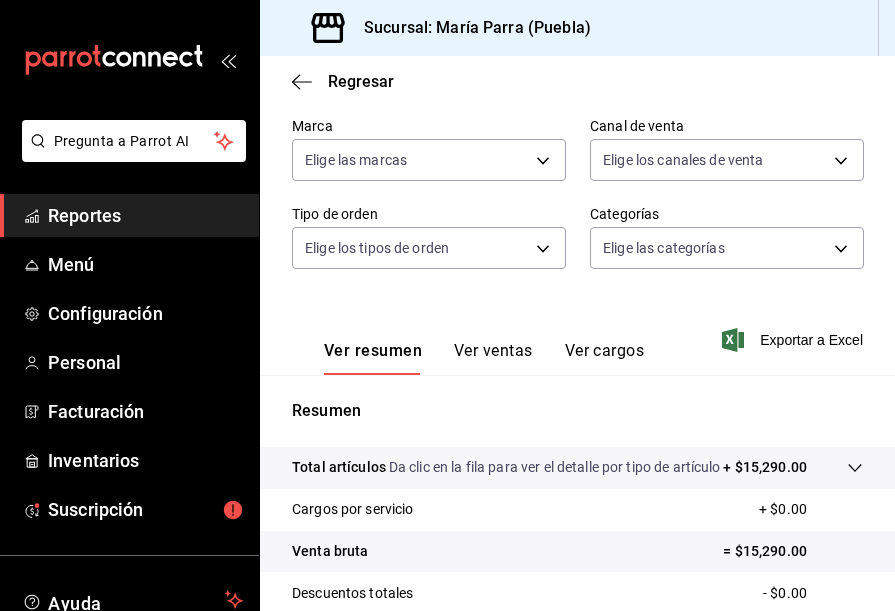 scroll, scrollTop: 477, scrollLeft: 0, axis: vertical 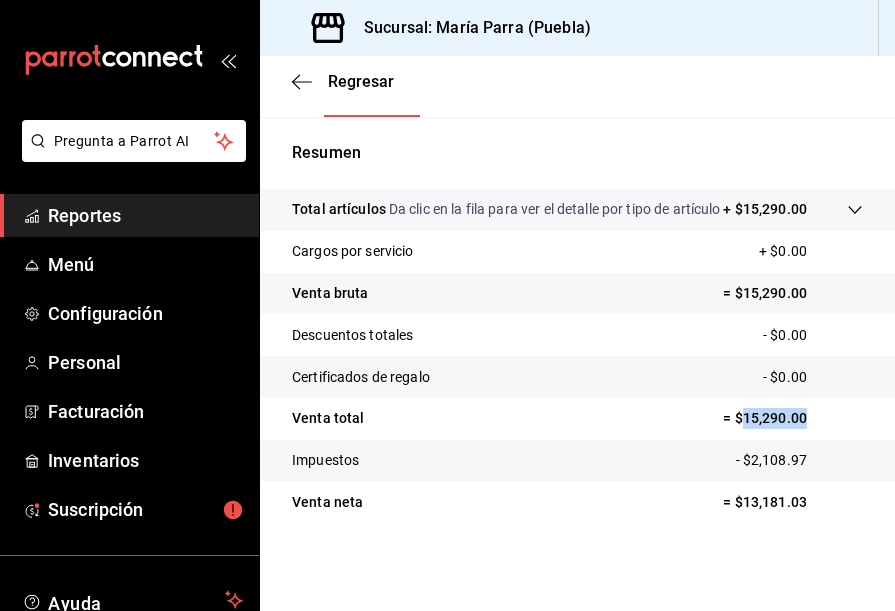 drag, startPoint x: 727, startPoint y: 421, endPoint x: 805, endPoint y: 421, distance: 78 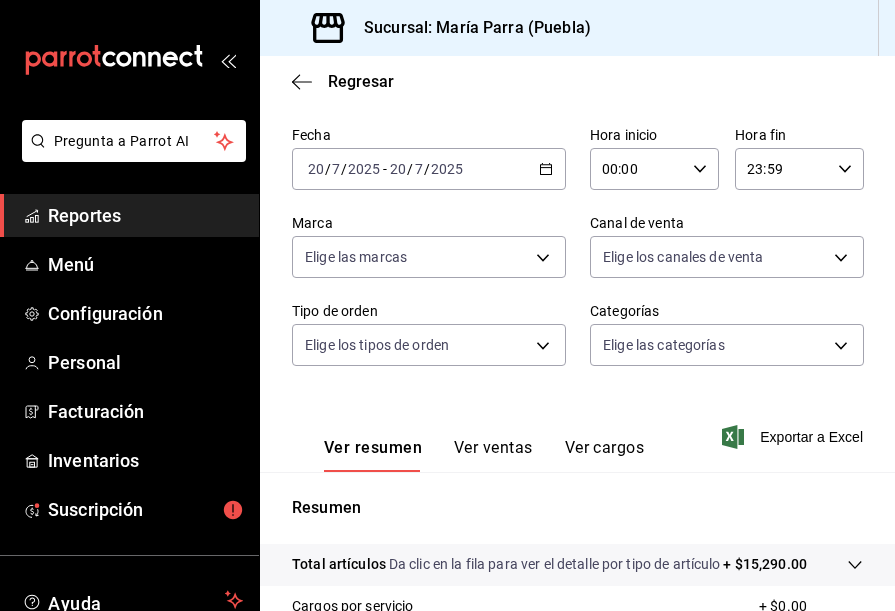 scroll, scrollTop: 0, scrollLeft: 0, axis: both 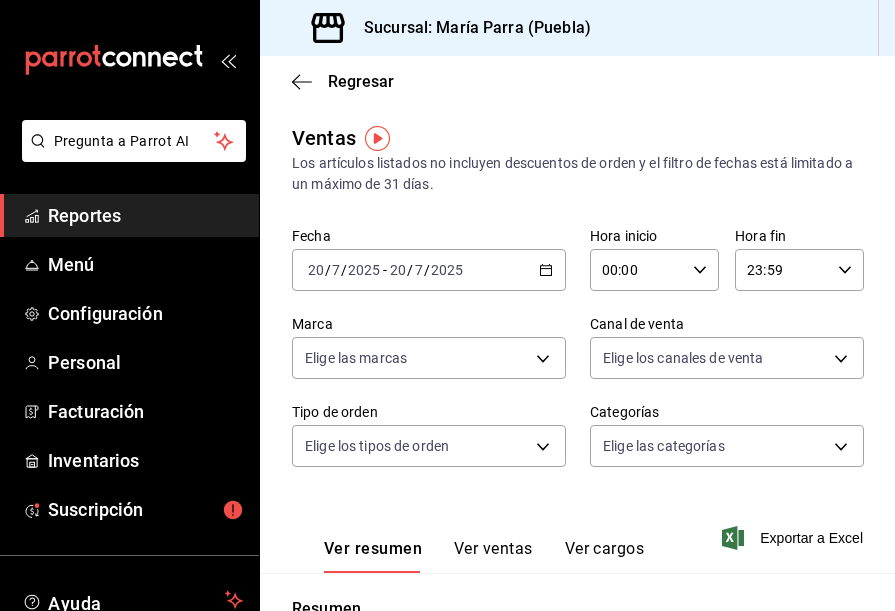 click on "[DATE] [TIME] / [MONTH] / [YEAR] - [DATE] [TIME] / [MONTH] / [YEAR]" at bounding box center [429, 270] 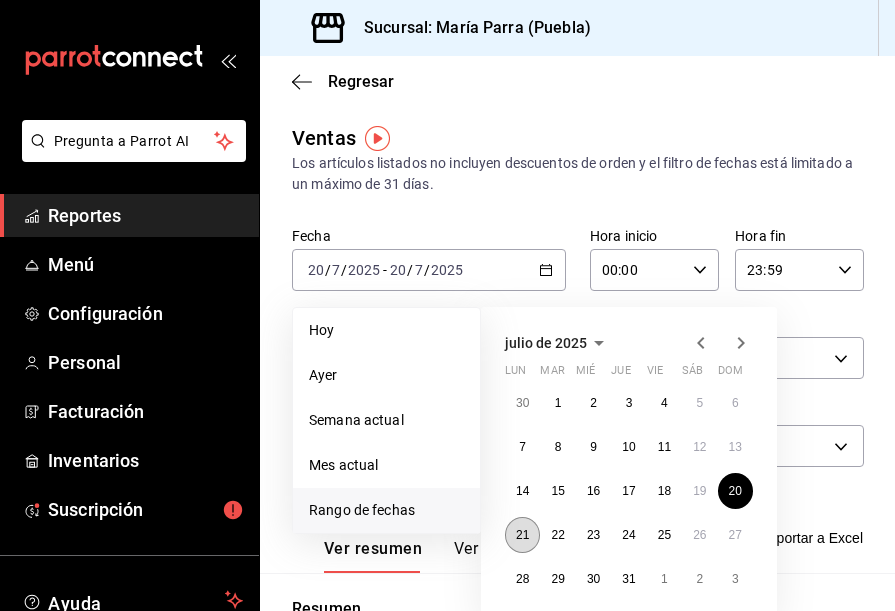 click on "21" at bounding box center (522, 535) 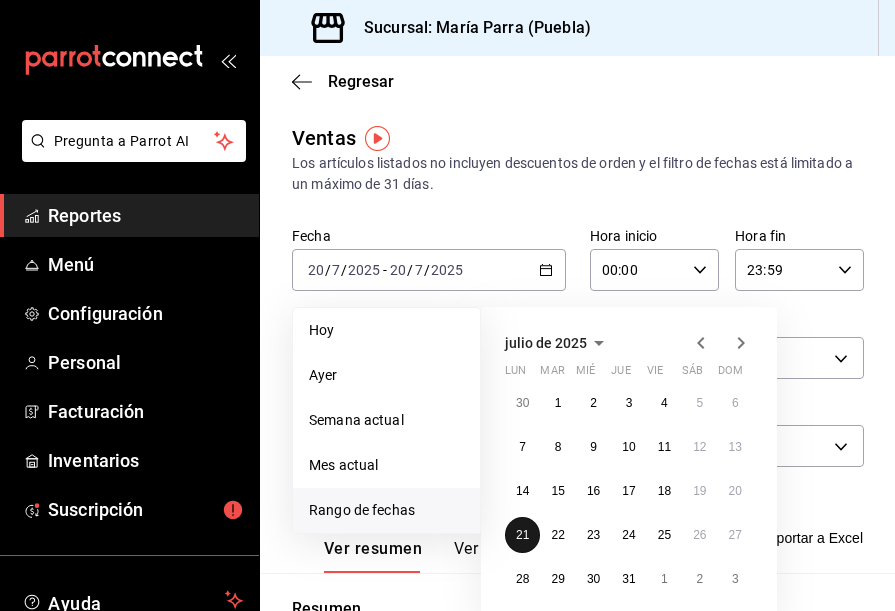 click on "21" at bounding box center (522, 535) 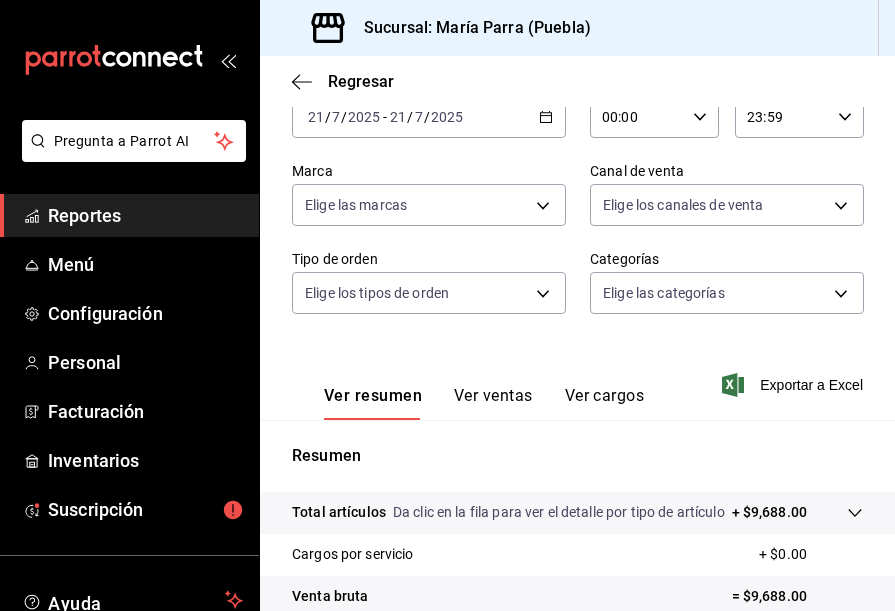 scroll, scrollTop: 477, scrollLeft: 0, axis: vertical 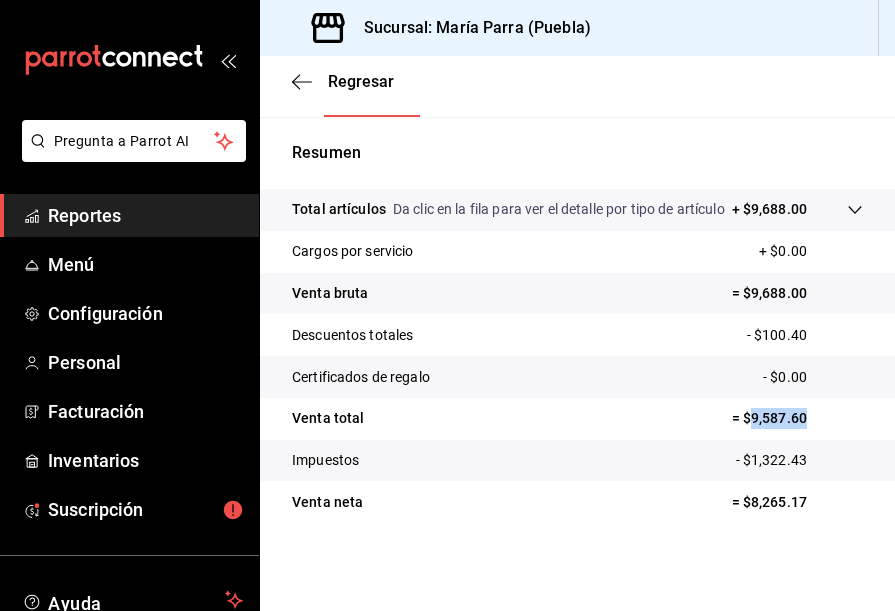 drag, startPoint x: 734, startPoint y: 417, endPoint x: 825, endPoint y: 417, distance: 91 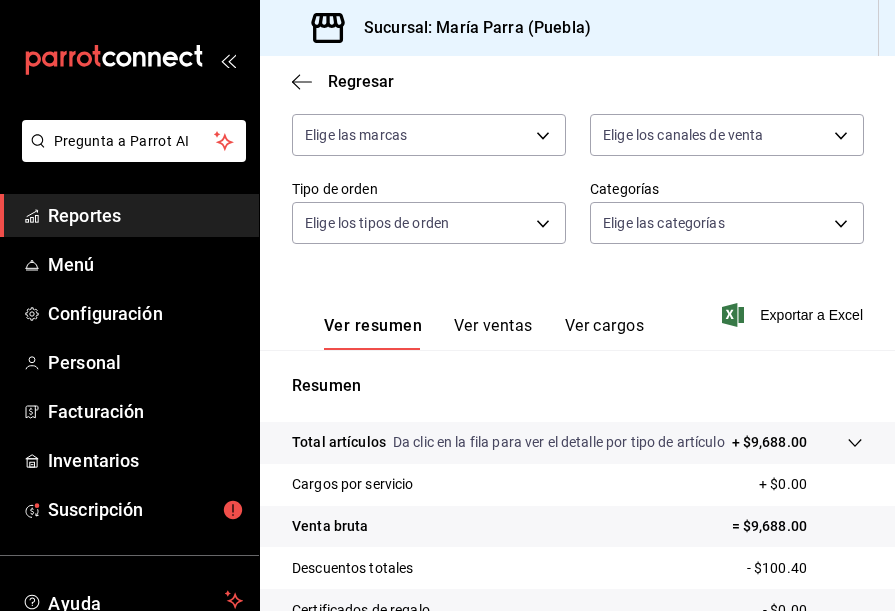 scroll, scrollTop: 0, scrollLeft: 0, axis: both 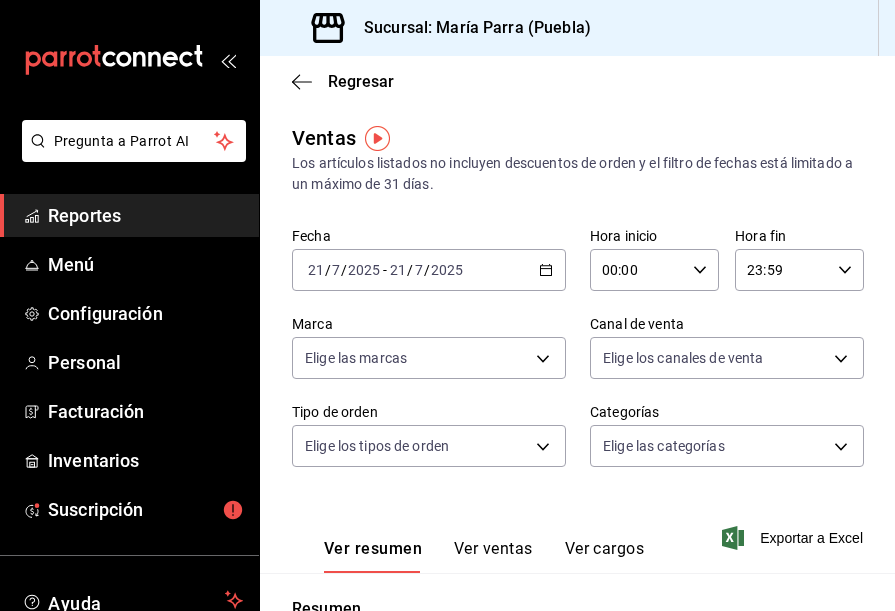 click on "2025-07-21 21 / 7 / 2025 - 2025-07-21 21 / 7 / 2025" at bounding box center [429, 270] 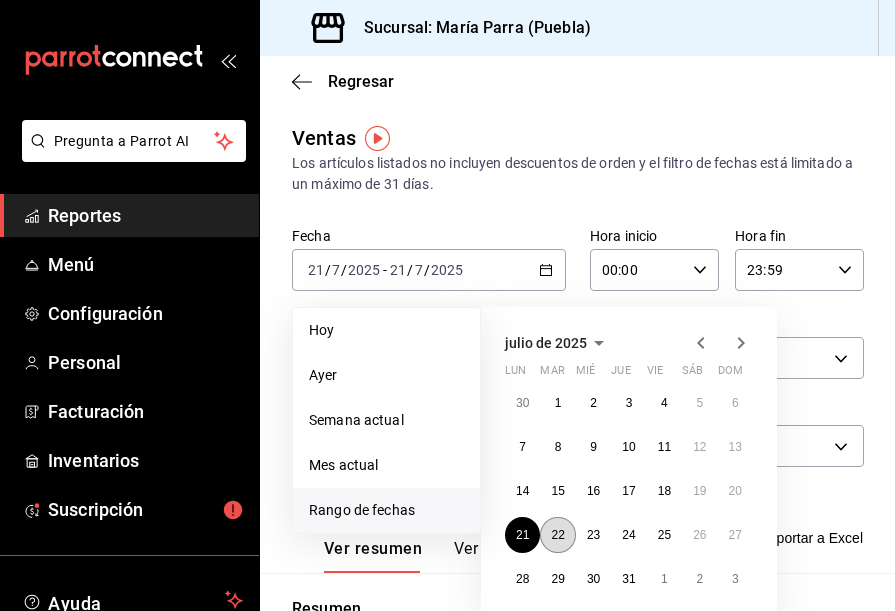 click on "22" at bounding box center [557, 535] 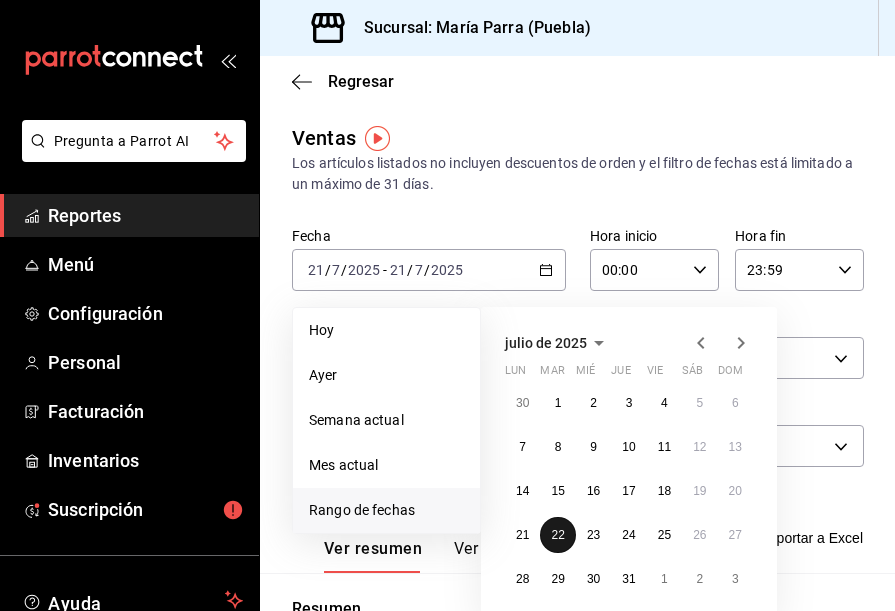 click on "22" at bounding box center [557, 535] 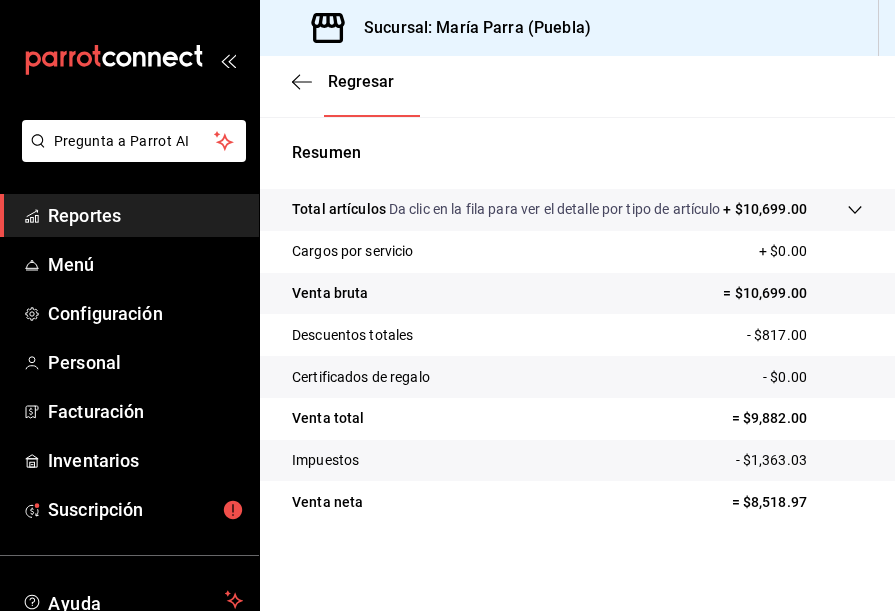 scroll, scrollTop: 477, scrollLeft: 0, axis: vertical 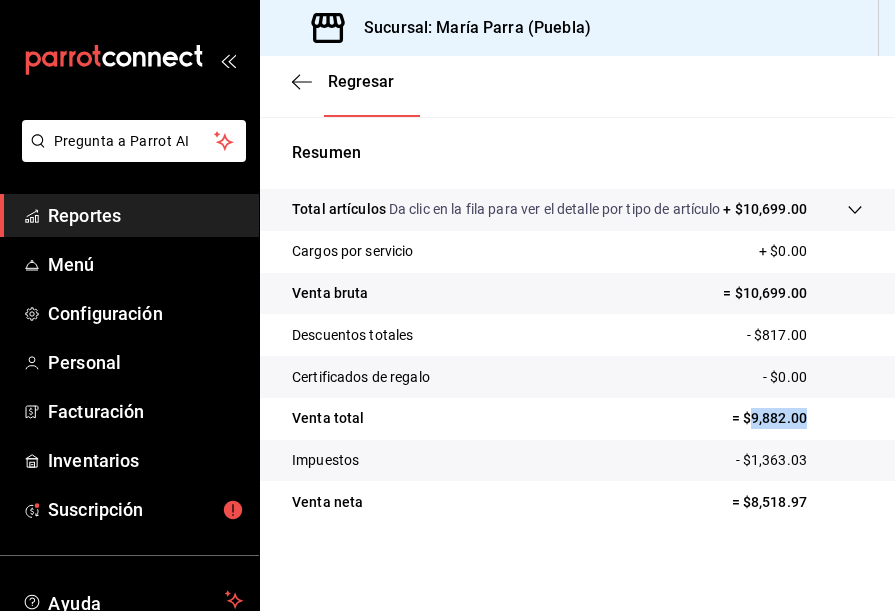 drag, startPoint x: 738, startPoint y: 419, endPoint x: 817, endPoint y: 419, distance: 79 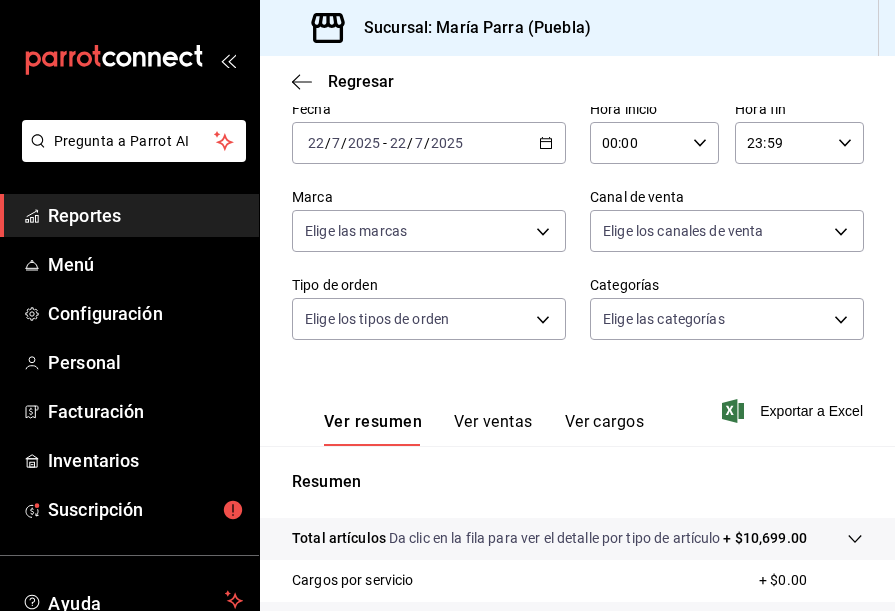 scroll, scrollTop: 0, scrollLeft: 0, axis: both 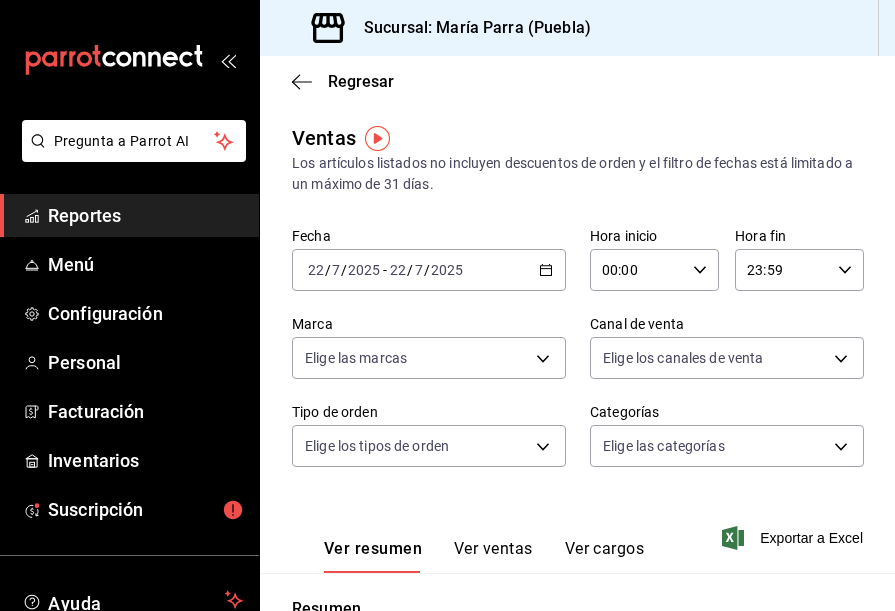 click 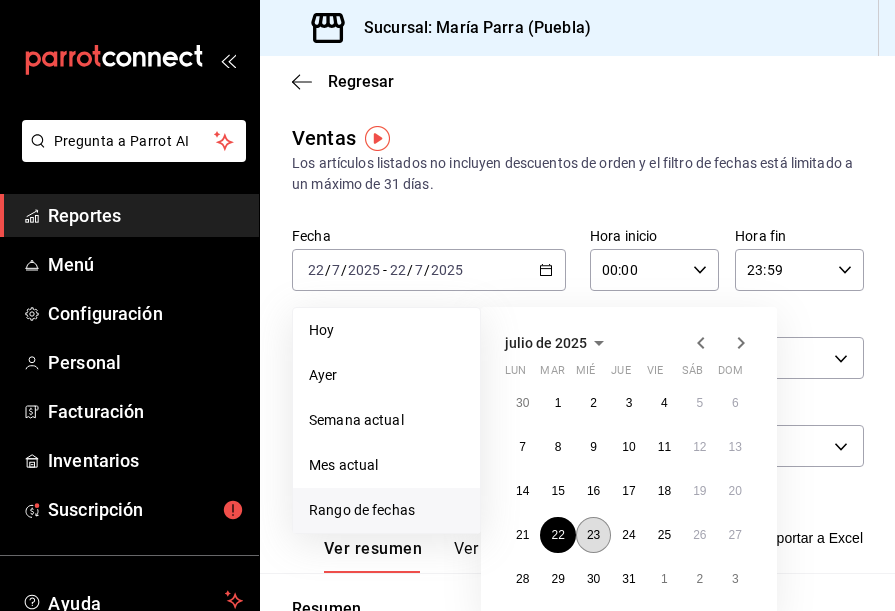 click on "23" at bounding box center [593, 535] 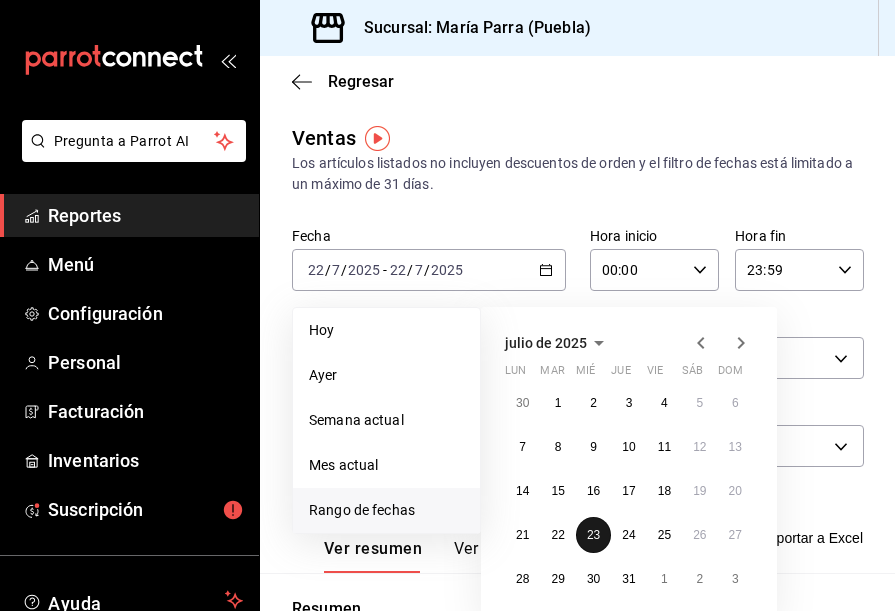 click on "23" at bounding box center [593, 535] 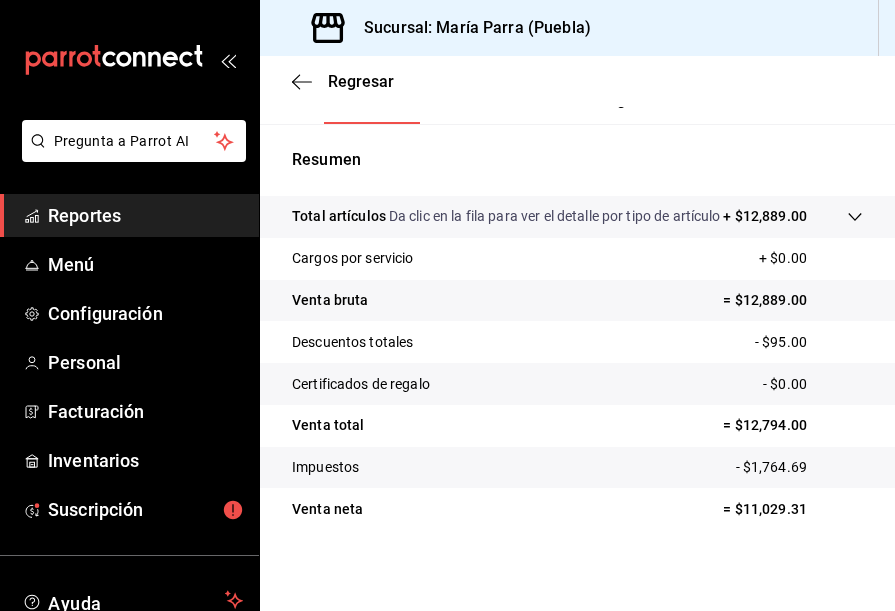 scroll, scrollTop: 477, scrollLeft: 0, axis: vertical 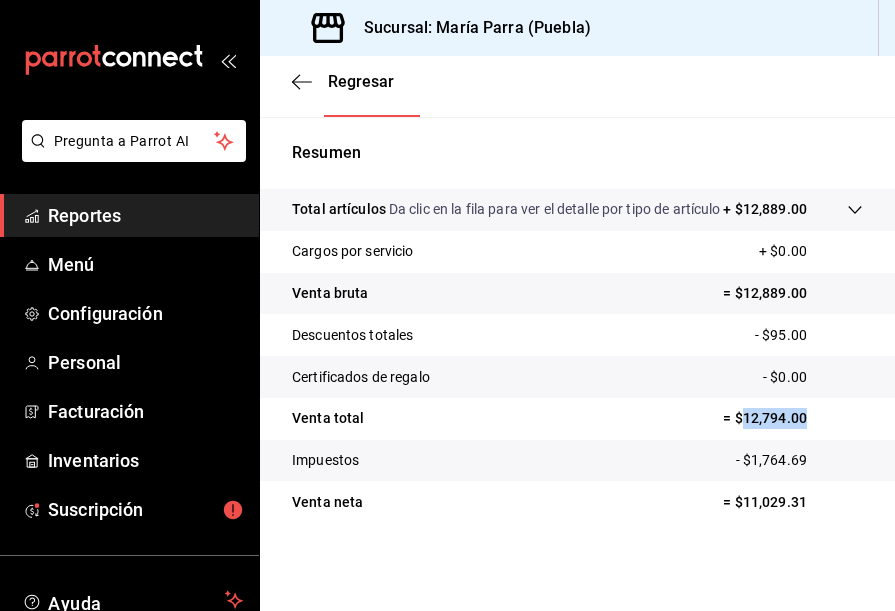 drag, startPoint x: 727, startPoint y: 419, endPoint x: 823, endPoint y: 416, distance: 96.04687 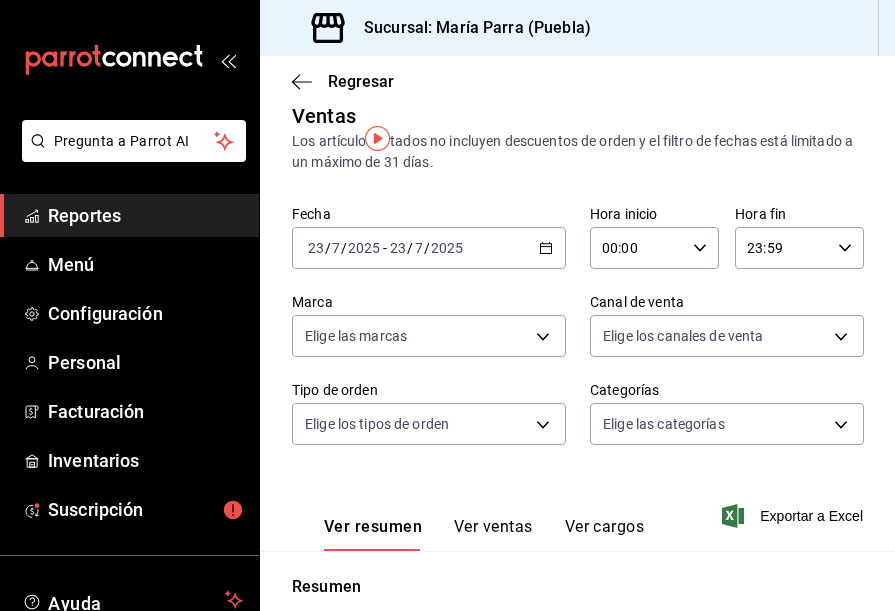 scroll, scrollTop: 0, scrollLeft: 0, axis: both 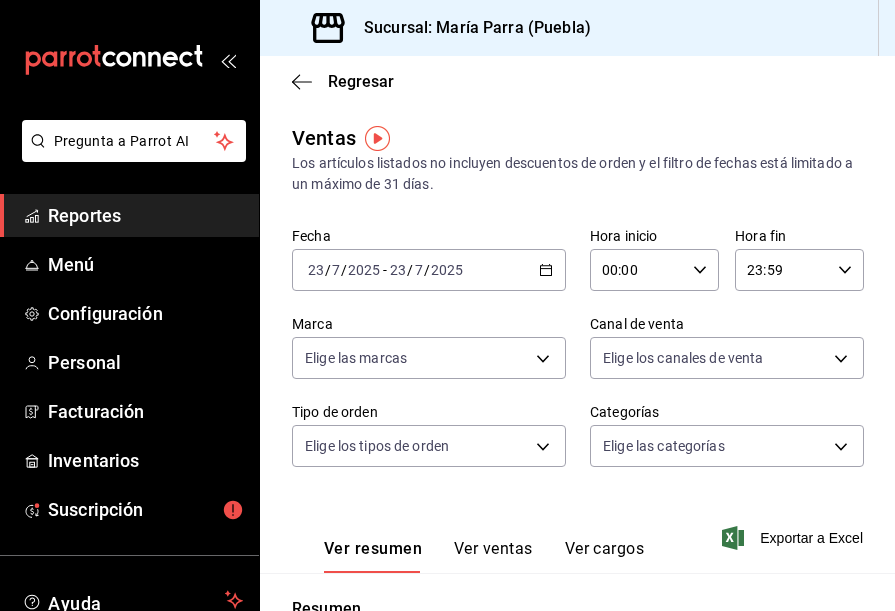 click on "2025-07-23 23 / 7 / 2025 - 2025-07-23 23 / 7 / 2025" at bounding box center [429, 270] 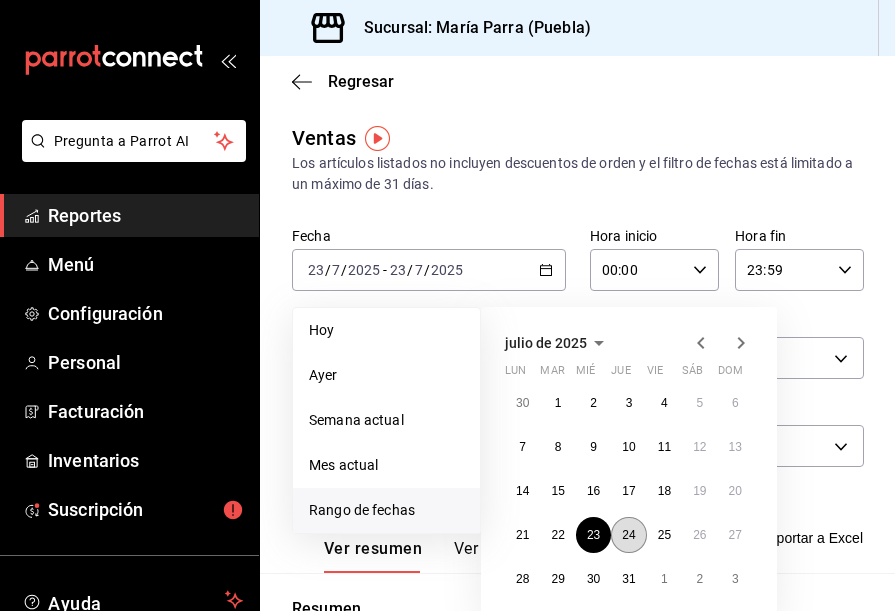 click on "24" at bounding box center [628, 535] 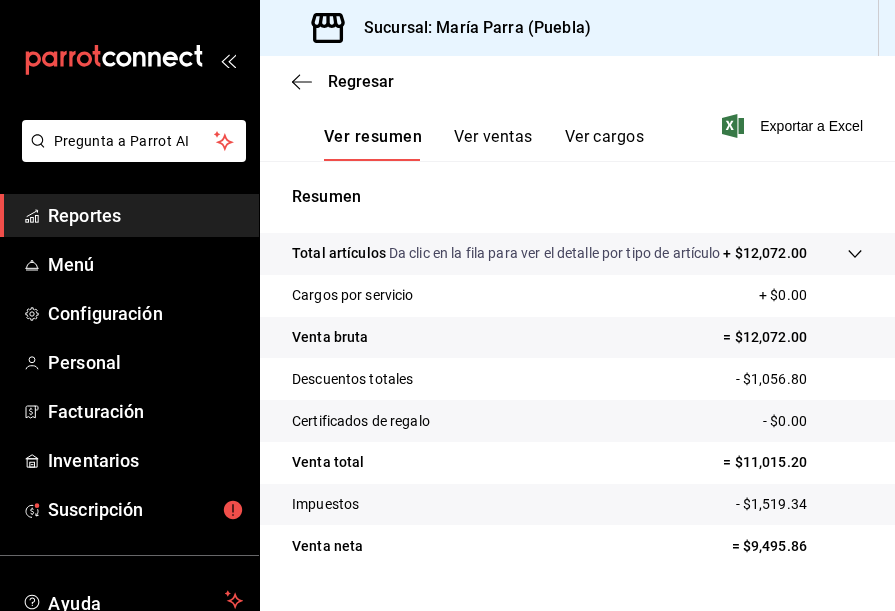 scroll, scrollTop: 477, scrollLeft: 0, axis: vertical 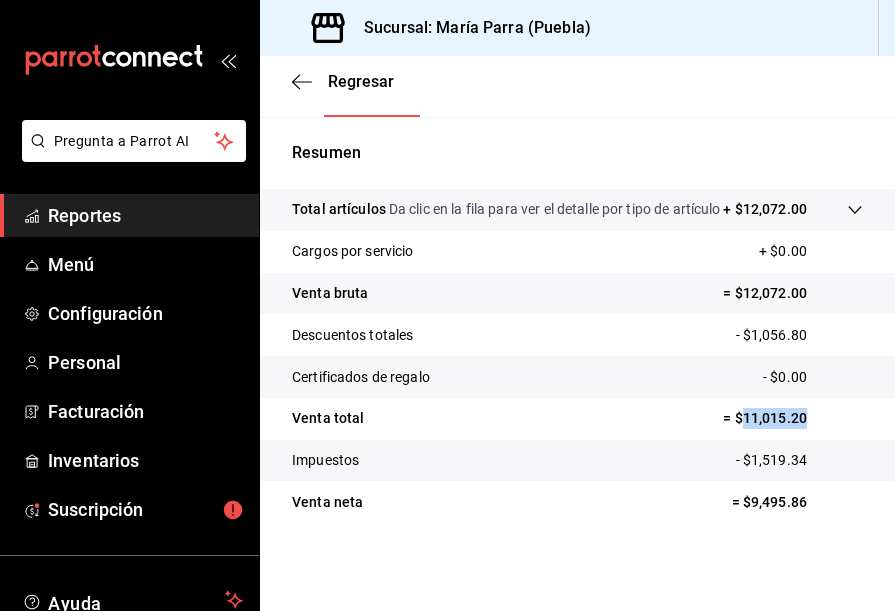 drag, startPoint x: 730, startPoint y: 421, endPoint x: 797, endPoint y: 421, distance: 67 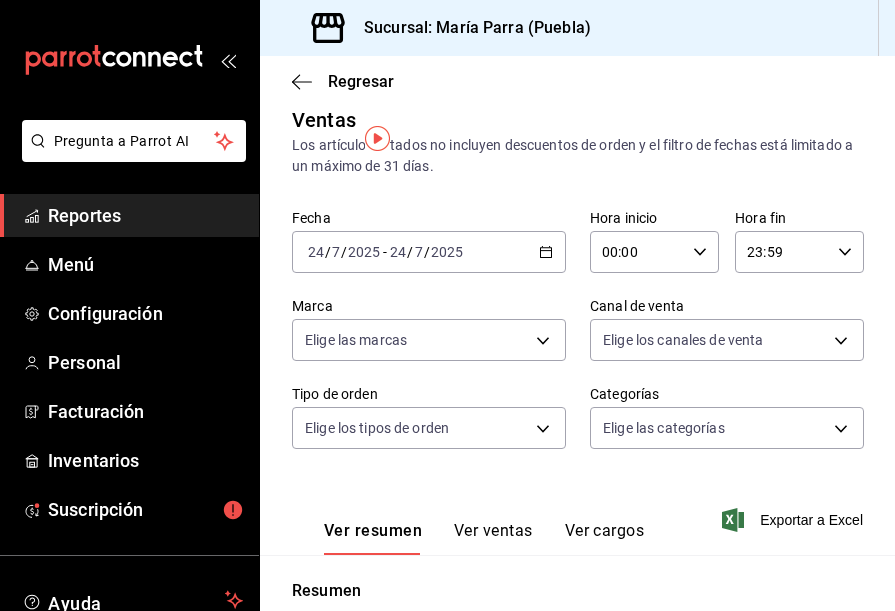 scroll, scrollTop: 0, scrollLeft: 0, axis: both 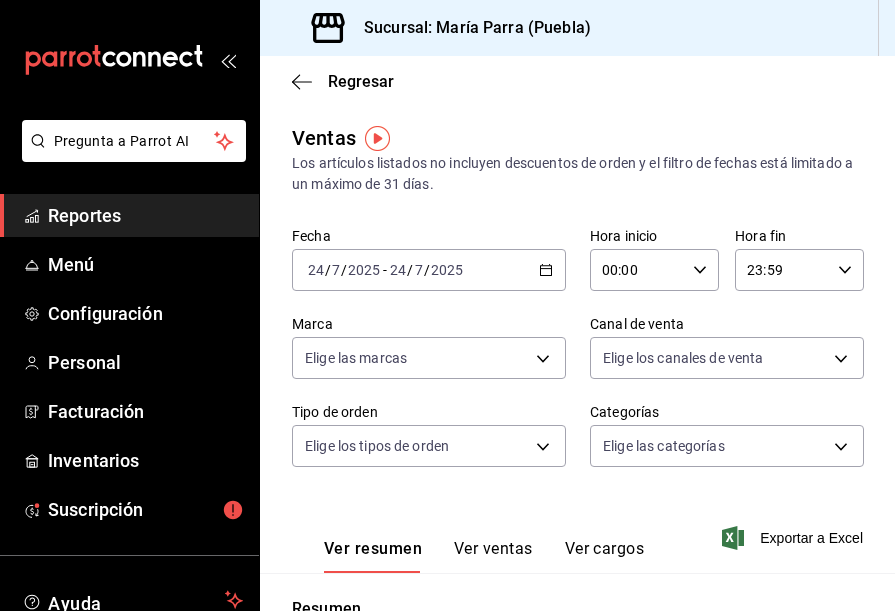 click on "[DATE] [TIME] / [MONTH] / [YEAR] - [DATE] [TIME] / [MONTH] / [YEAR]" at bounding box center (429, 270) 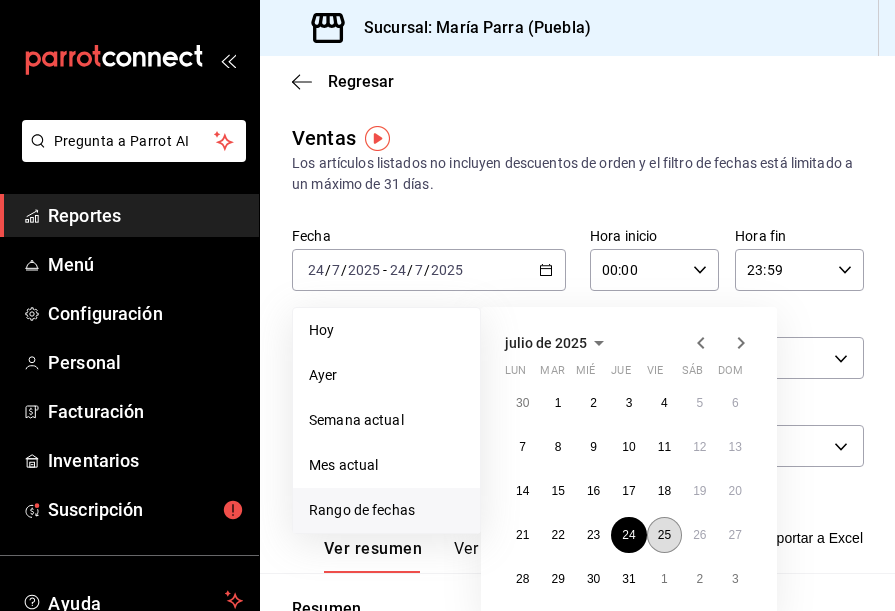 click on "25" at bounding box center (664, 535) 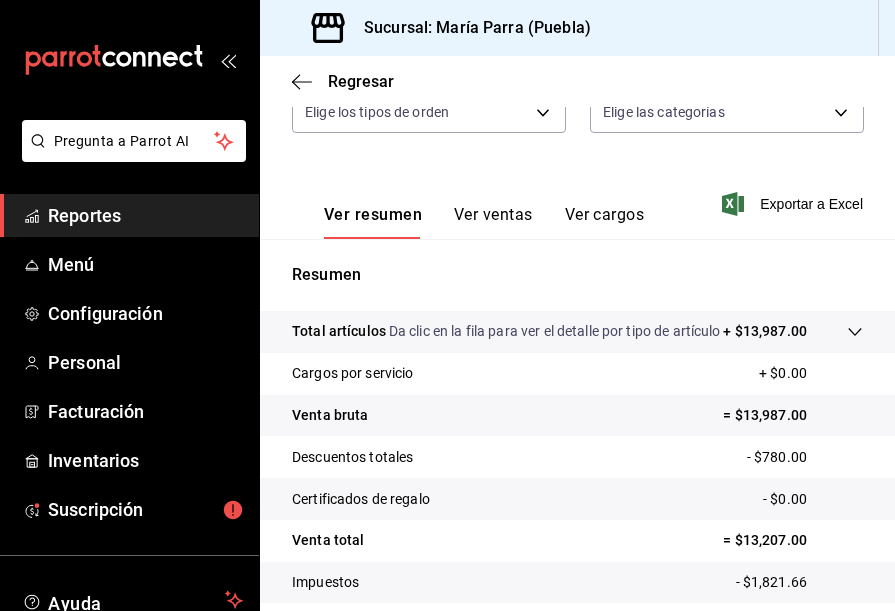 scroll, scrollTop: 477, scrollLeft: 0, axis: vertical 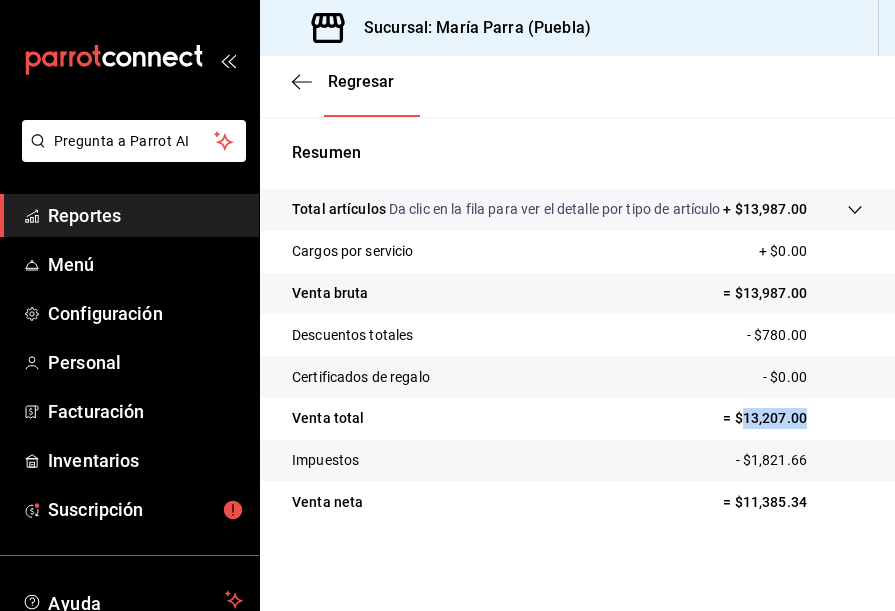 drag, startPoint x: 729, startPoint y: 416, endPoint x: 807, endPoint y: 416, distance: 78 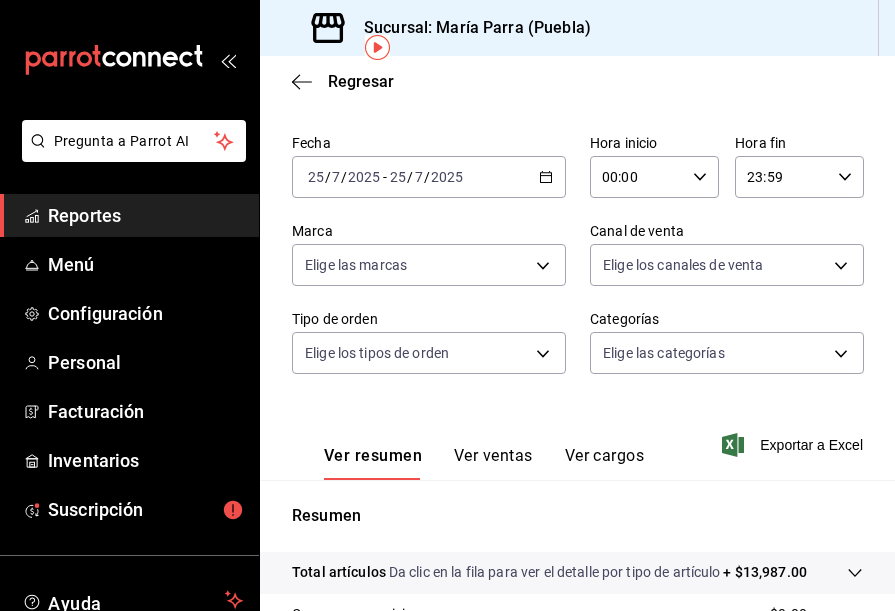 scroll, scrollTop: 0, scrollLeft: 0, axis: both 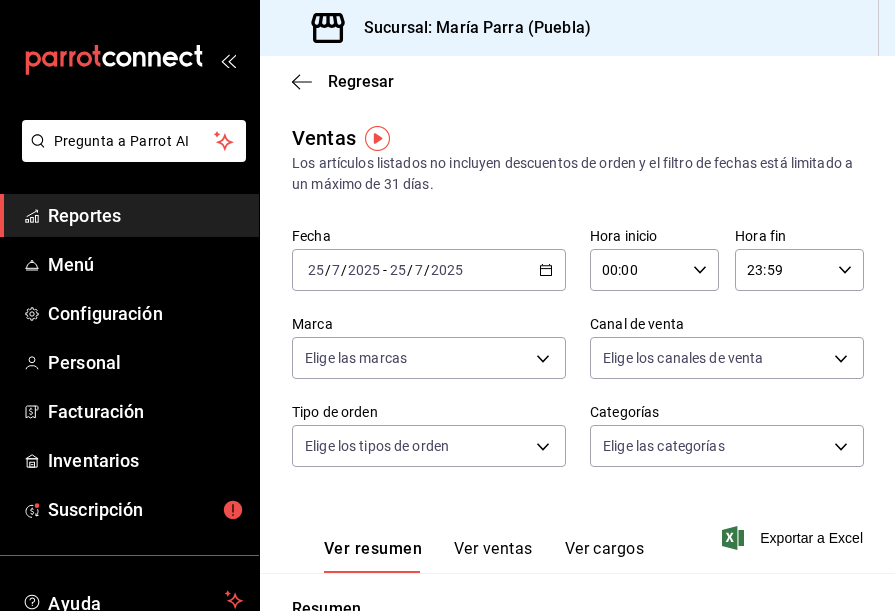 click 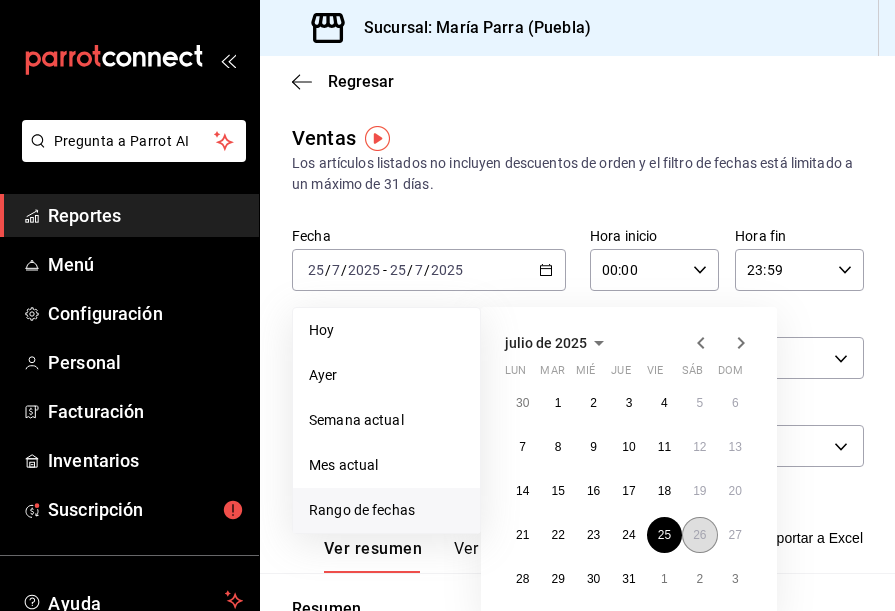 click on "26" at bounding box center [699, 535] 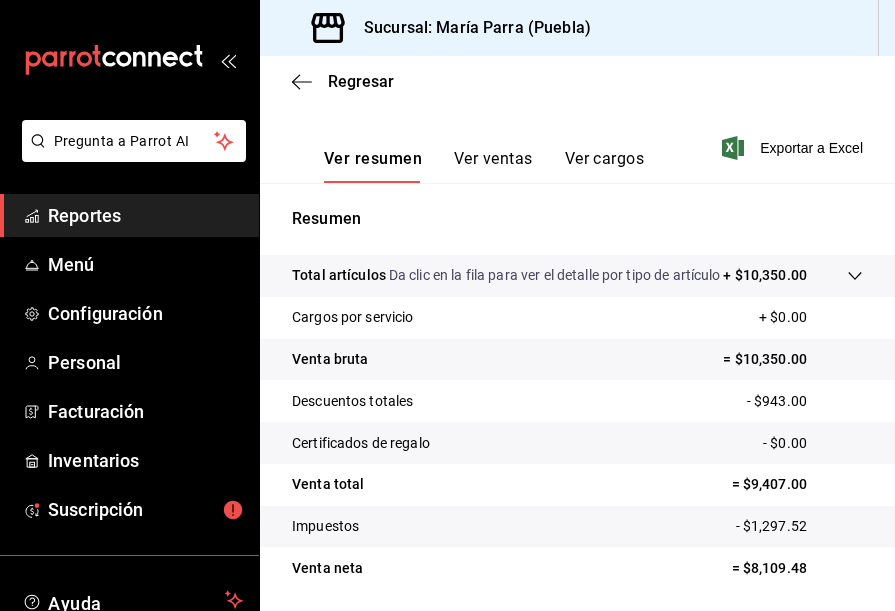 scroll, scrollTop: 477, scrollLeft: 0, axis: vertical 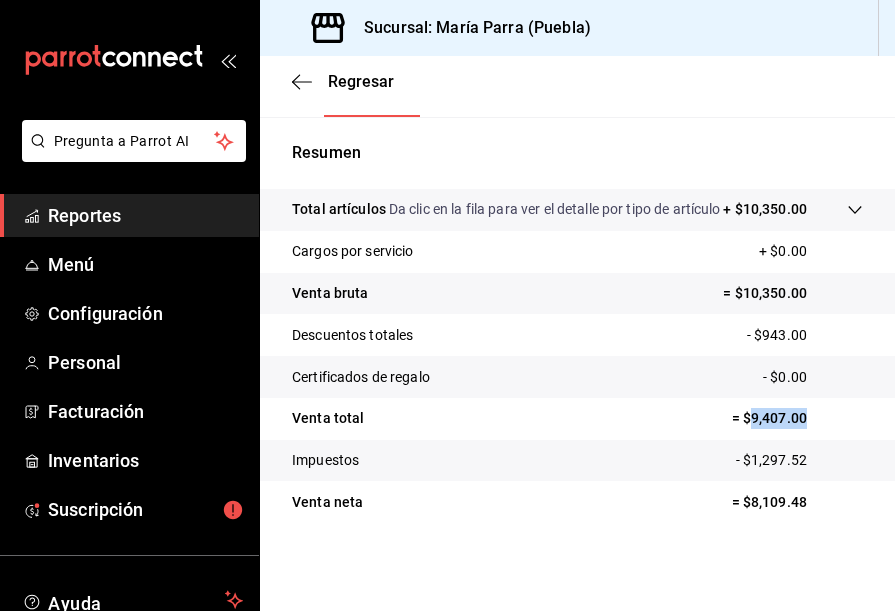 drag, startPoint x: 735, startPoint y: 410, endPoint x: 810, endPoint y: 418, distance: 75.42546 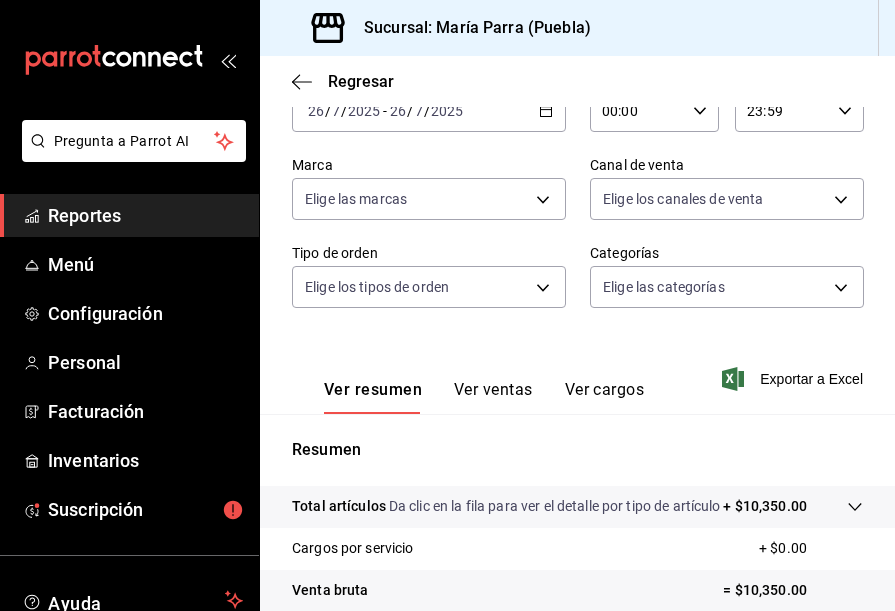 scroll, scrollTop: 0, scrollLeft: 0, axis: both 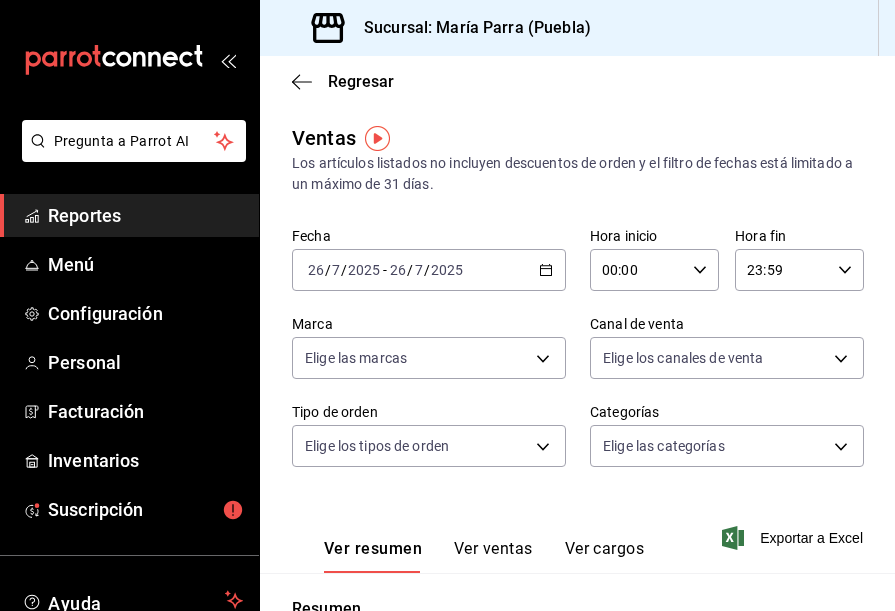 click on "2025-07-26 26 / 7 / 2025 - 2025-07-26 26 / 7 / 2025" at bounding box center [429, 270] 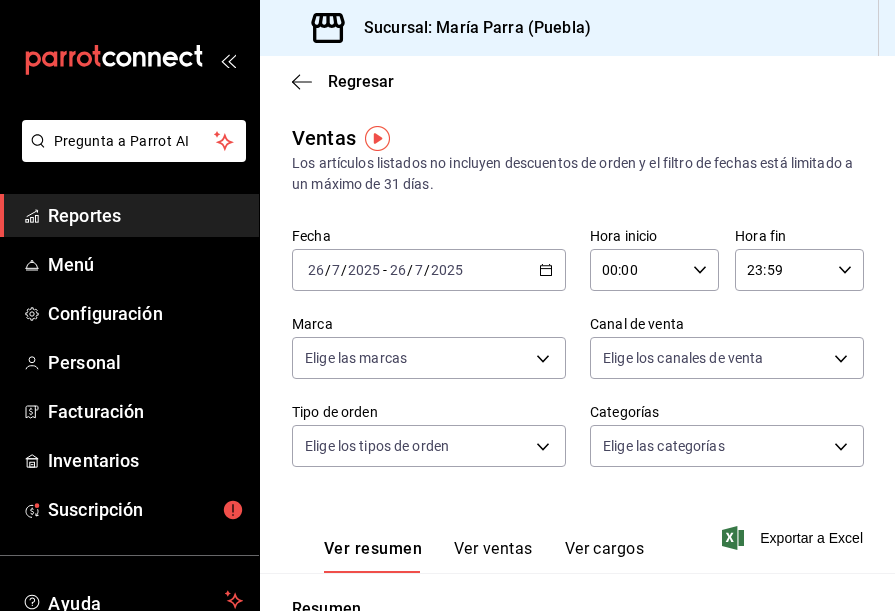 click 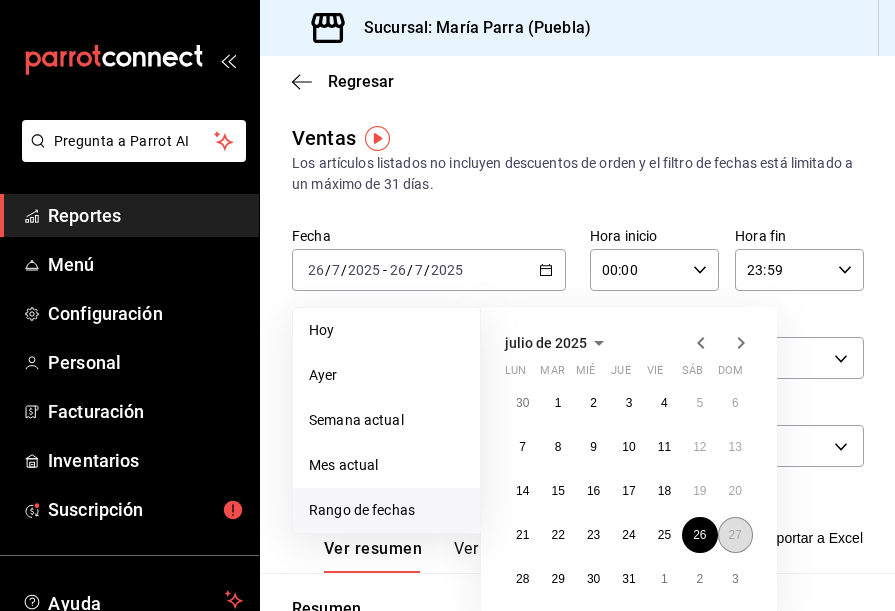 click on "27" at bounding box center [735, 535] 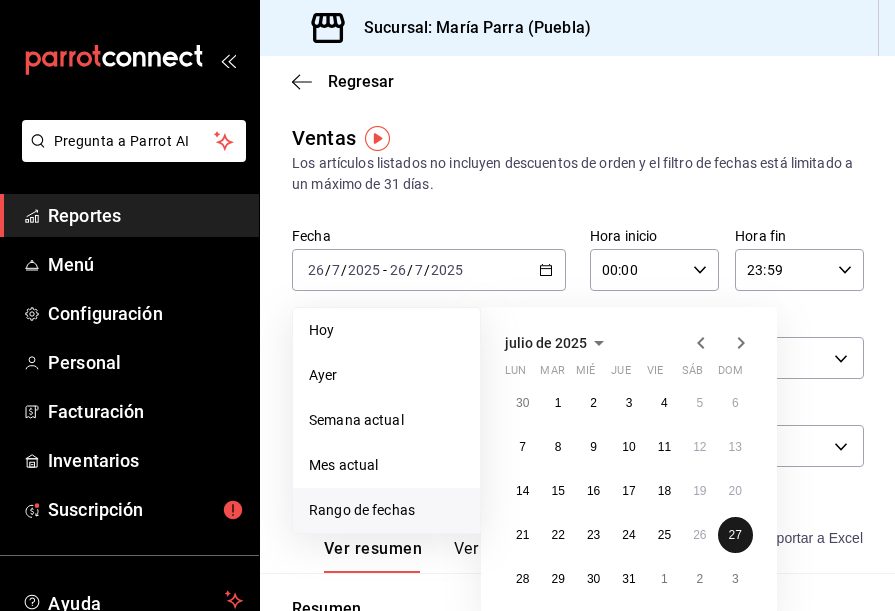 drag, startPoint x: 737, startPoint y: 533, endPoint x: 753, endPoint y: 527, distance: 17.088007 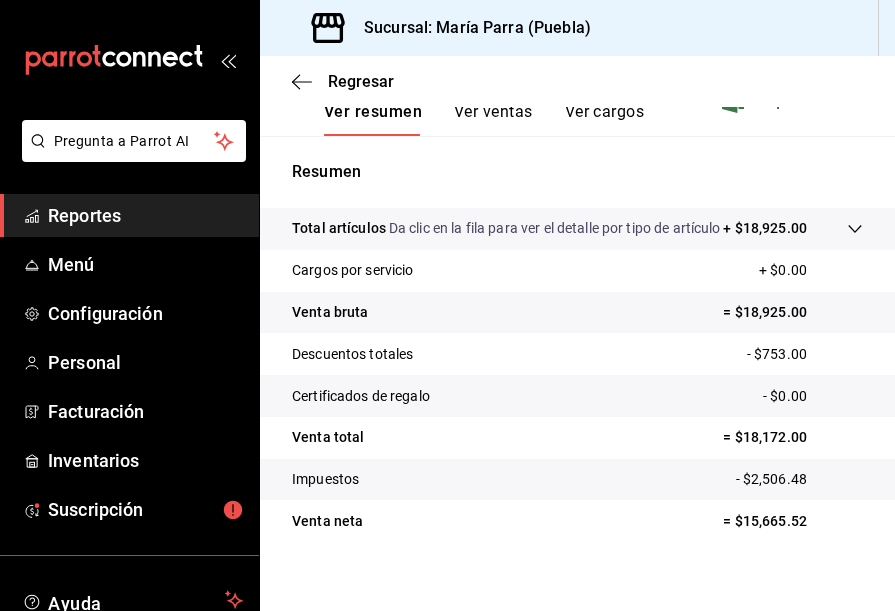 scroll, scrollTop: 477, scrollLeft: 0, axis: vertical 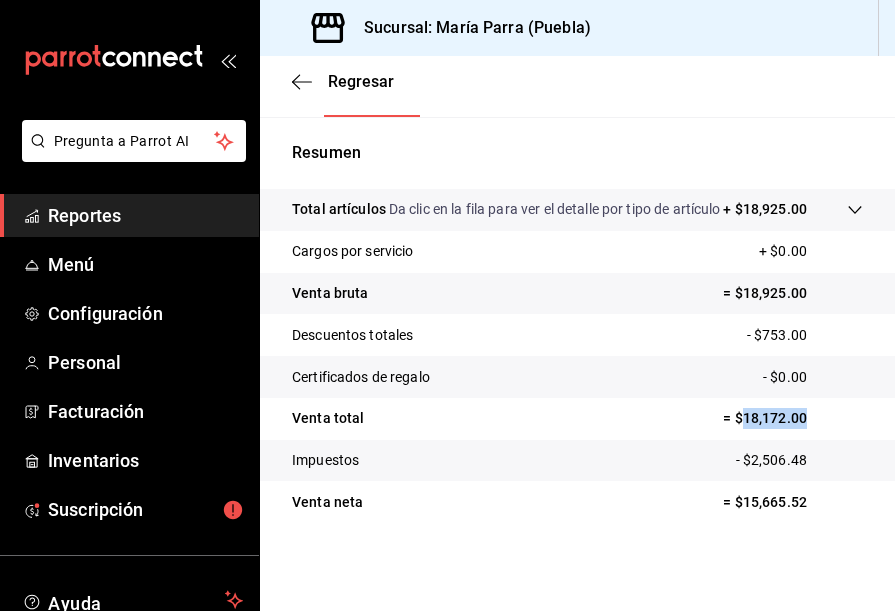 drag, startPoint x: 730, startPoint y: 421, endPoint x: 803, endPoint y: 413, distance: 73.43705 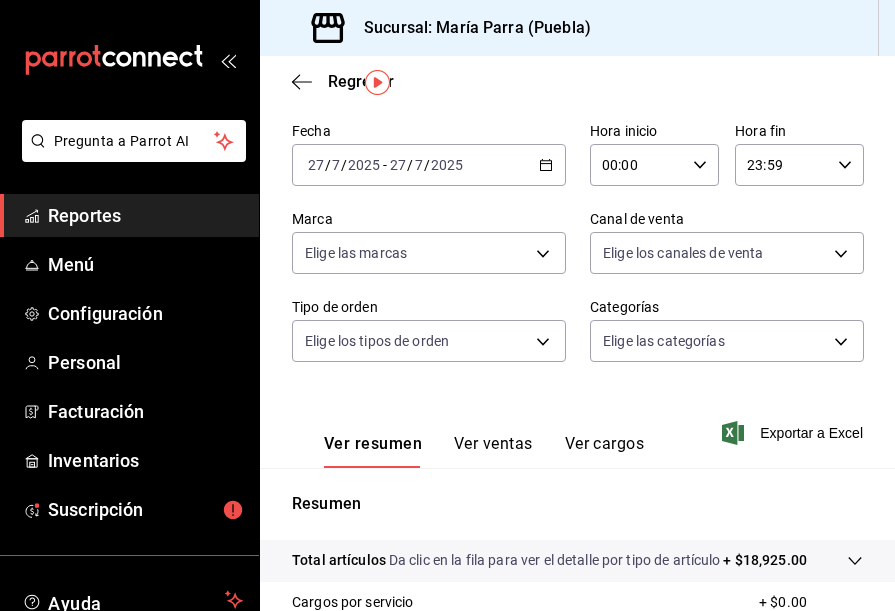 scroll, scrollTop: 0, scrollLeft: 0, axis: both 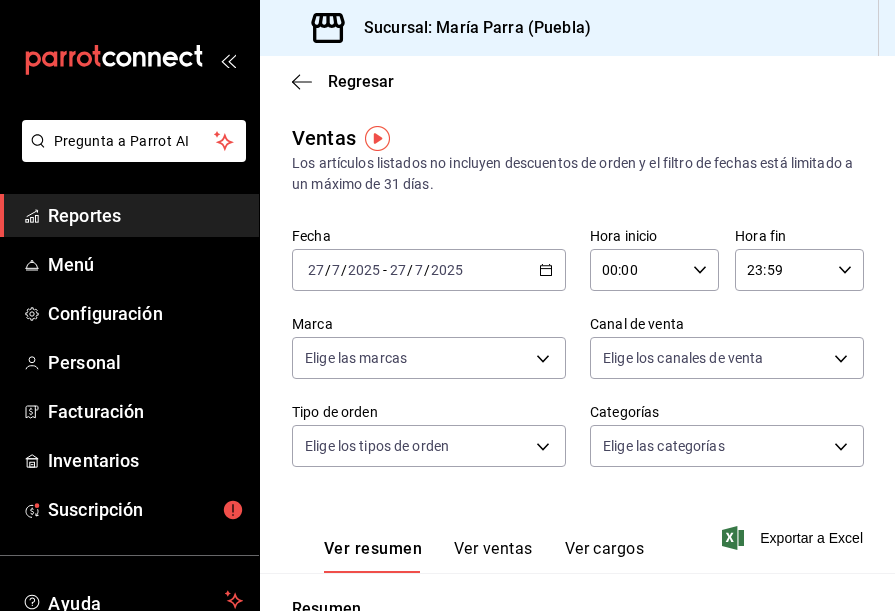 click 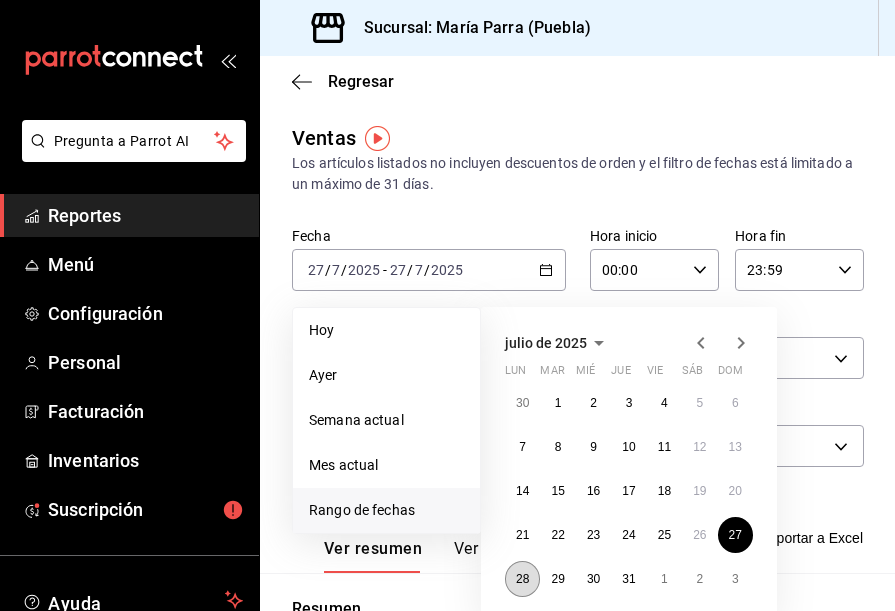 click on "28" at bounding box center [522, 579] 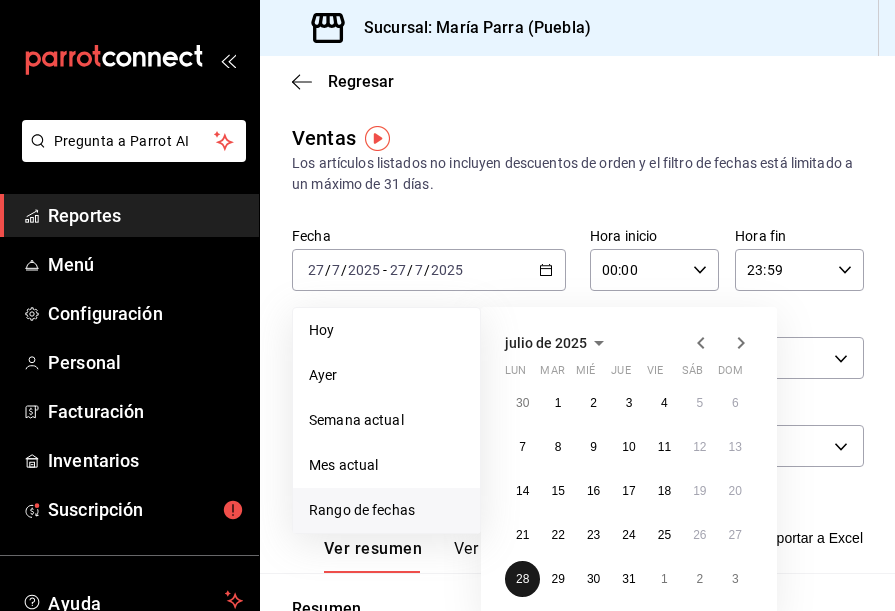 drag, startPoint x: 517, startPoint y: 588, endPoint x: 618, endPoint y: 528, distance: 117.47766 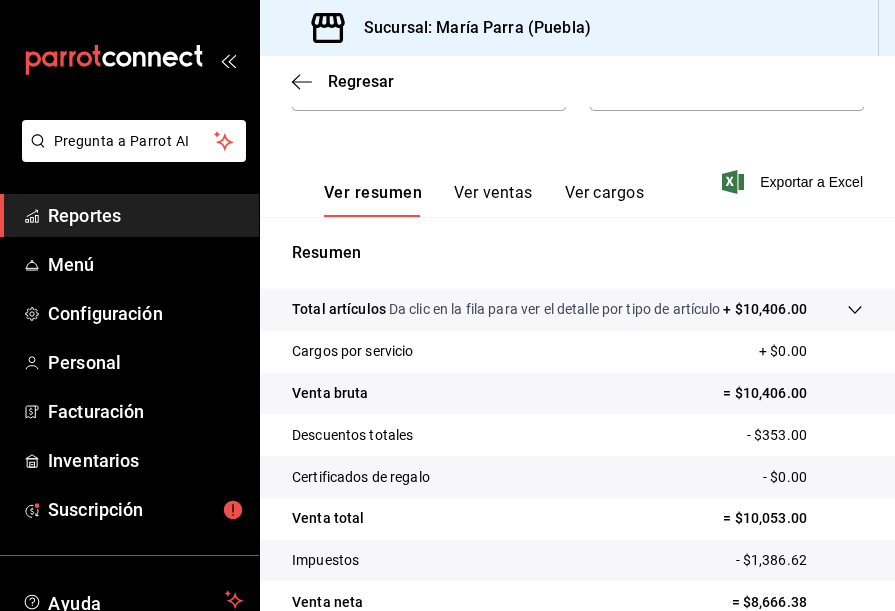 scroll, scrollTop: 477, scrollLeft: 0, axis: vertical 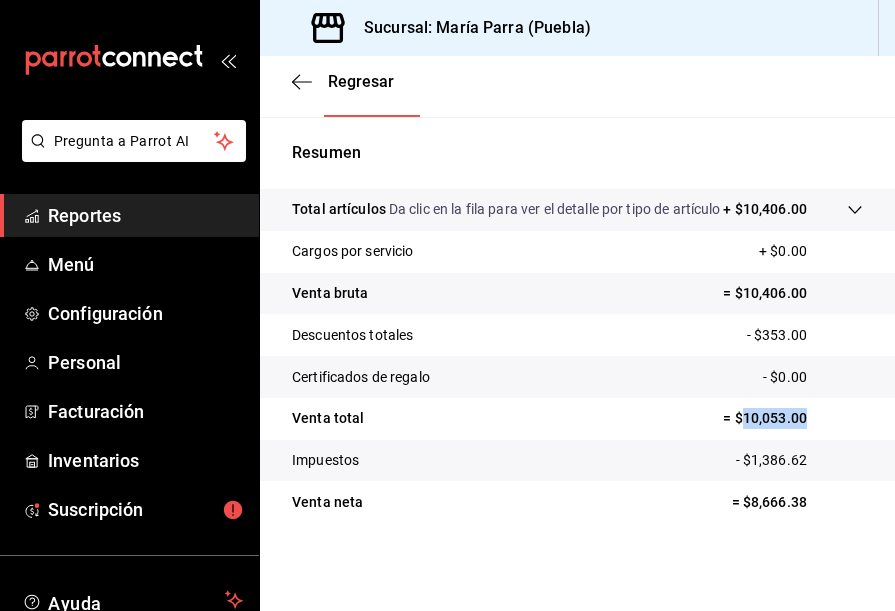 drag, startPoint x: 731, startPoint y: 423, endPoint x: 807, endPoint y: 421, distance: 76.02631 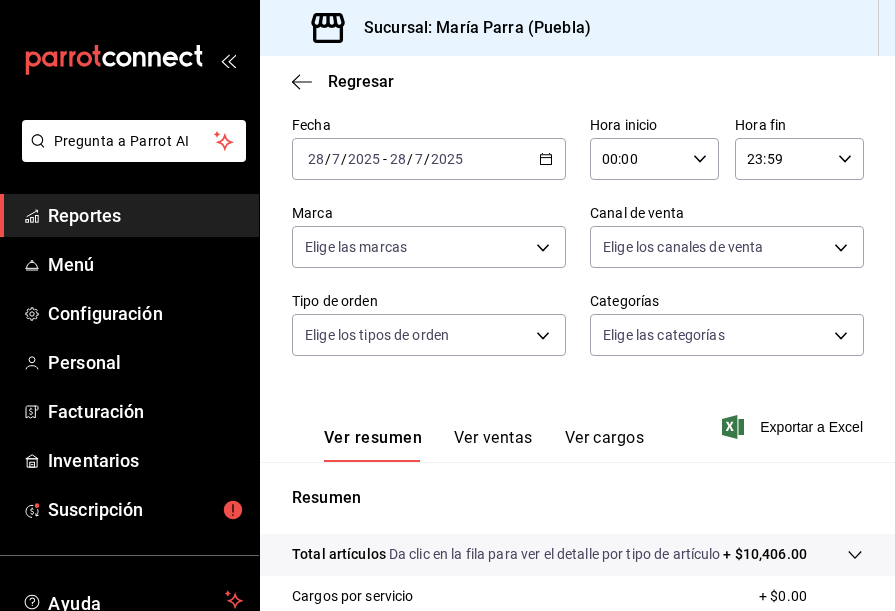 scroll, scrollTop: 0, scrollLeft: 0, axis: both 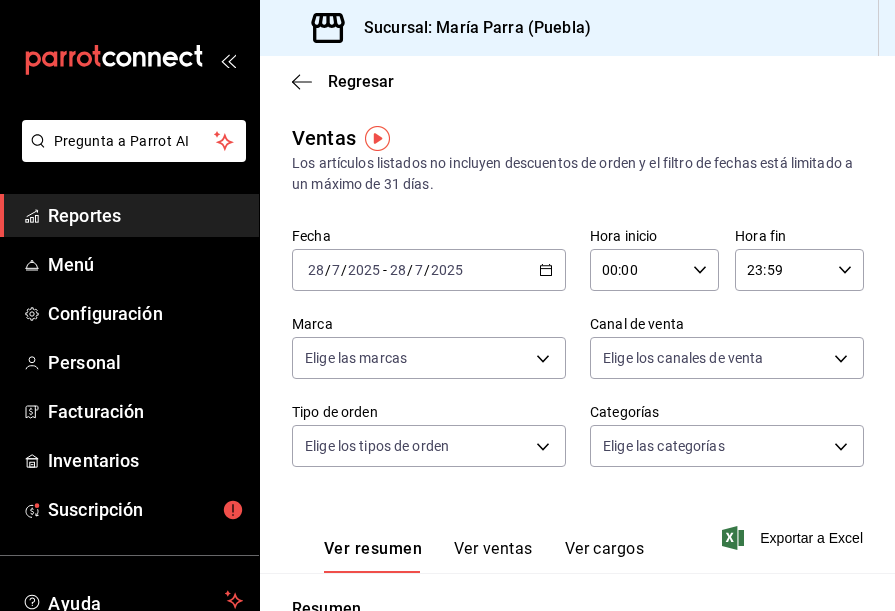 click on "2025-07-28 28 / 7 / 2025 - 2025-07-28 28 / 7 / 2025" at bounding box center [429, 270] 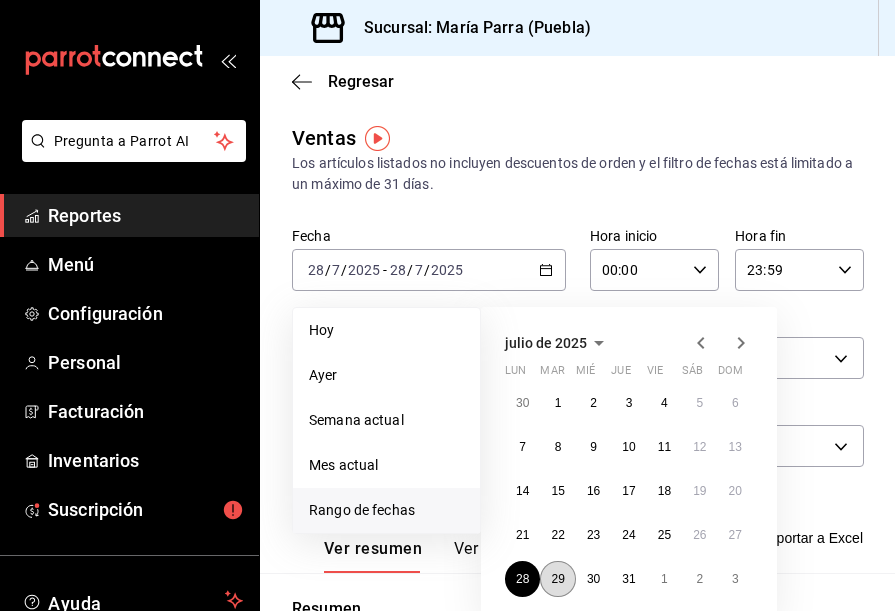 click on "29" at bounding box center [557, 579] 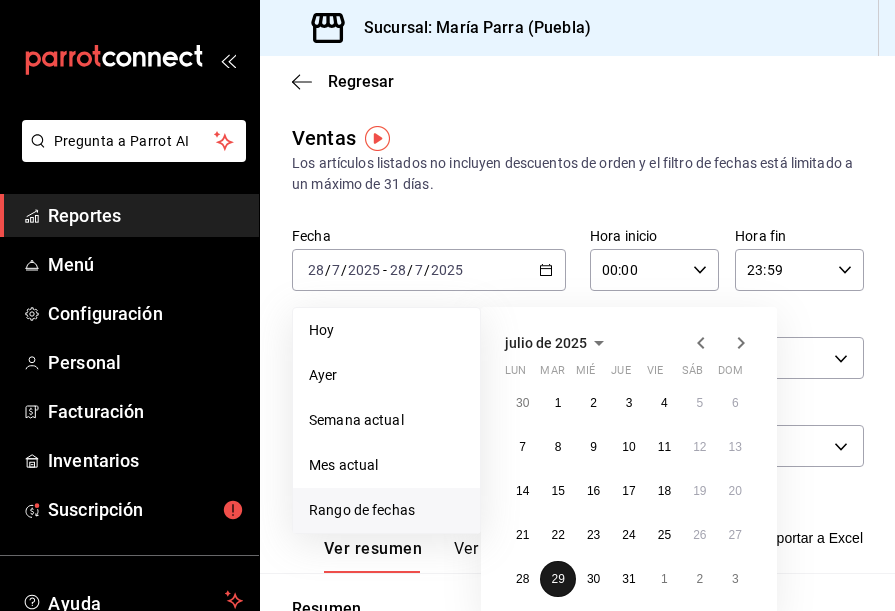 click on "29" at bounding box center [557, 579] 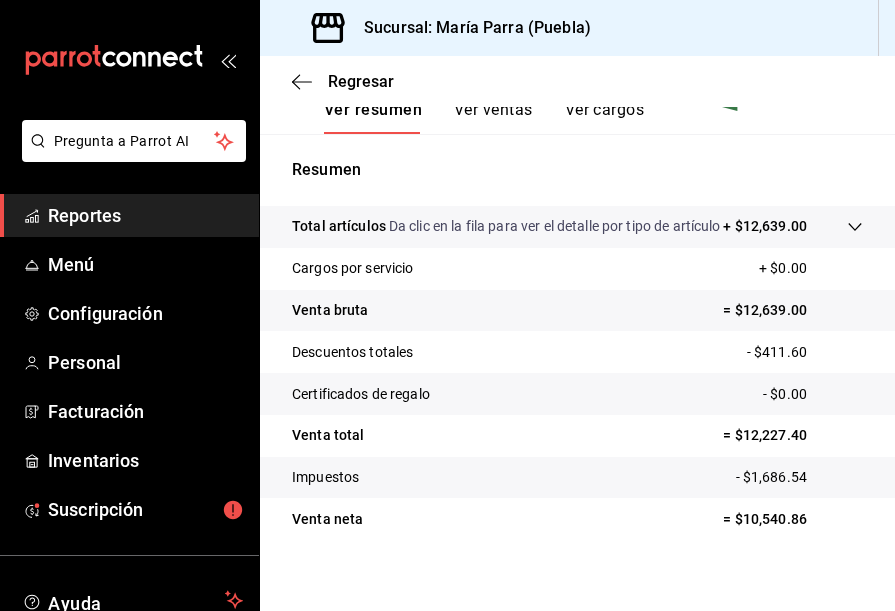 scroll, scrollTop: 477, scrollLeft: 0, axis: vertical 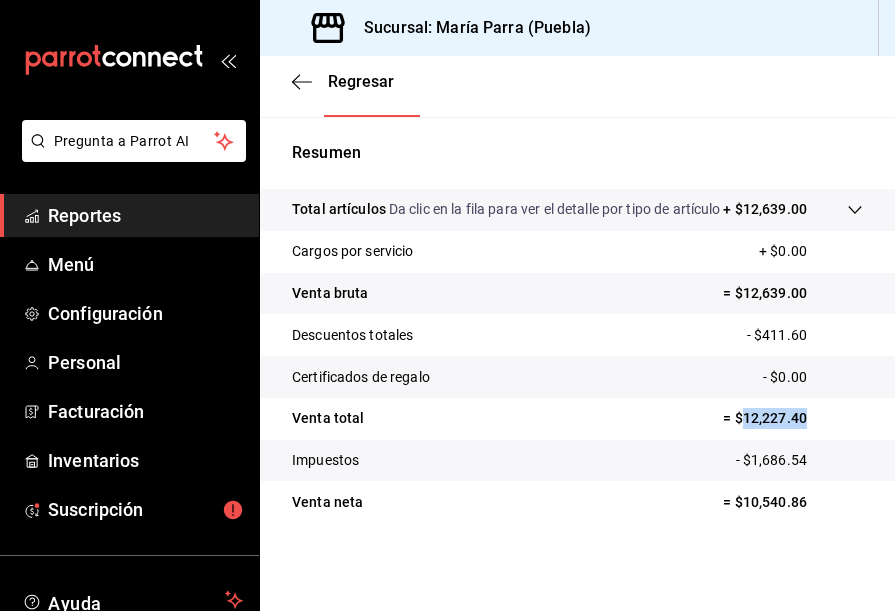 drag, startPoint x: 728, startPoint y: 412, endPoint x: 812, endPoint y: 415, distance: 84.05355 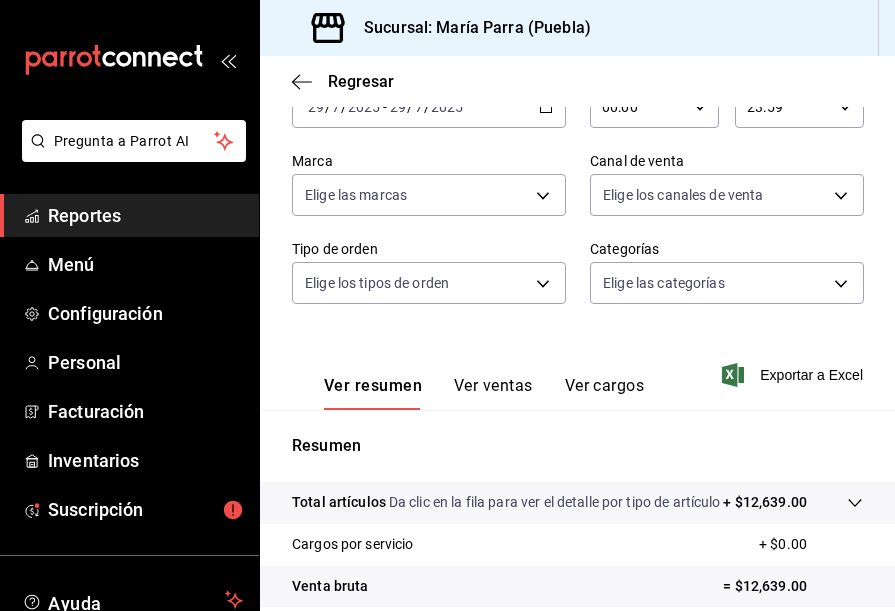 scroll, scrollTop: 0, scrollLeft: 0, axis: both 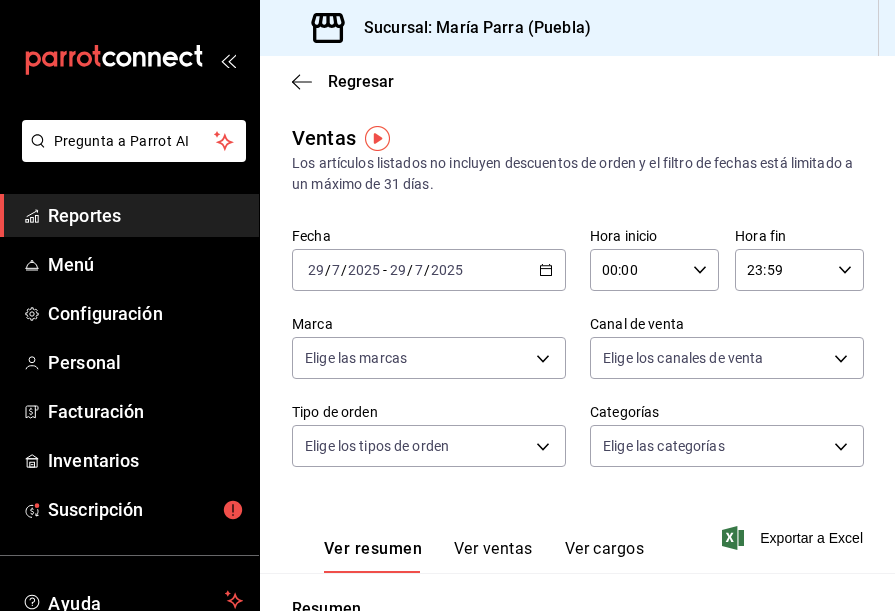 click 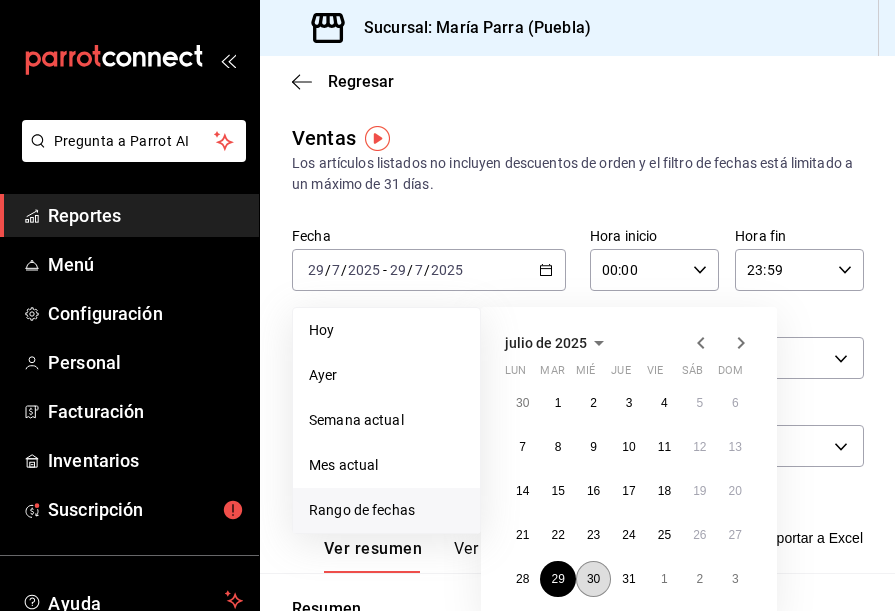 click on "30" at bounding box center (593, 579) 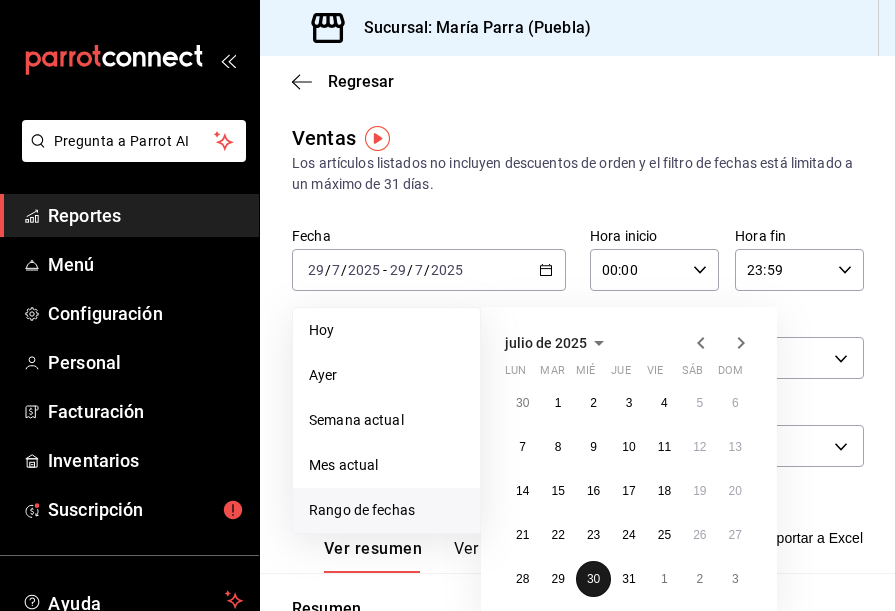 click on "30" at bounding box center (593, 579) 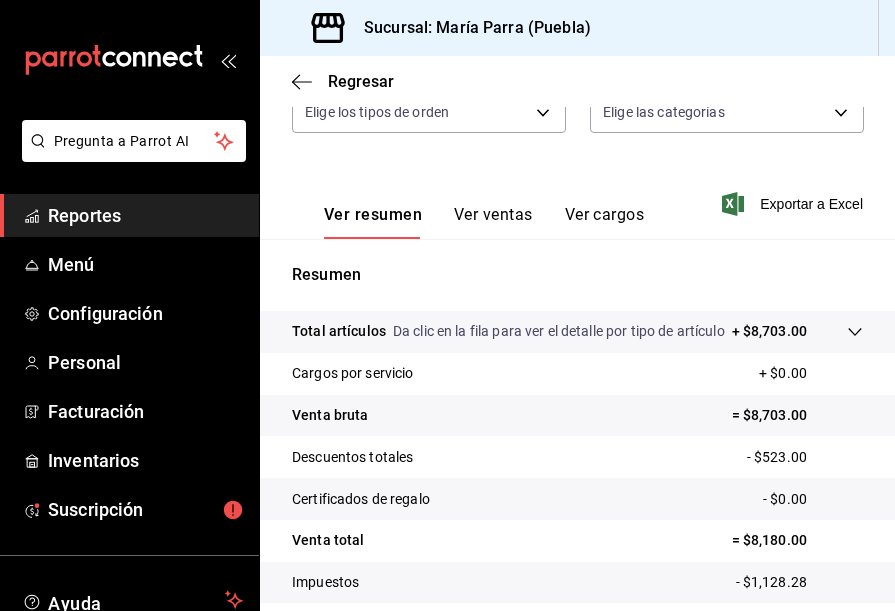 scroll, scrollTop: 477, scrollLeft: 0, axis: vertical 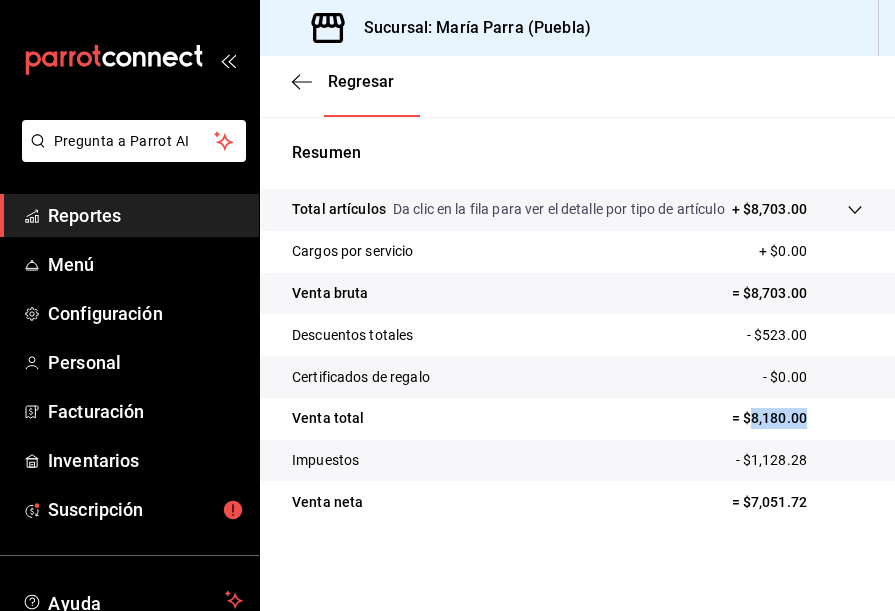 drag, startPoint x: 738, startPoint y: 417, endPoint x: 807, endPoint y: 417, distance: 69 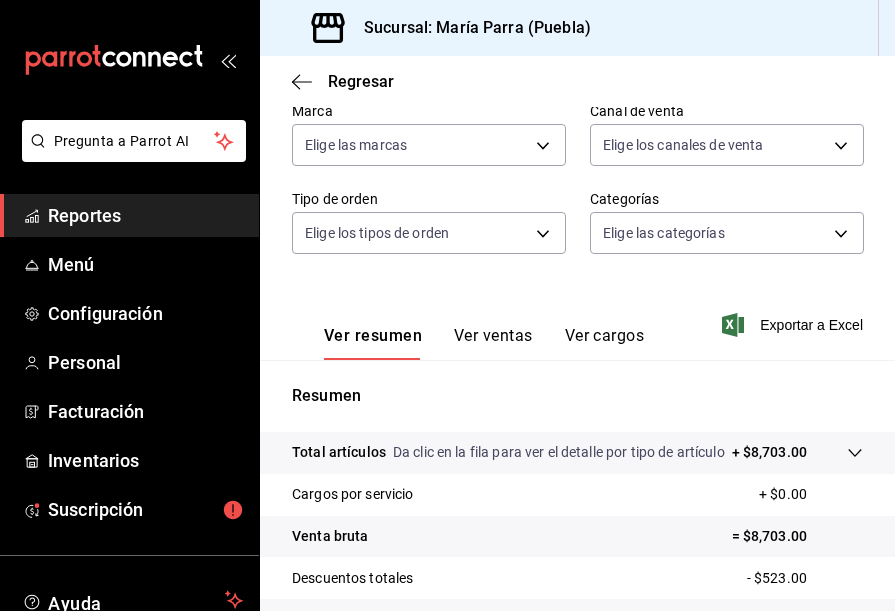 scroll, scrollTop: 0, scrollLeft: 0, axis: both 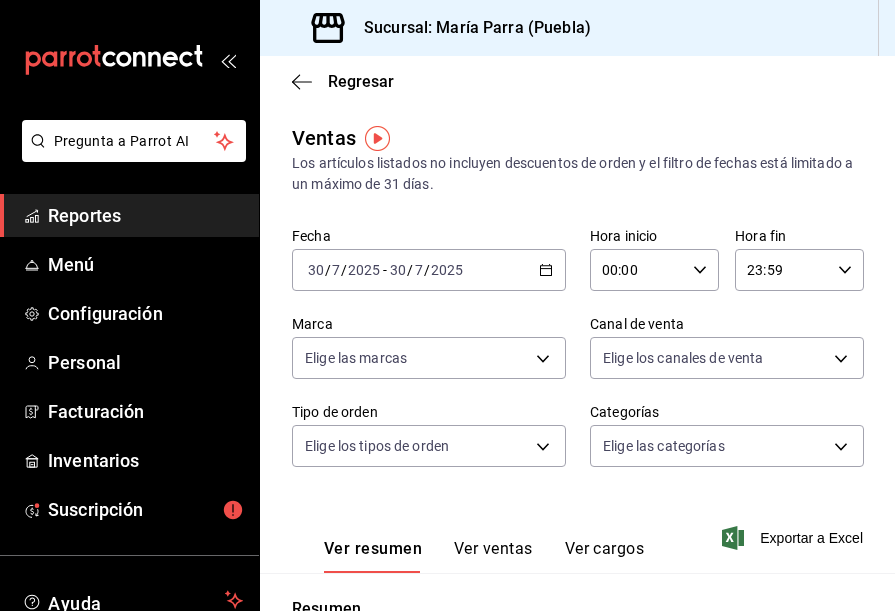 click on "2025-07-30 30 / 7 / 2025 - 2025-07-30 30 / 7 / 2025" at bounding box center (429, 270) 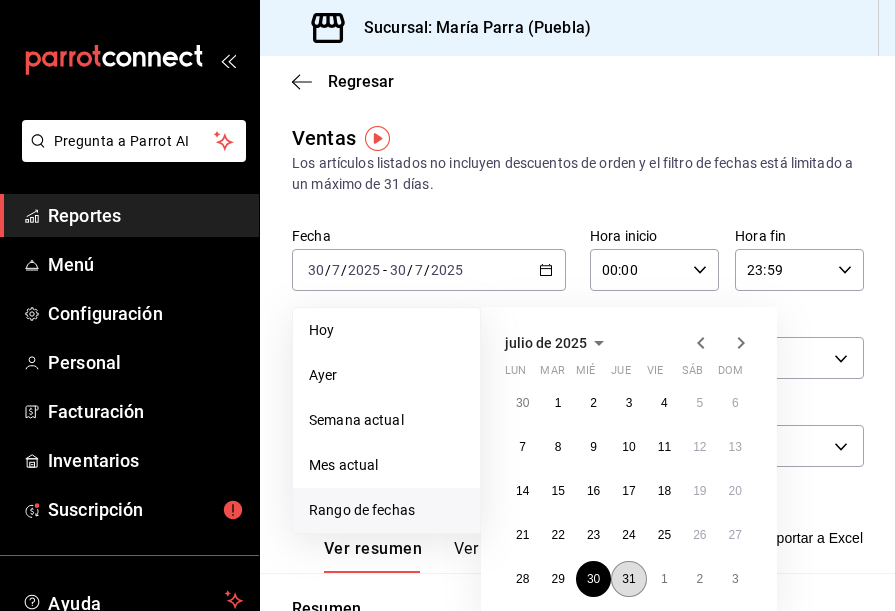 click on "31" at bounding box center (628, 579) 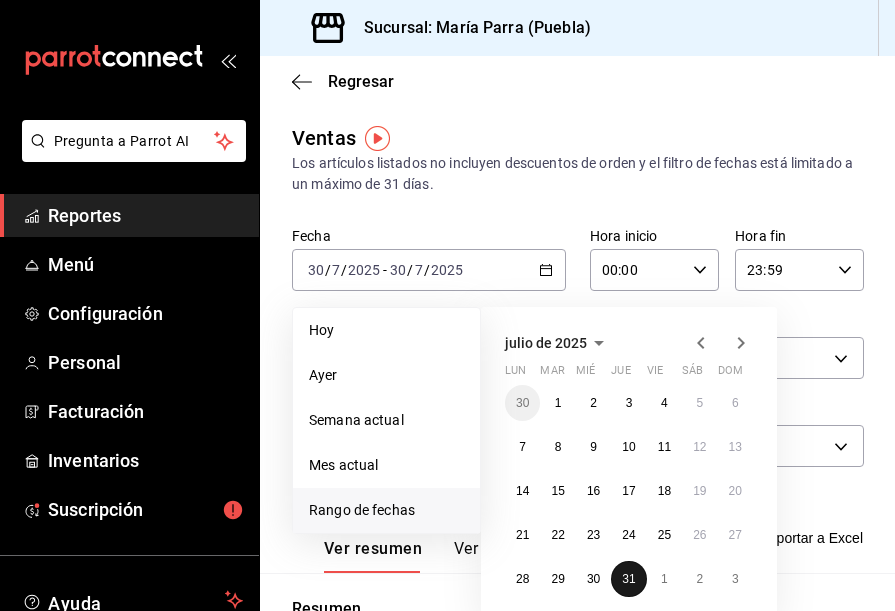 click on "31" at bounding box center [628, 579] 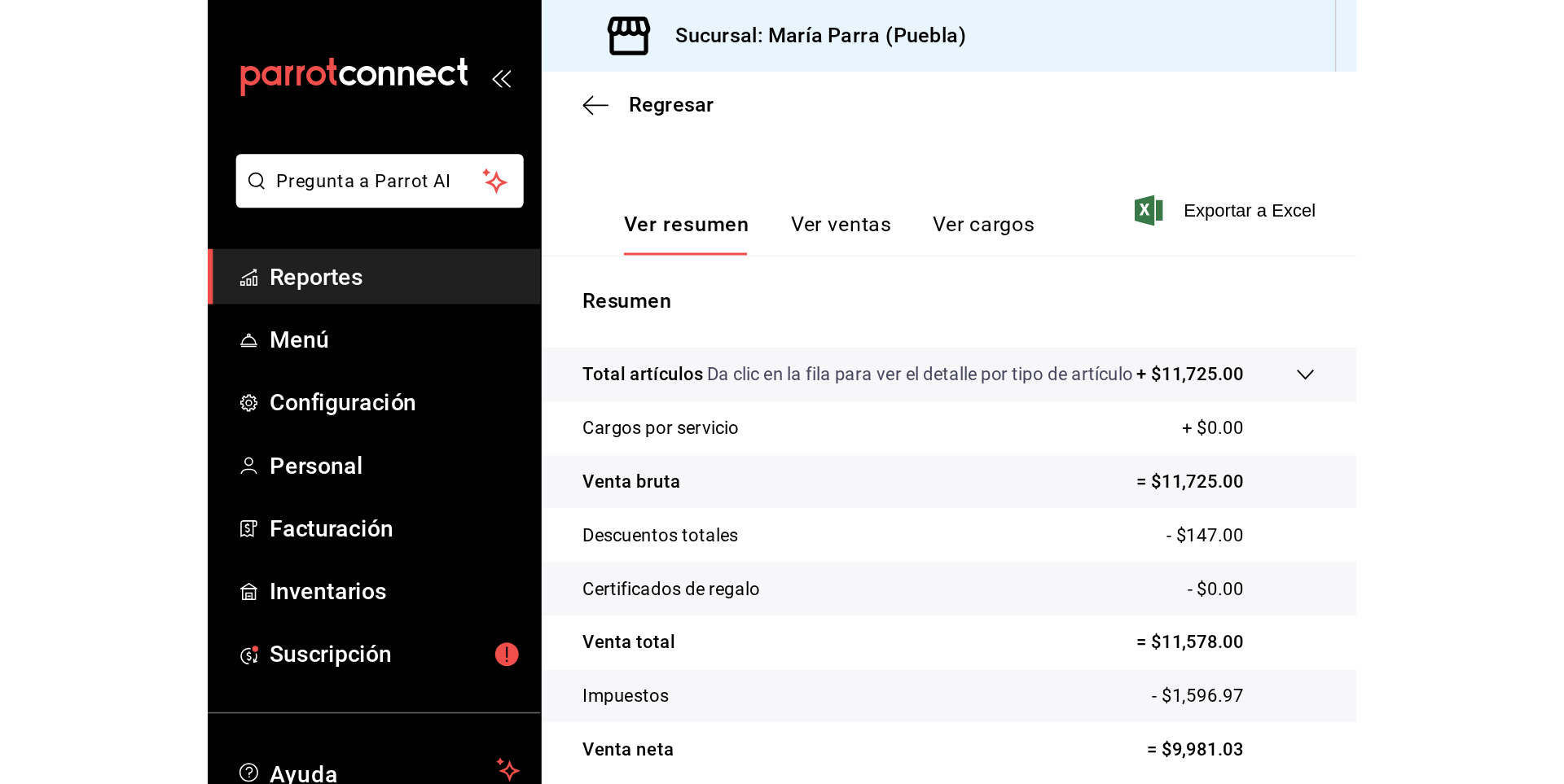 scroll, scrollTop: 388, scrollLeft: 0, axis: vertical 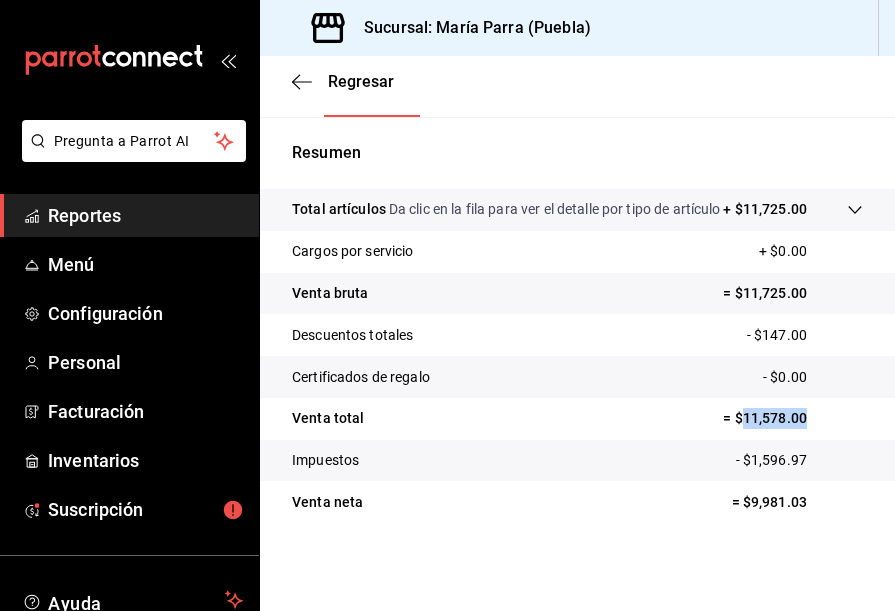 drag, startPoint x: 729, startPoint y: 416, endPoint x: 807, endPoint y: 419, distance: 78.05767 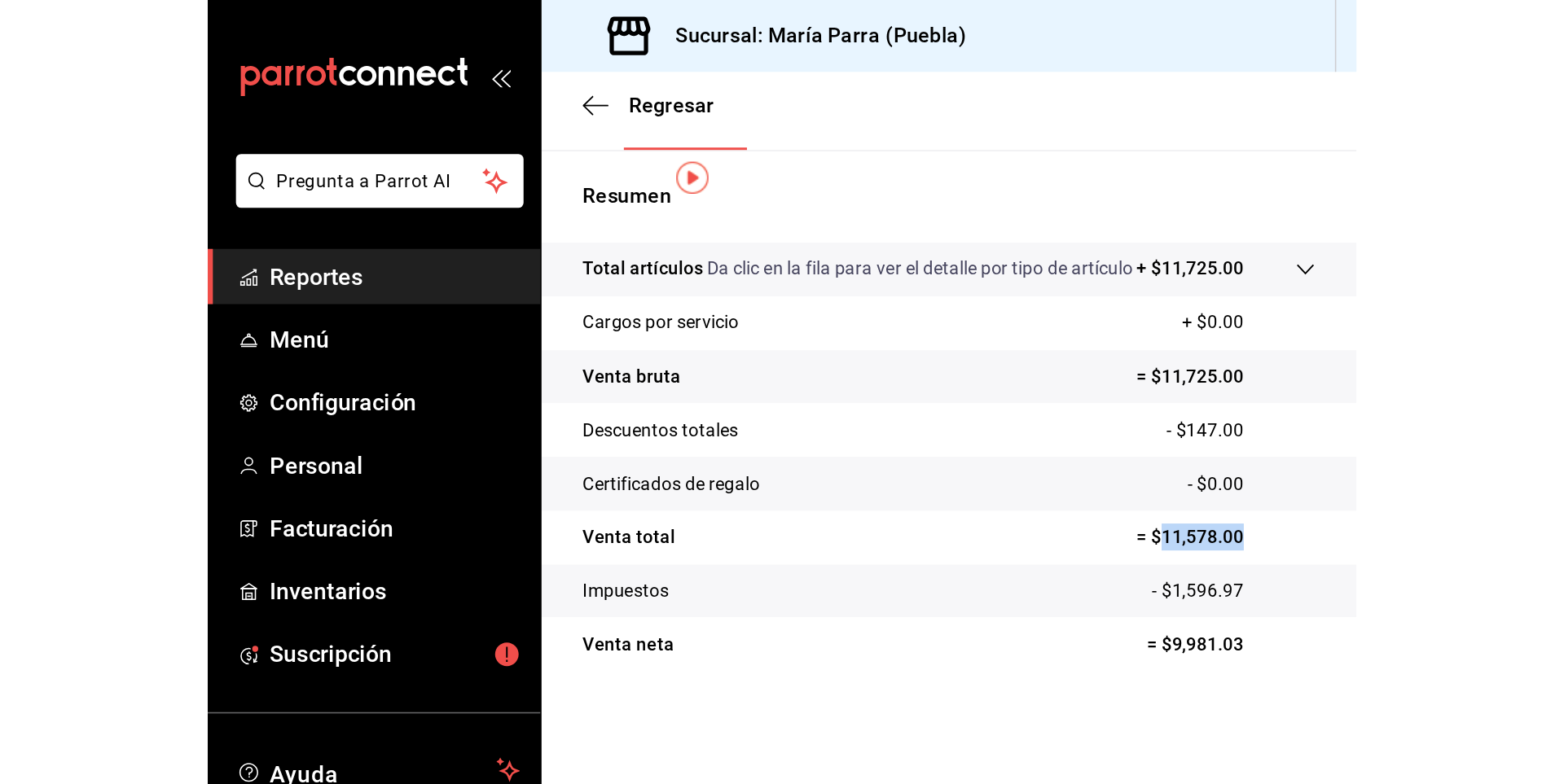 scroll, scrollTop: 0, scrollLeft: 0, axis: both 